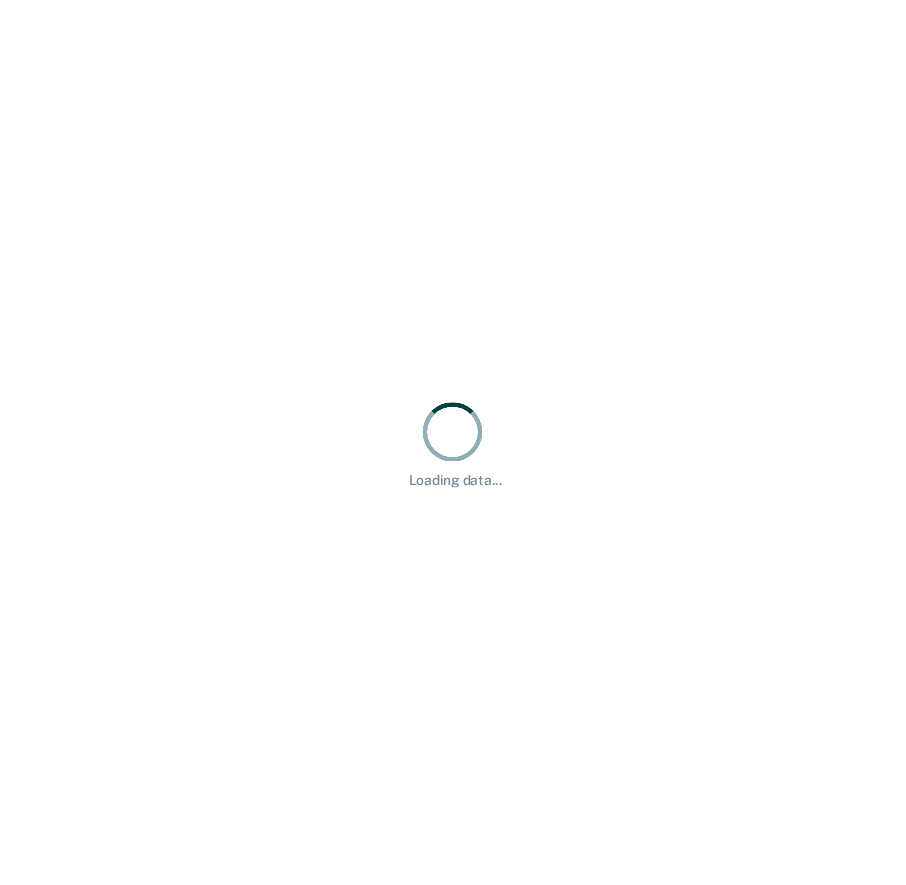 scroll, scrollTop: 0, scrollLeft: 0, axis: both 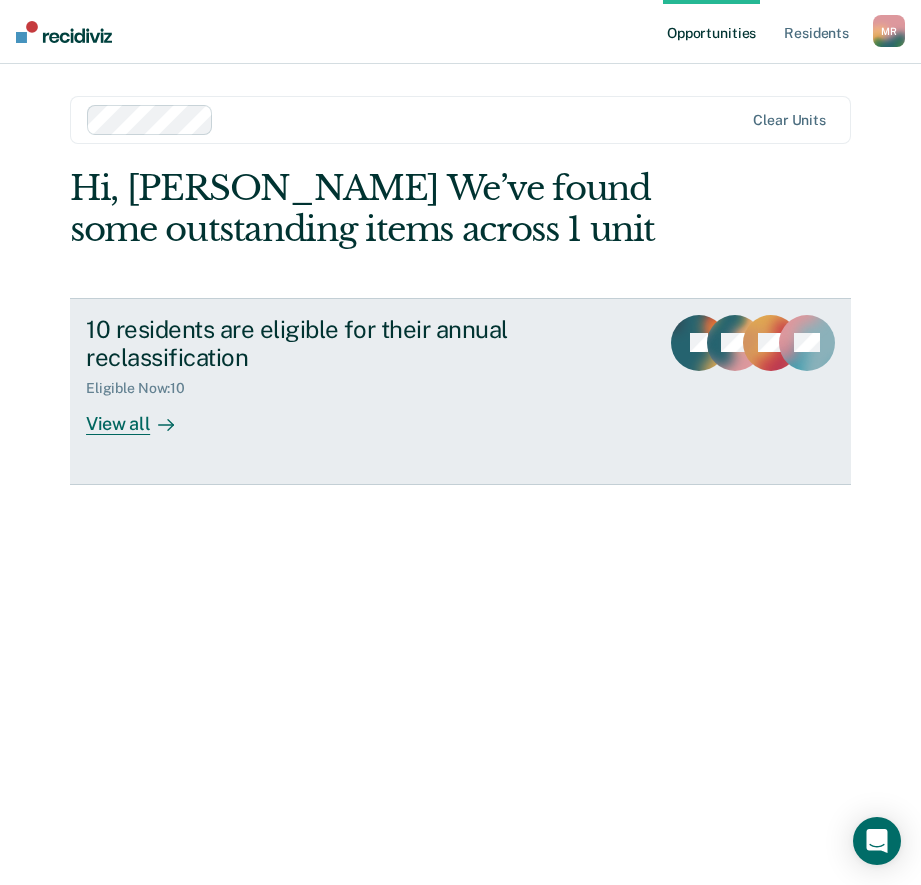 click on "View all" at bounding box center (142, 416) 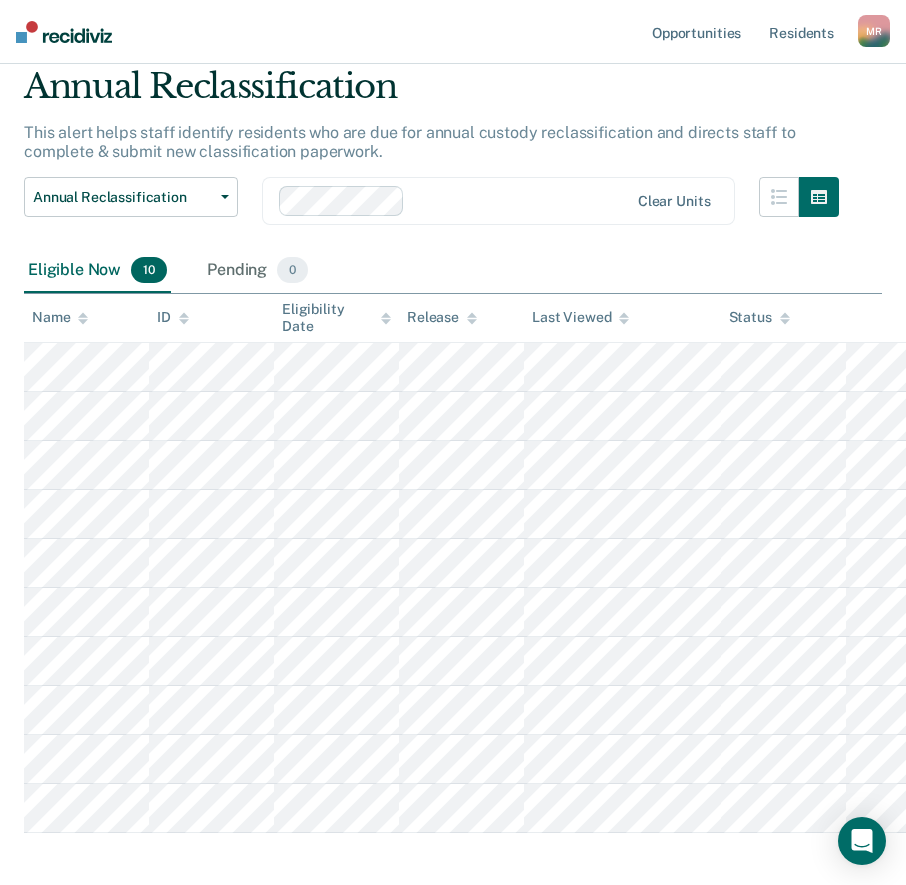 scroll, scrollTop: 164, scrollLeft: 0, axis: vertical 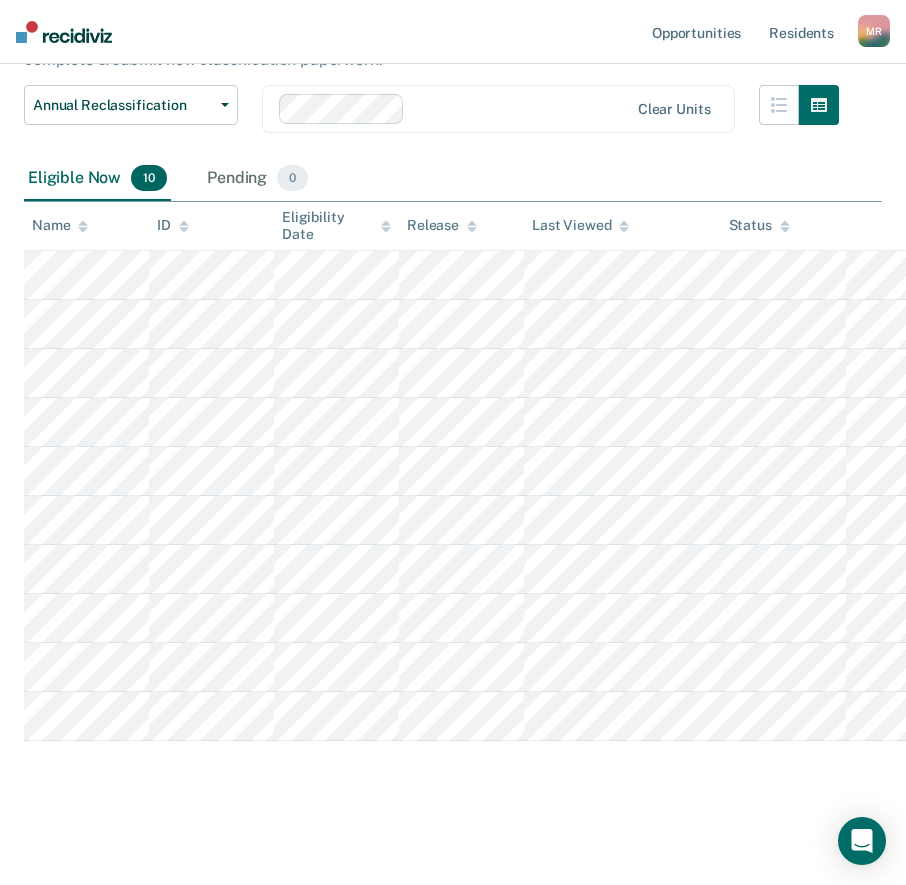 click on "Annual Reclassification   This alert helps staff identify residents who are due for annual custody reclassification and directs staff to complete & submit new classification paperwork. Annual Reclassification Custody Level Downgrade Annual Reclassification Initial Classification Clear   units Eligible Now 10 Pending 0
To pick up a draggable item, press the space bar.
While dragging, use the arrow keys to move the item.
Press space again to drop the item in its new position, or press escape to cancel.
Name ID Eligibility Date Release Last Viewed Status" at bounding box center (453, 410) 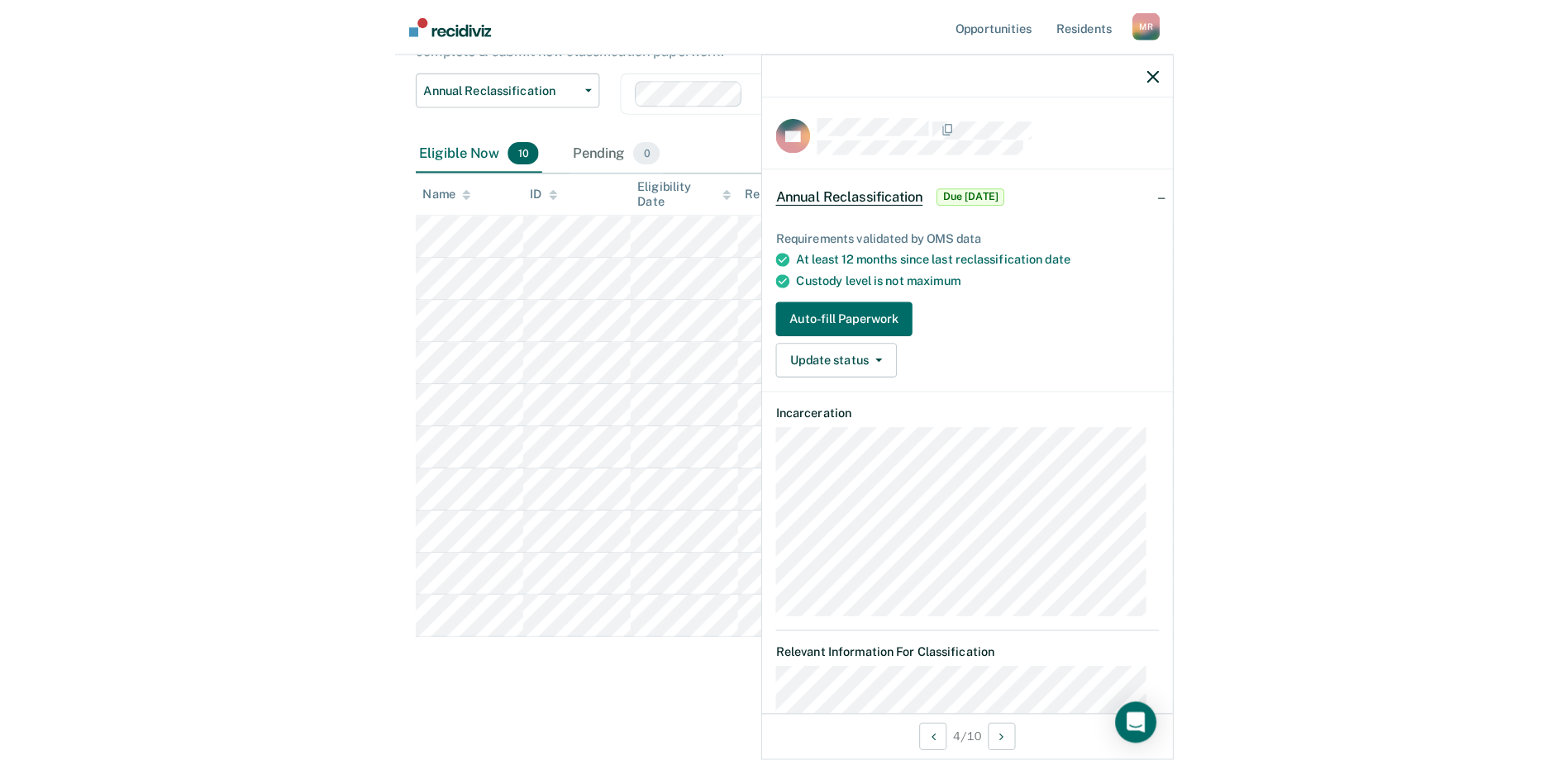 scroll, scrollTop: 0, scrollLeft: 0, axis: both 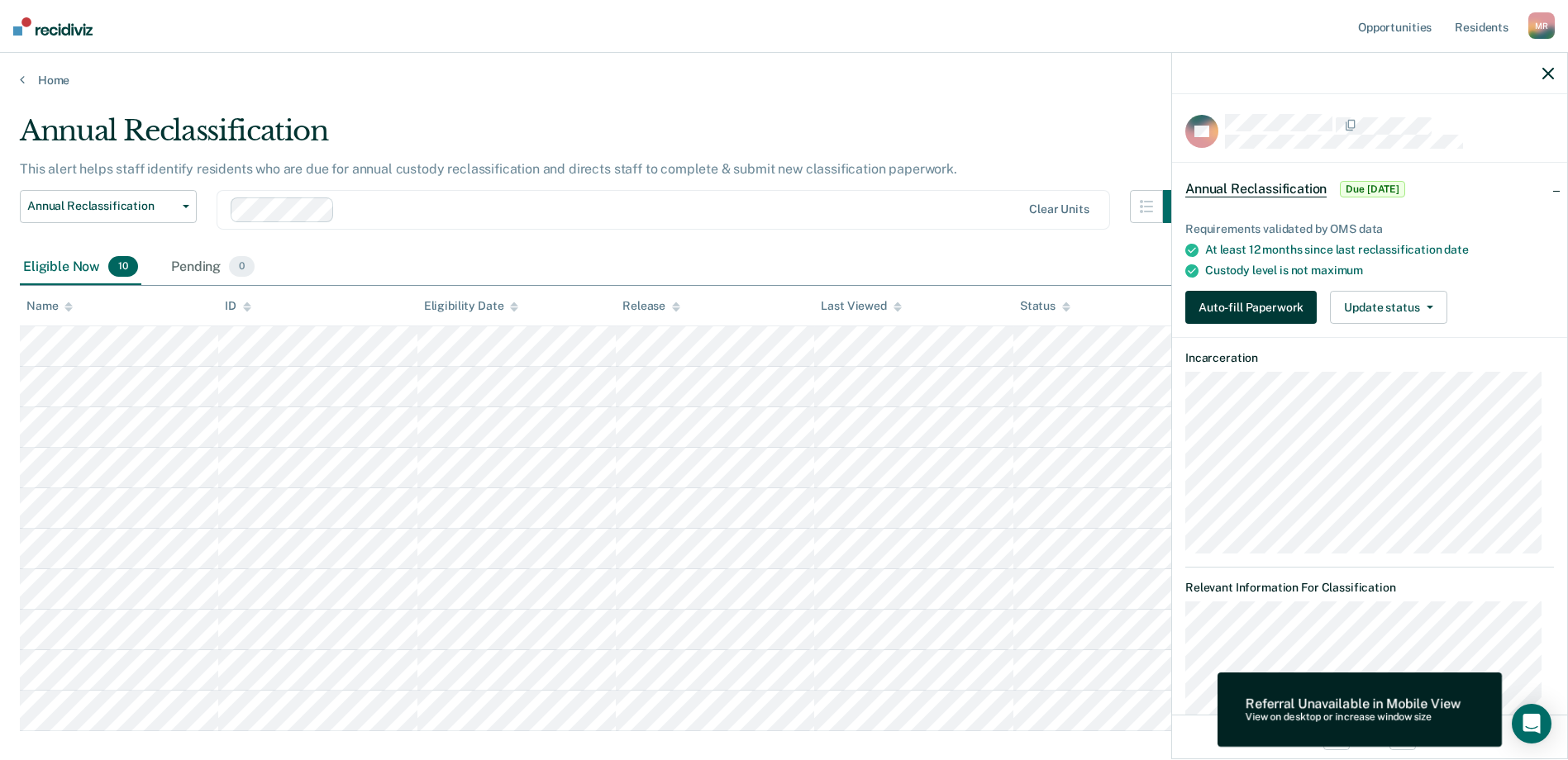 click on "Auto-fill Paperwork" at bounding box center [1251, 307] 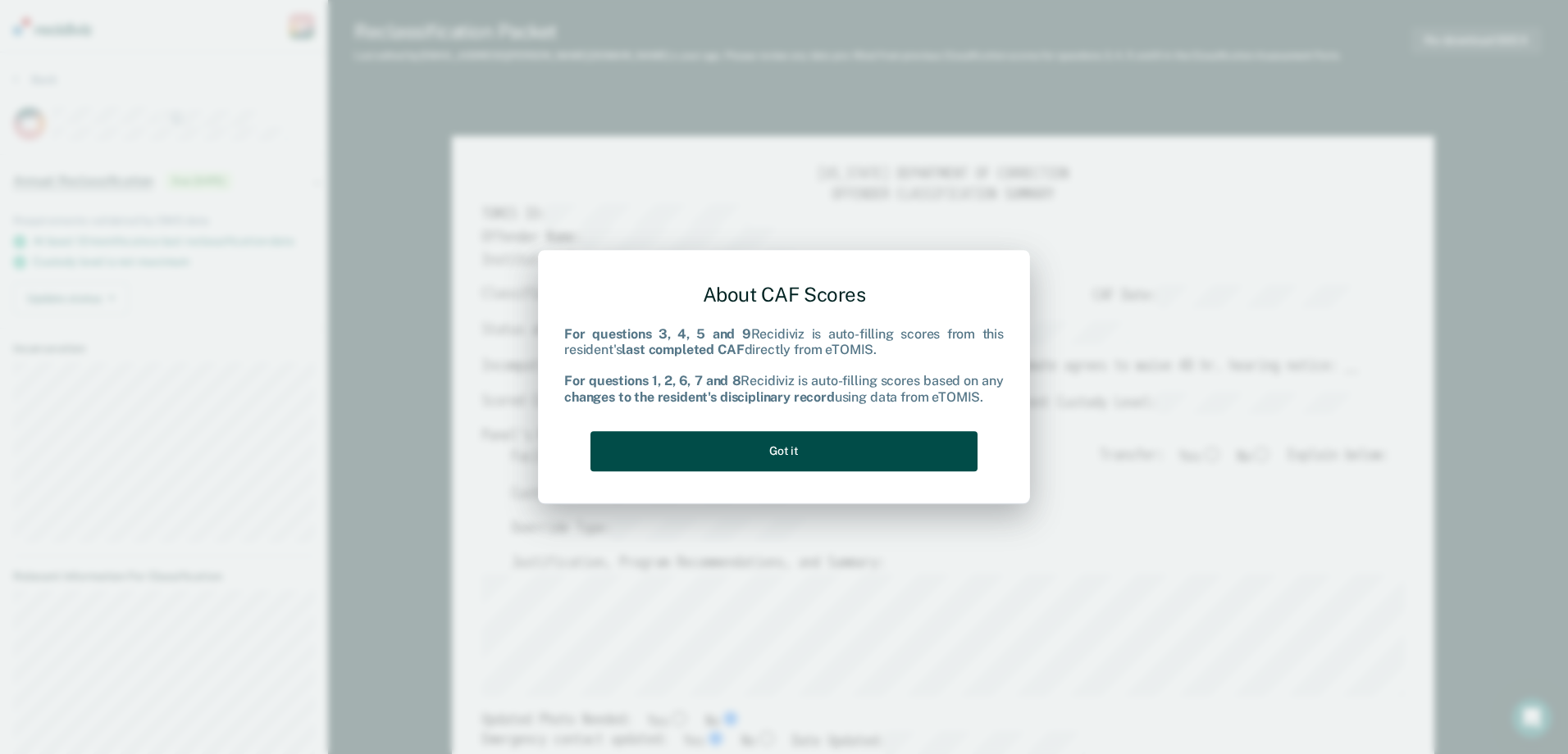 click on "Got it" at bounding box center [784, 451] 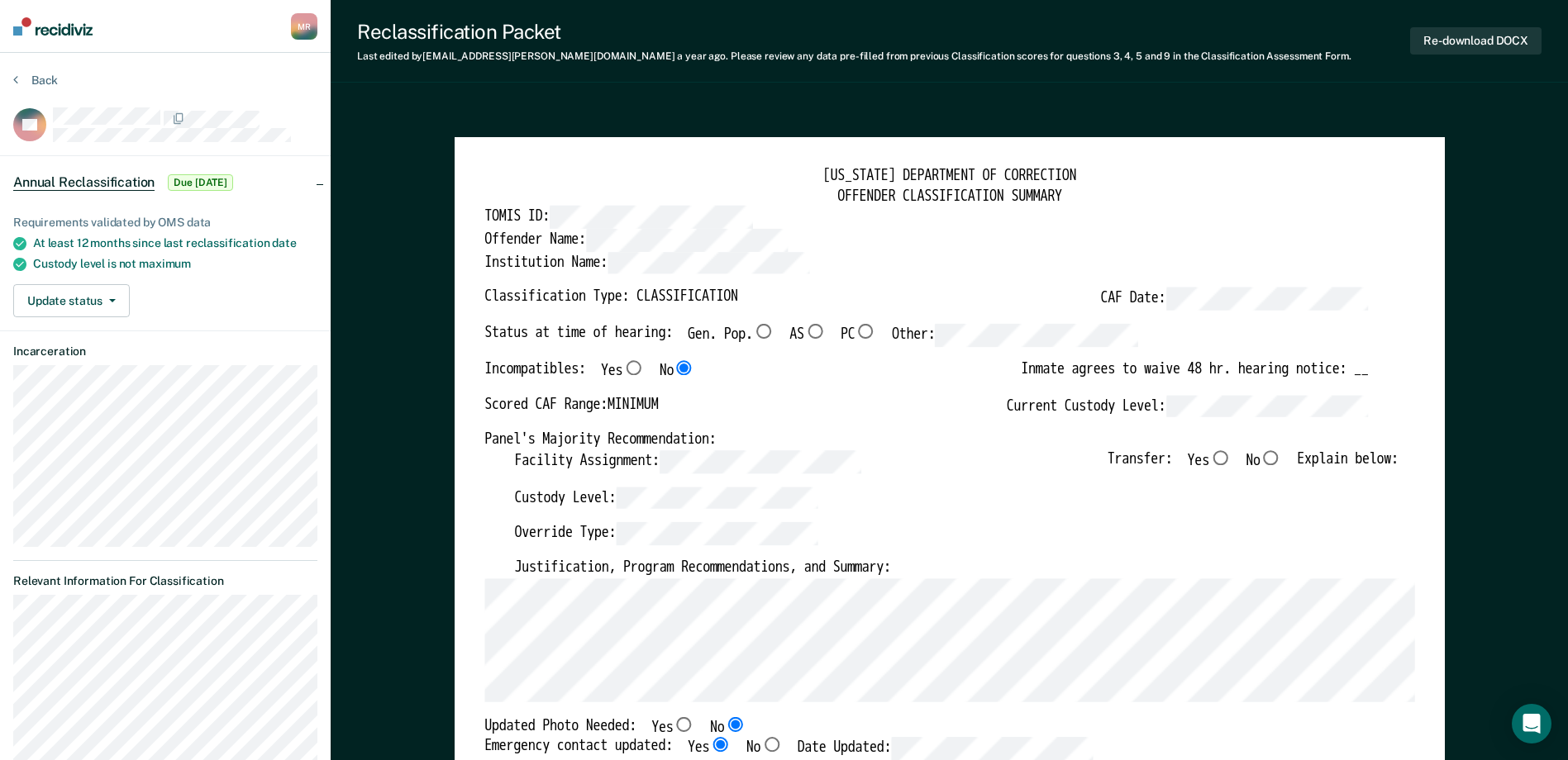 click on "Gen. Pop." at bounding box center [764, 331] 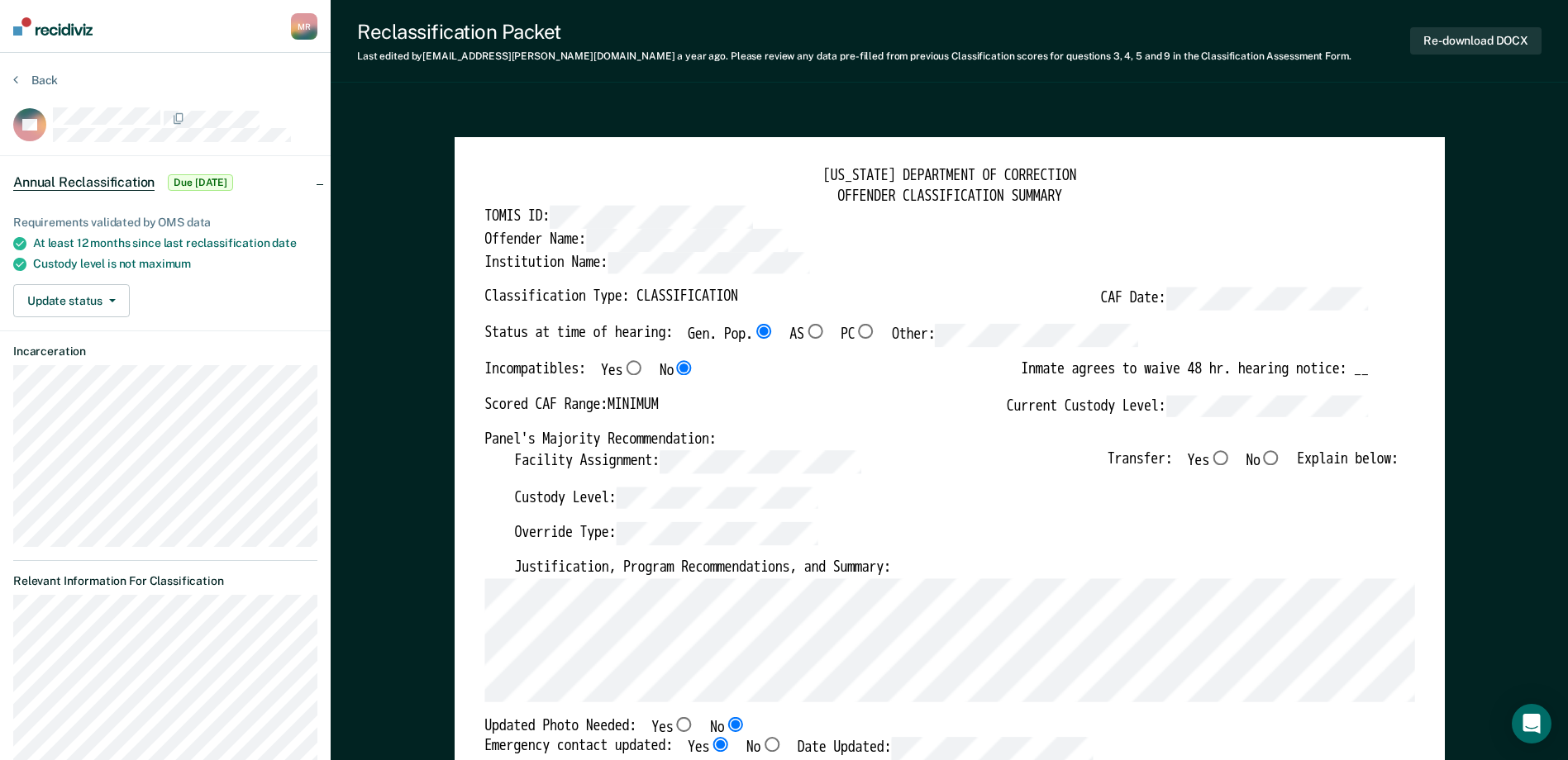 type on "x" 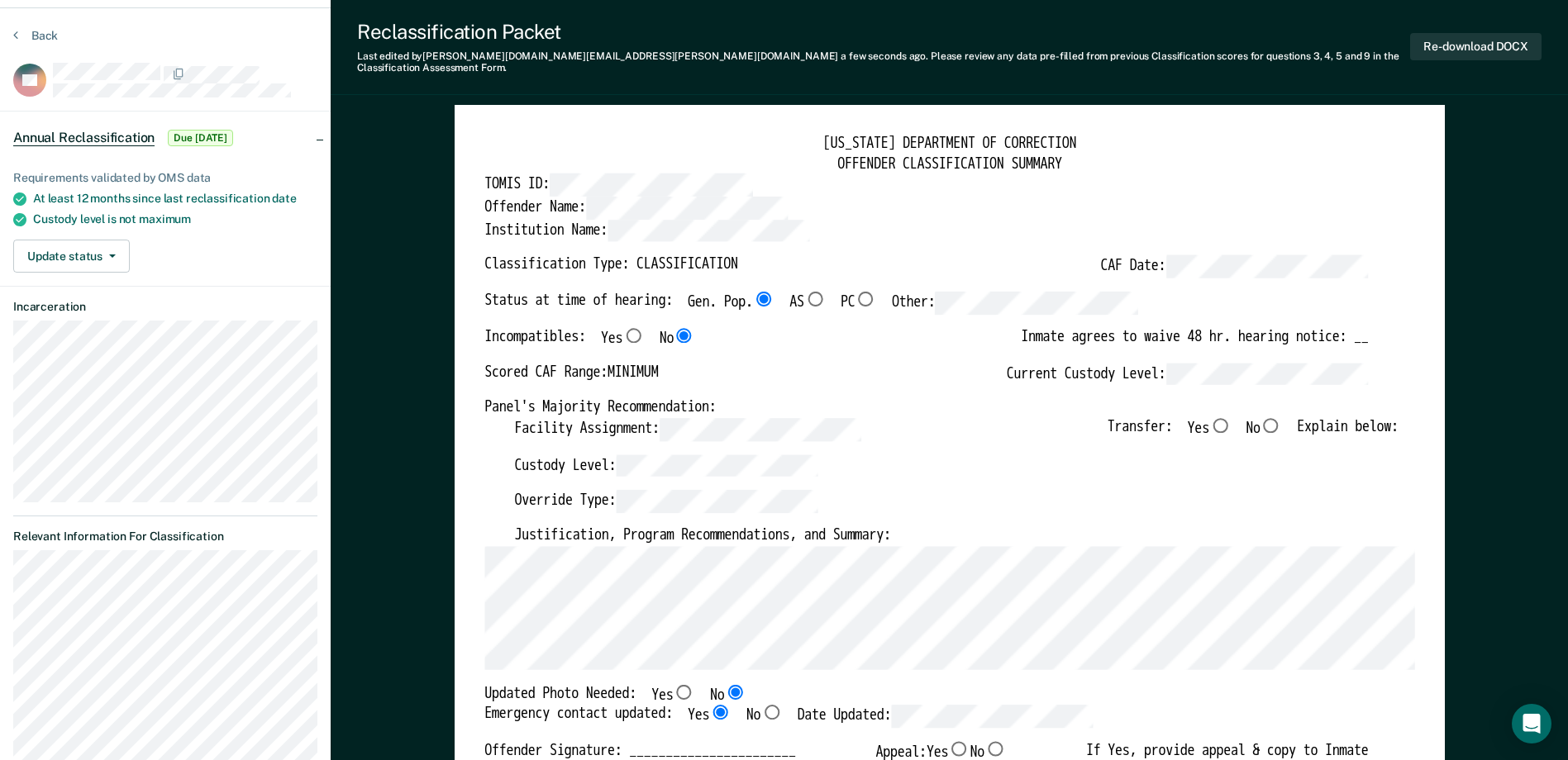 scroll, scrollTop: 83, scrollLeft: 0, axis: vertical 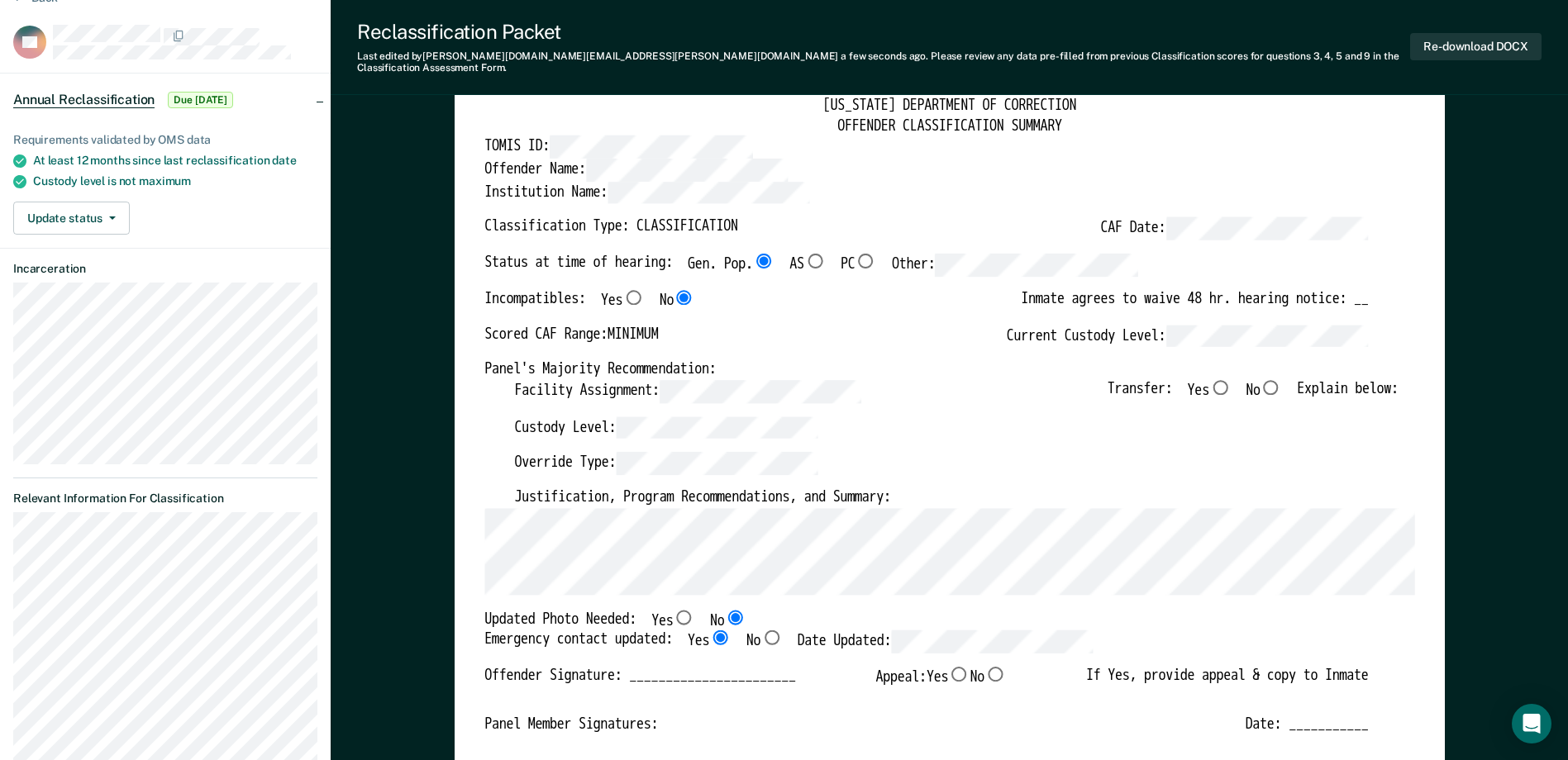 click on "No" at bounding box center (1270, 387) 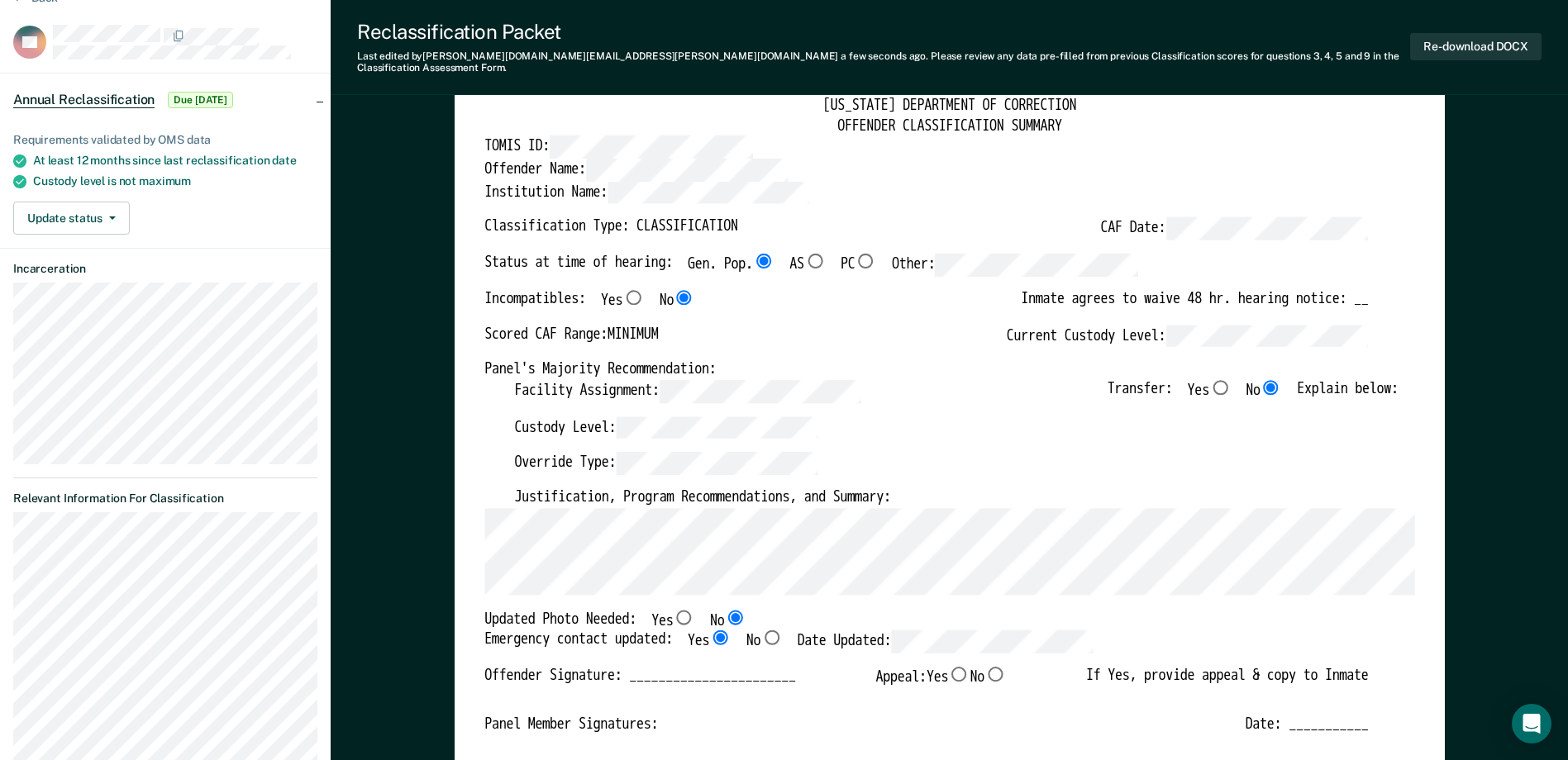 type on "x" 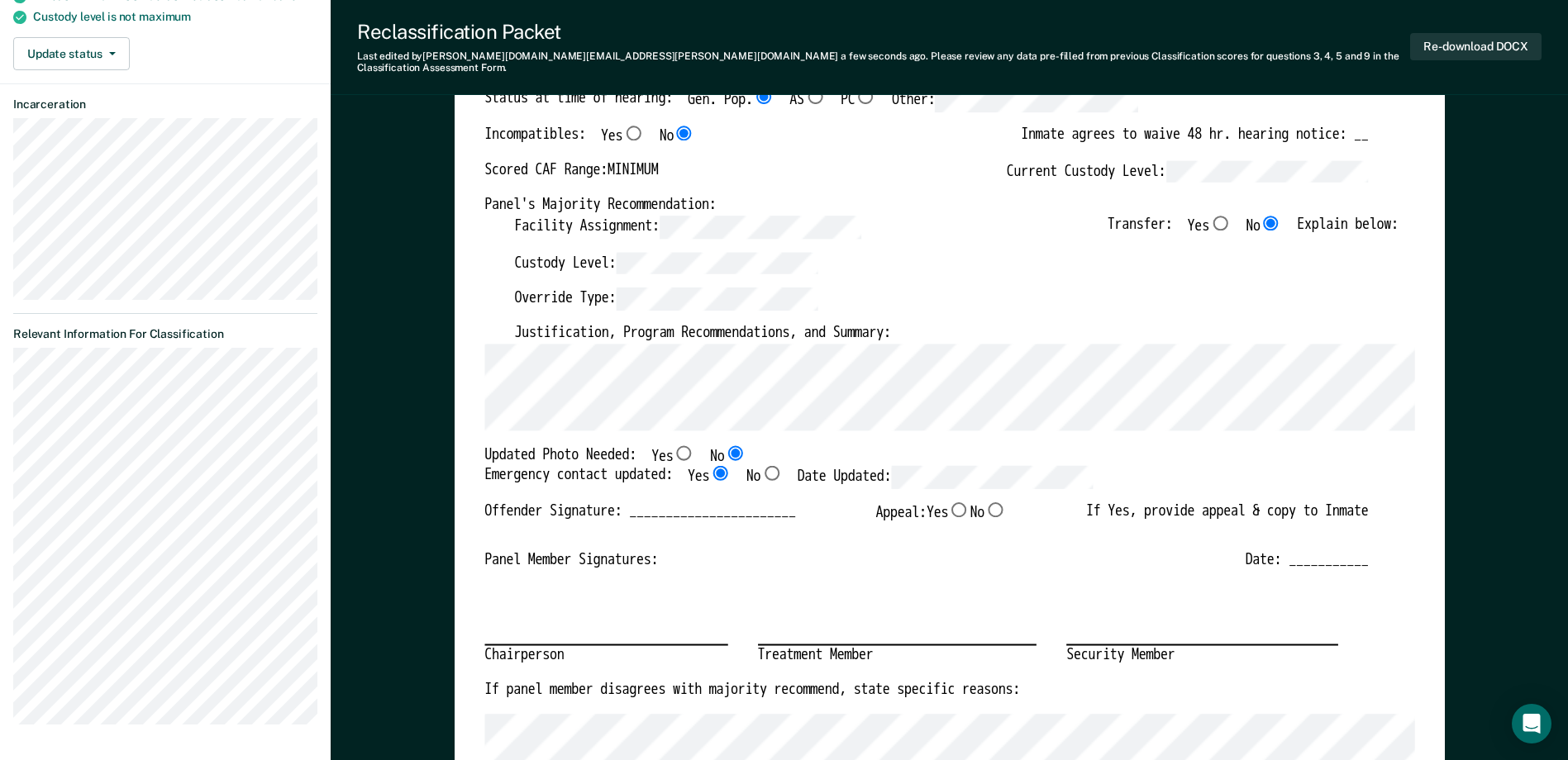 scroll, scrollTop: 248, scrollLeft: 0, axis: vertical 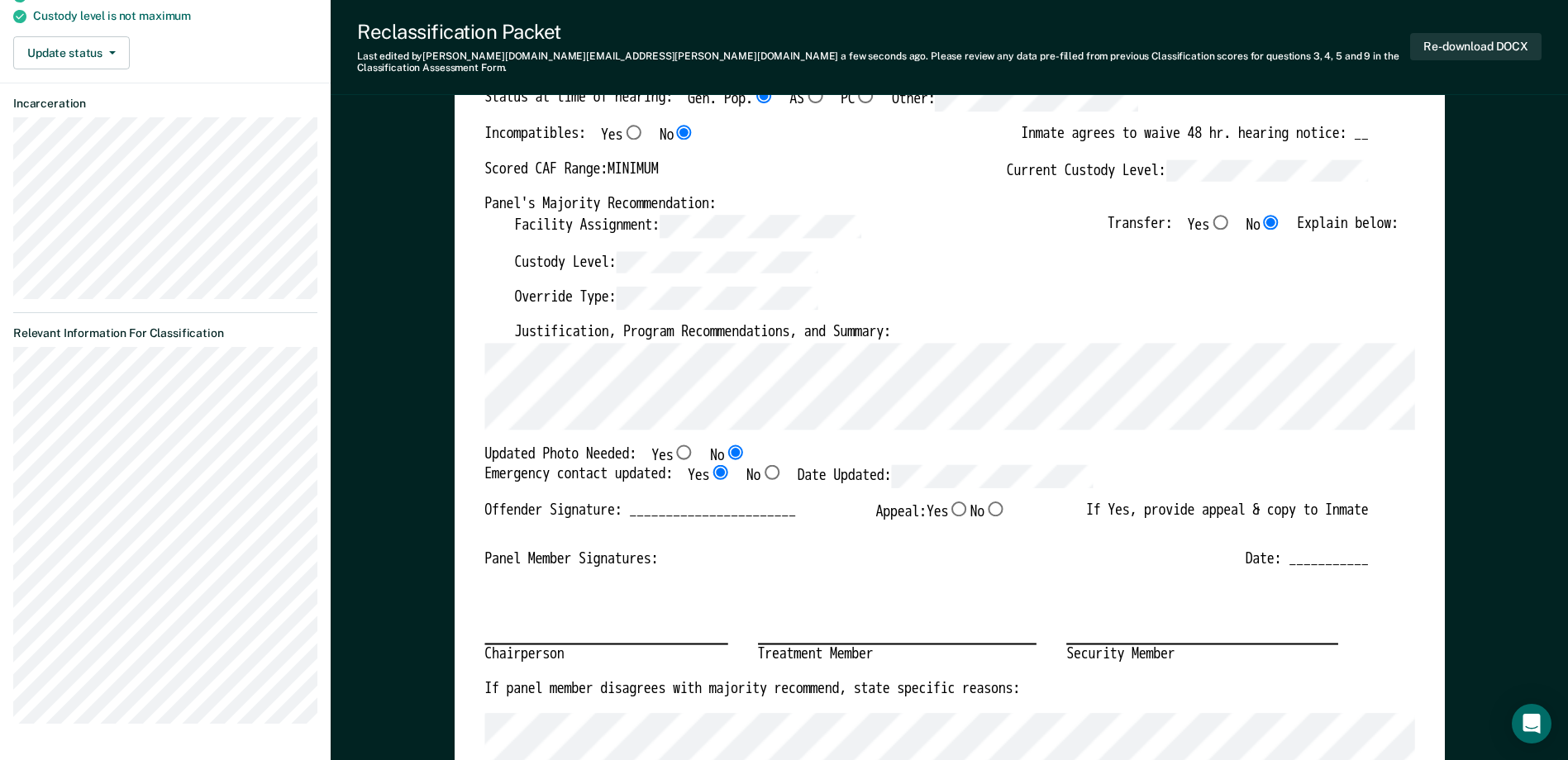 click on "Panel Member Signatures: Date: ___________" at bounding box center (926, 558) 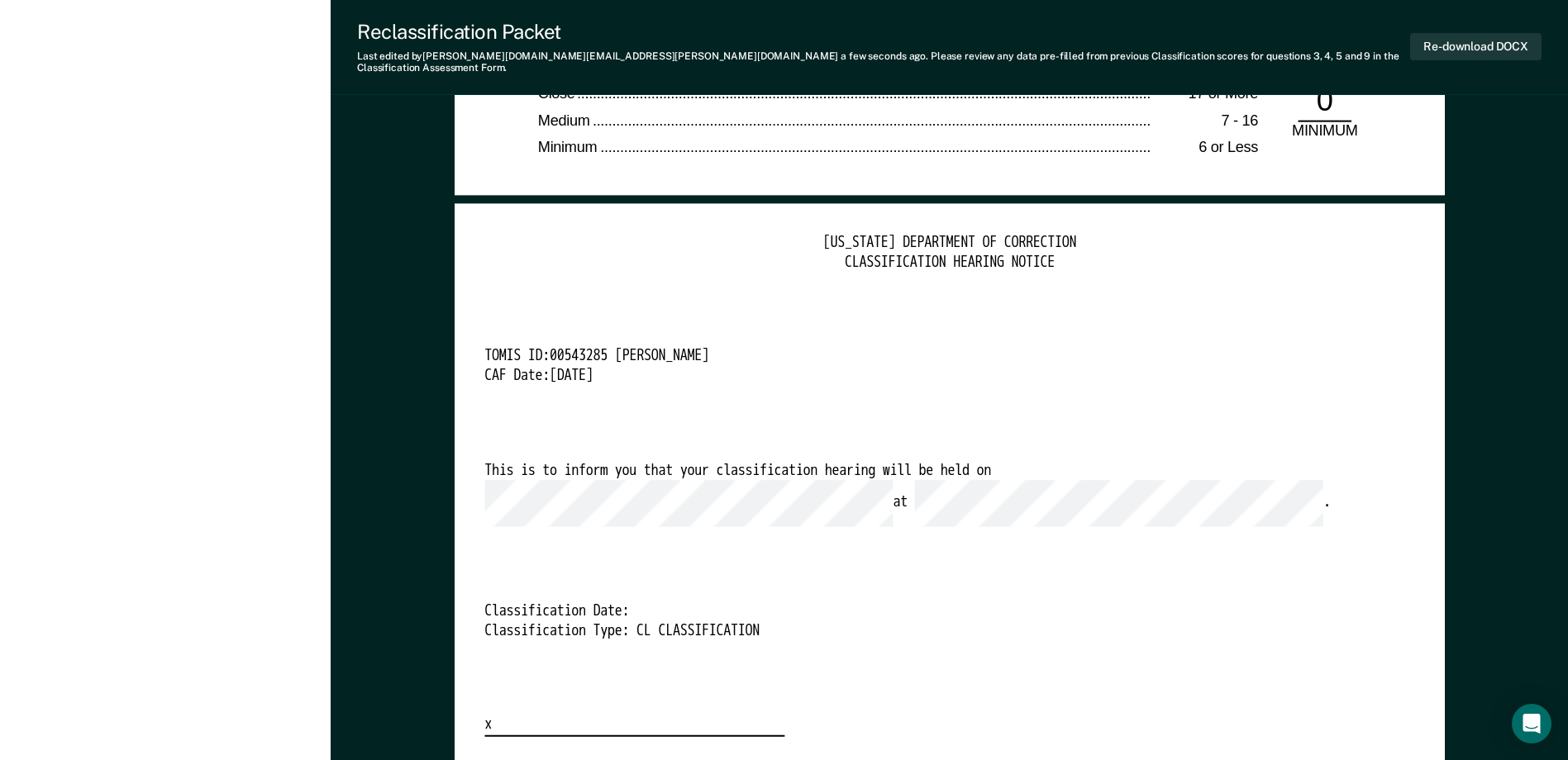 scroll, scrollTop: 4048, scrollLeft: 0, axis: vertical 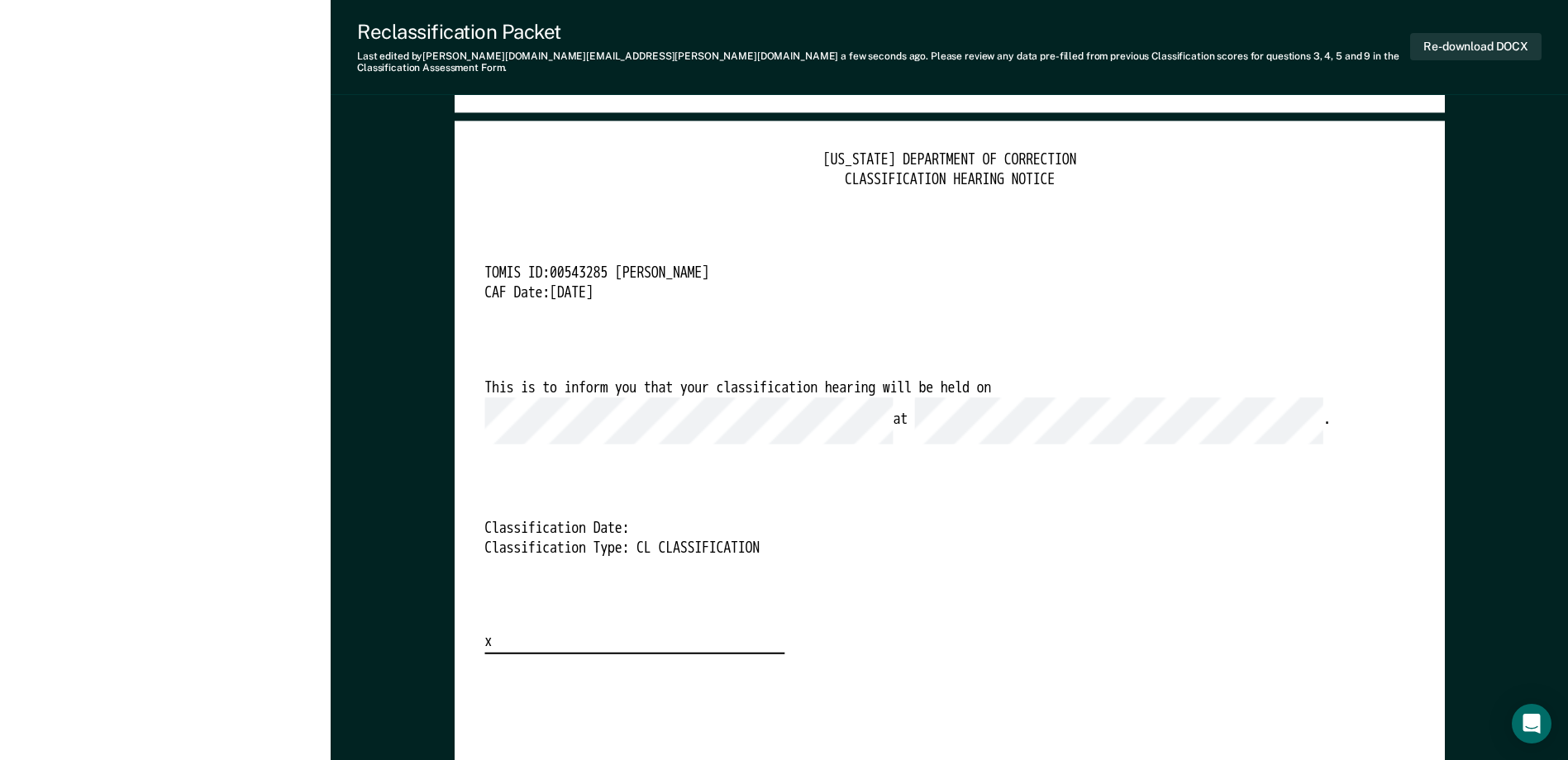 click on "TENNESSEE DEPARTMENT OF CORRECTION CLASSIFICATION HEARING NOTICE TOMIS ID:  00543285   Bonnie Gabbard CAF Date:  7/16/25 This is to inform you that your classification hearing will be held on    at   . Classification Date: Classification Type: CL CLASSIFICATION x" at bounding box center [949, 402] 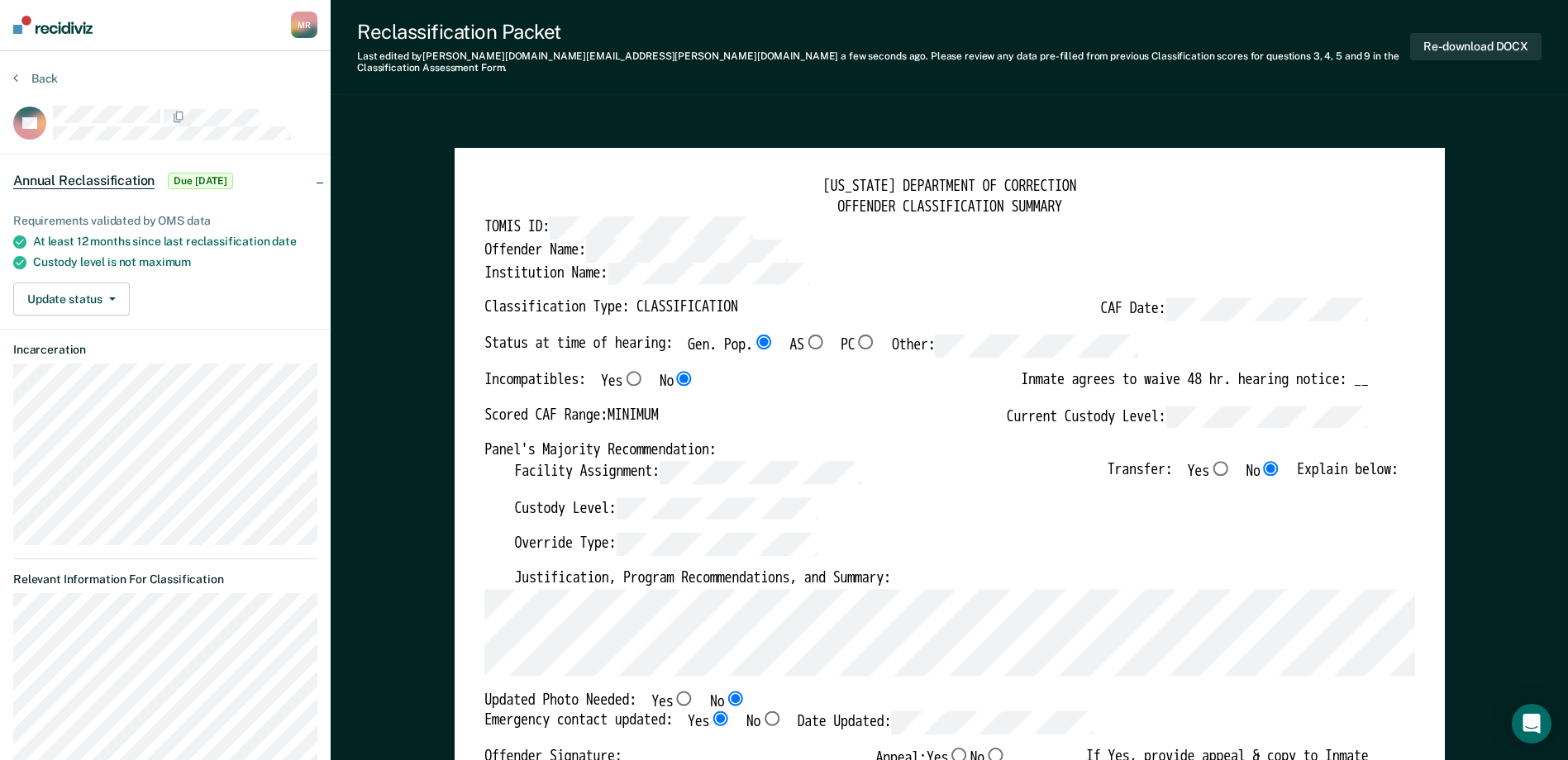 scroll, scrollTop: 0, scrollLeft: 0, axis: both 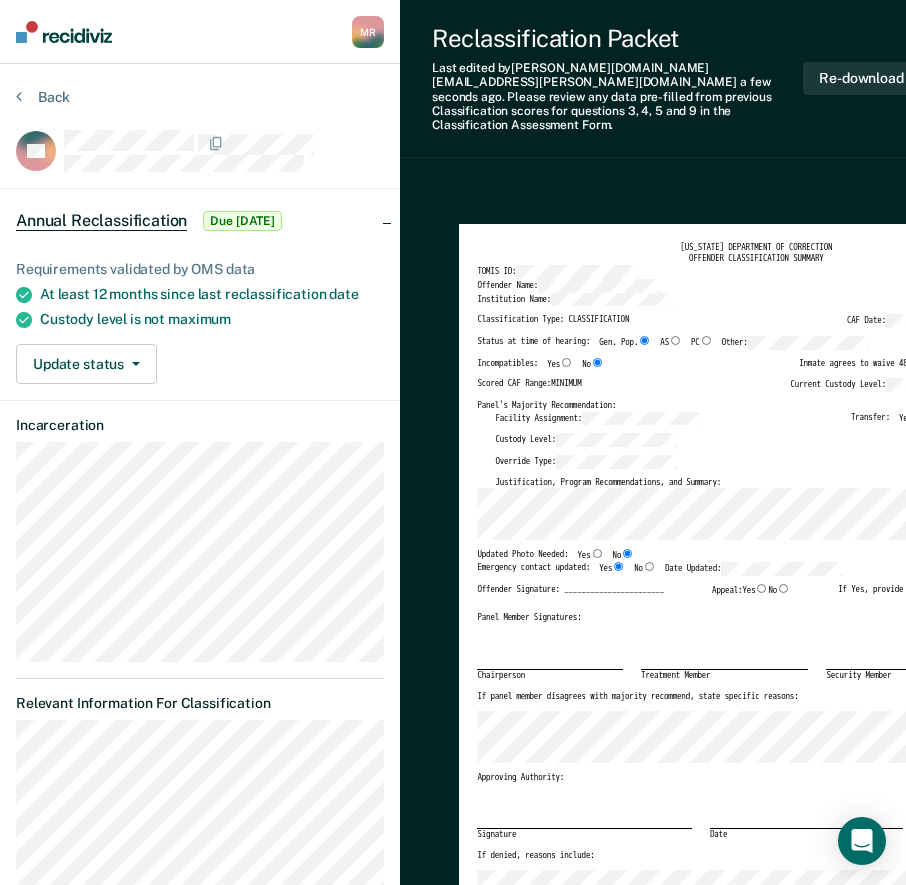 click on "Chairperson Treatment Member Security Member" at bounding box center [742, 657] 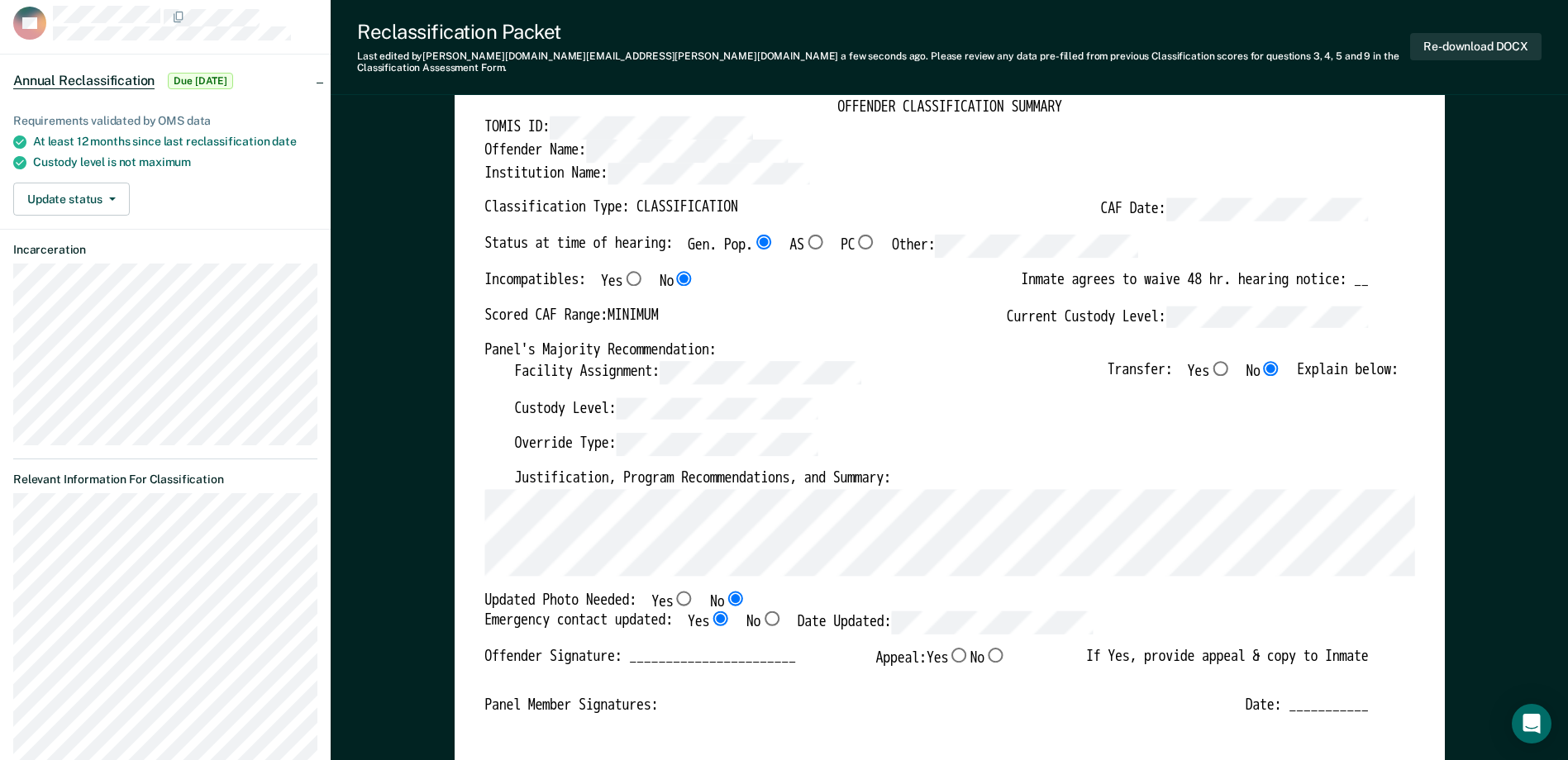 scroll, scrollTop: 165, scrollLeft: 0, axis: vertical 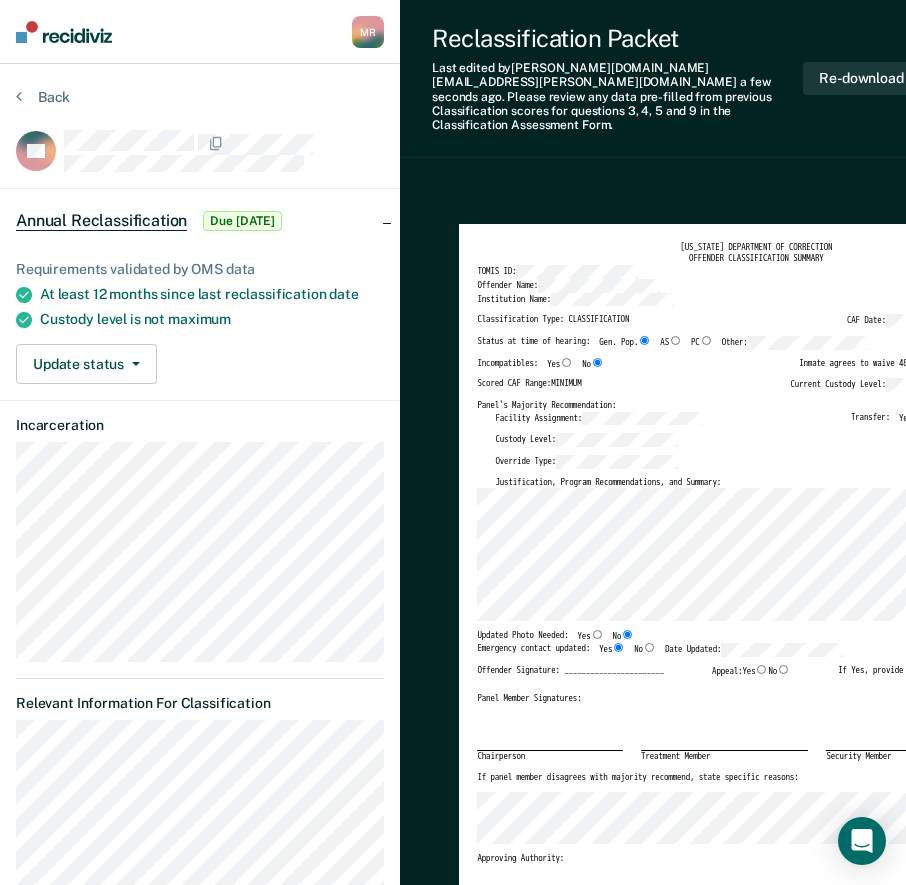 click on "Reclassification Packet" at bounding box center [617, 38] 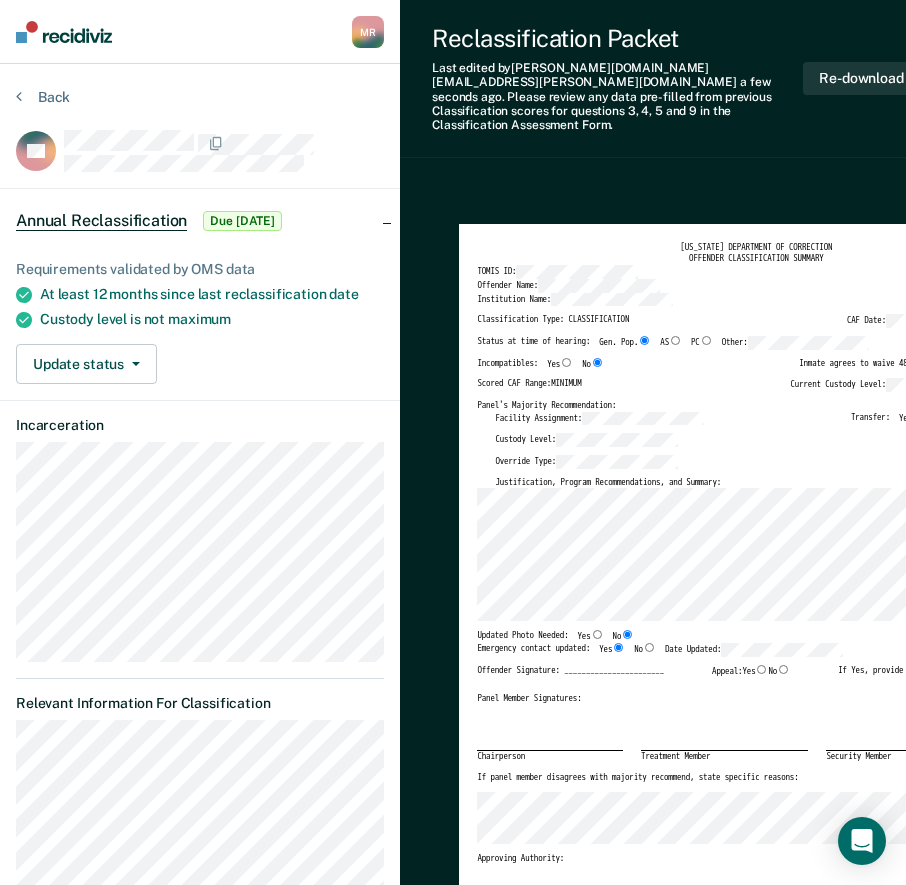 drag, startPoint x: 801, startPoint y: 151, endPoint x: 809, endPoint y: 141, distance: 12.806249 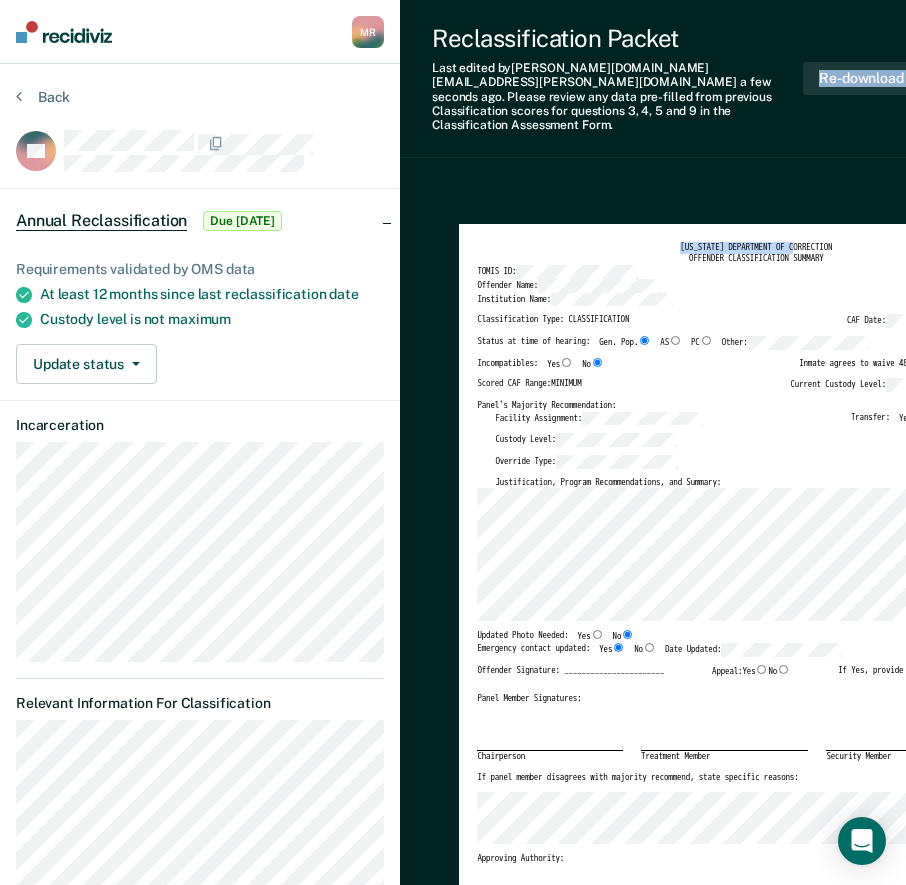 drag, startPoint x: 754, startPoint y: 162, endPoint x: 778, endPoint y: 137, distance: 34.655445 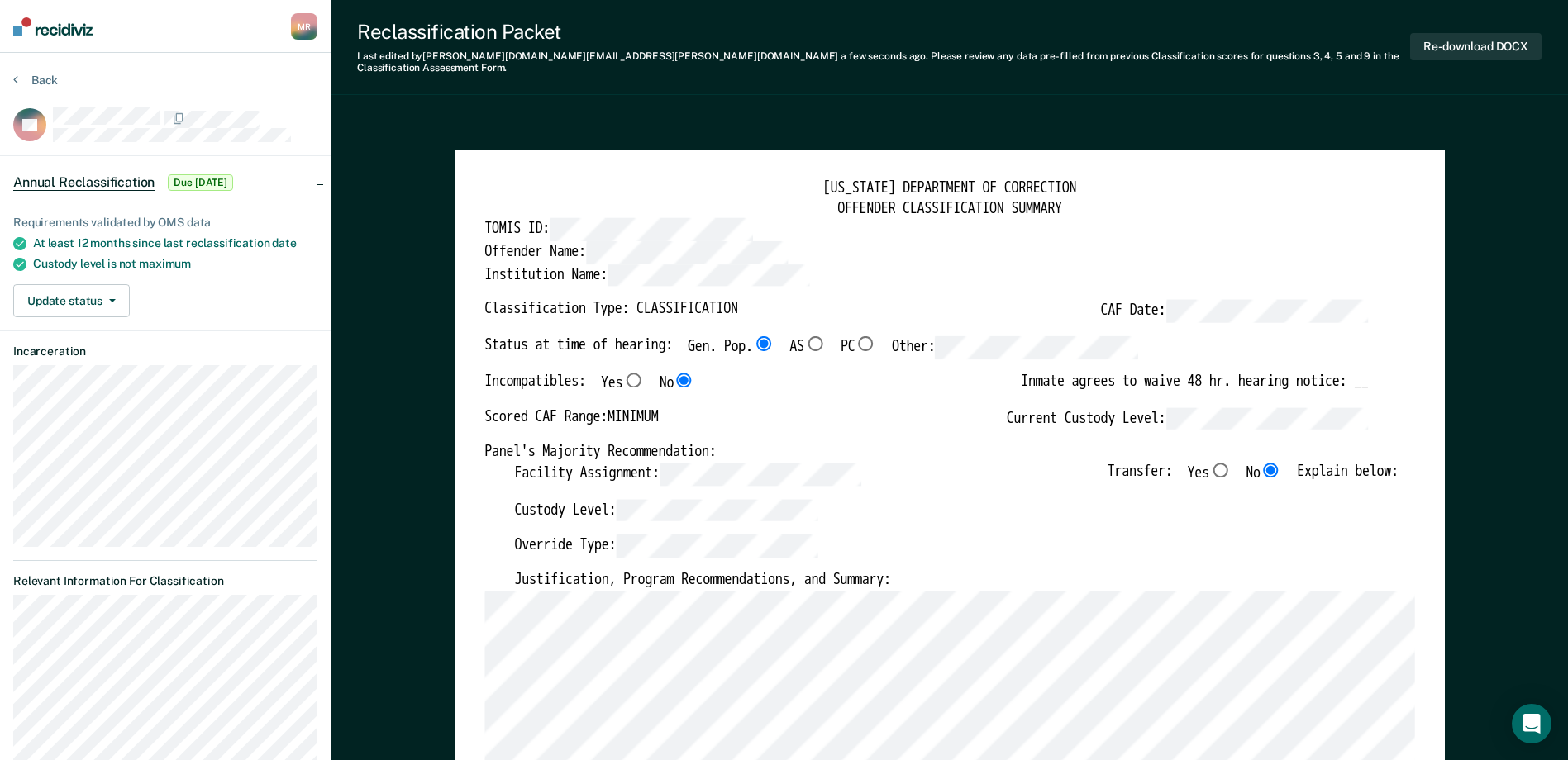 scroll, scrollTop: 165, scrollLeft: 0, axis: vertical 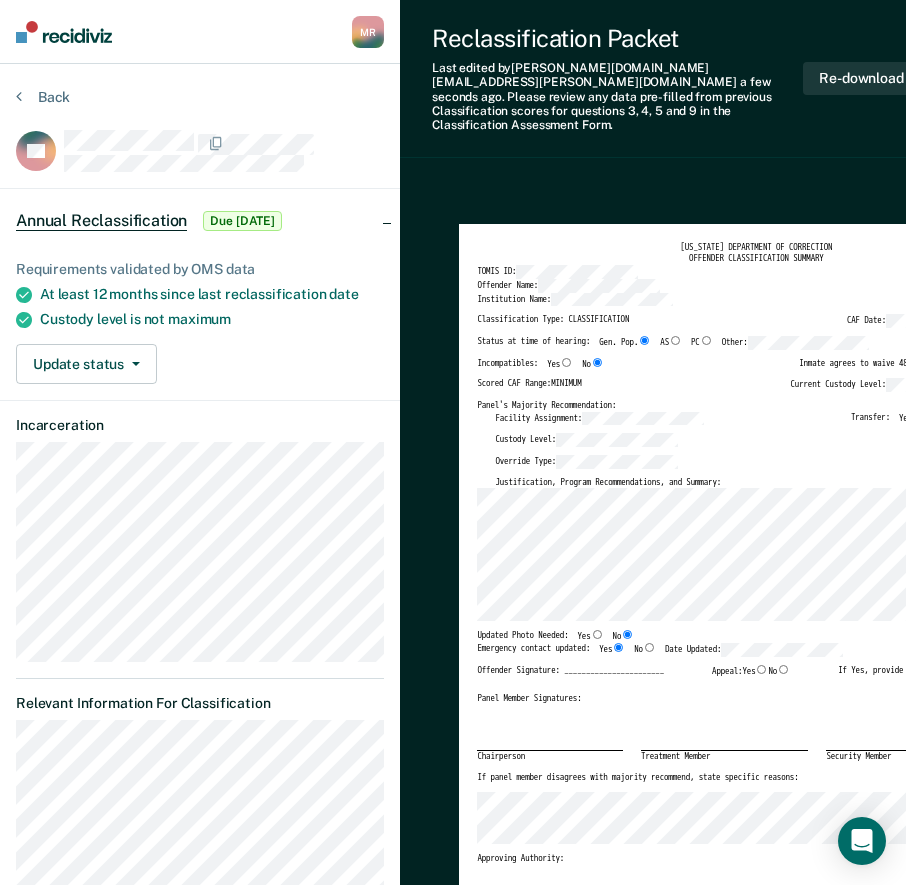 click on "Chairperson Treatment Member Security Member" at bounding box center [742, 738] 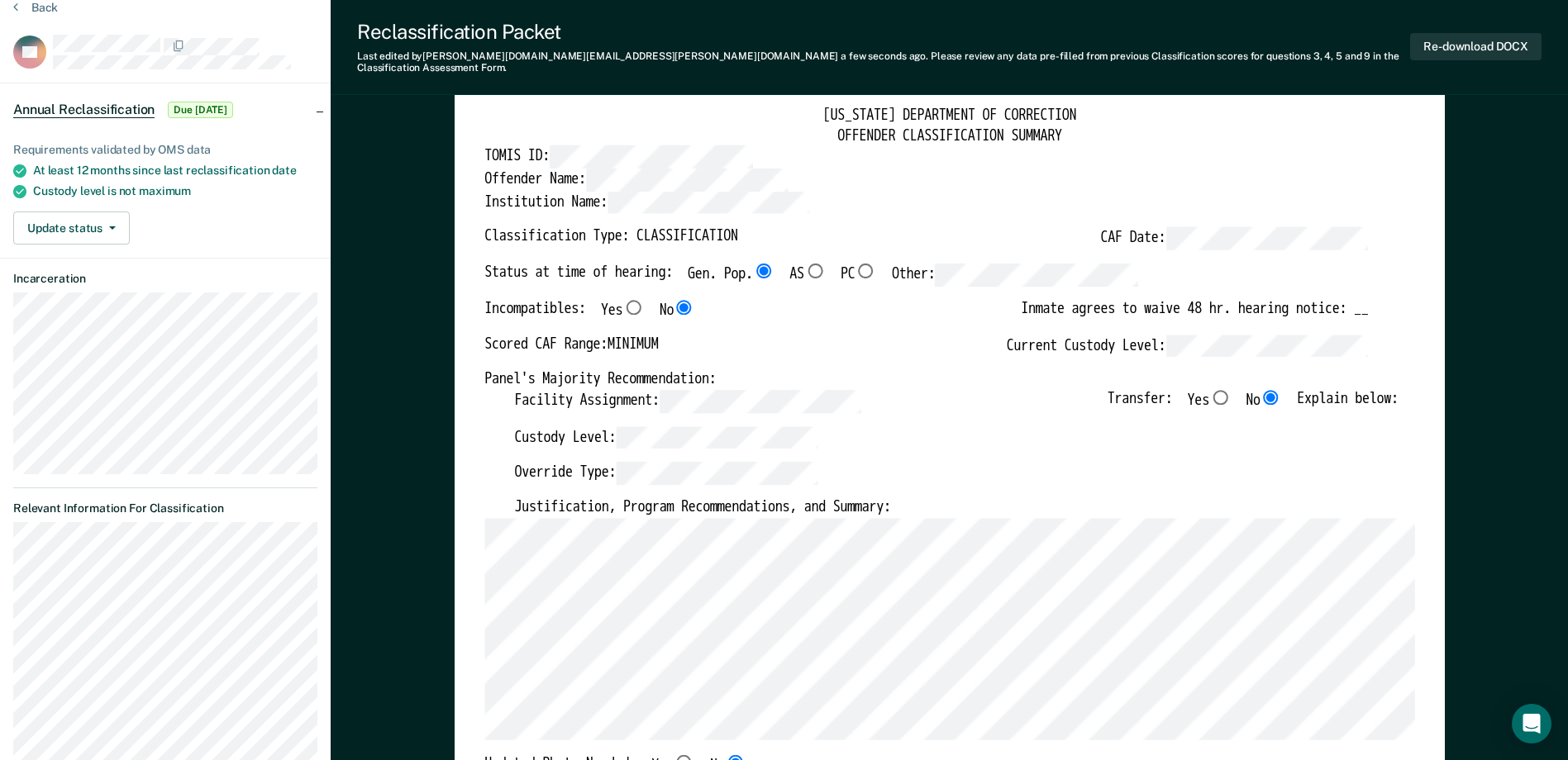 scroll, scrollTop: 165, scrollLeft: 0, axis: vertical 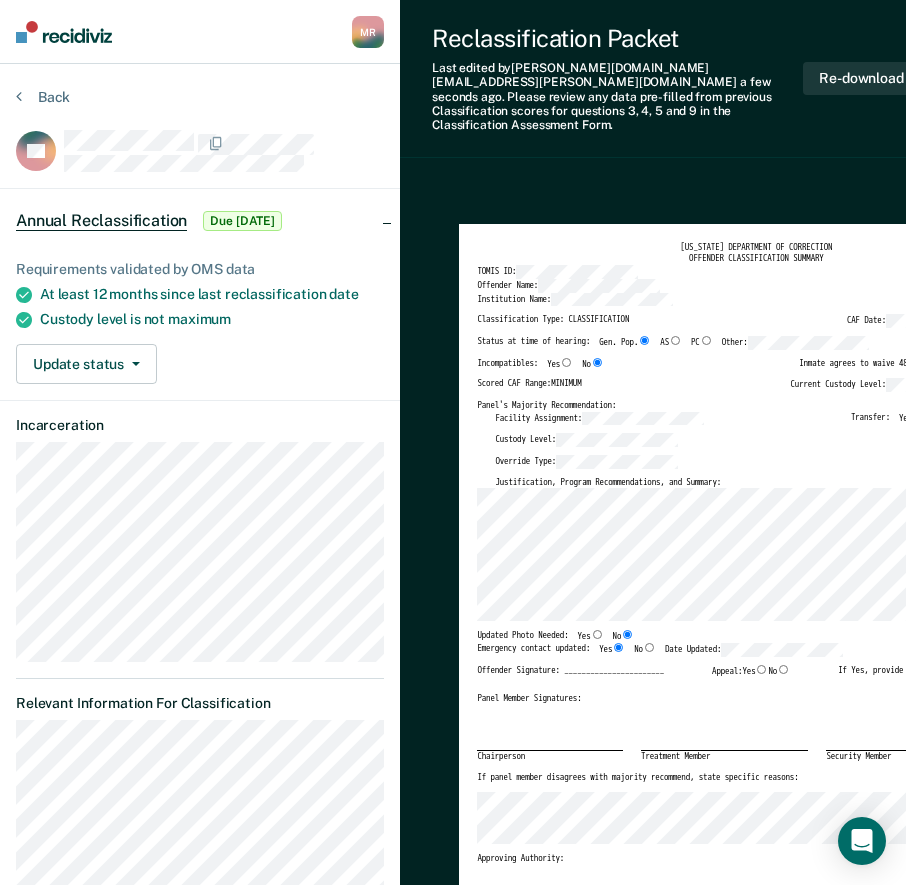 click on "Chairperson Treatment Member Security Member" at bounding box center [742, 738] 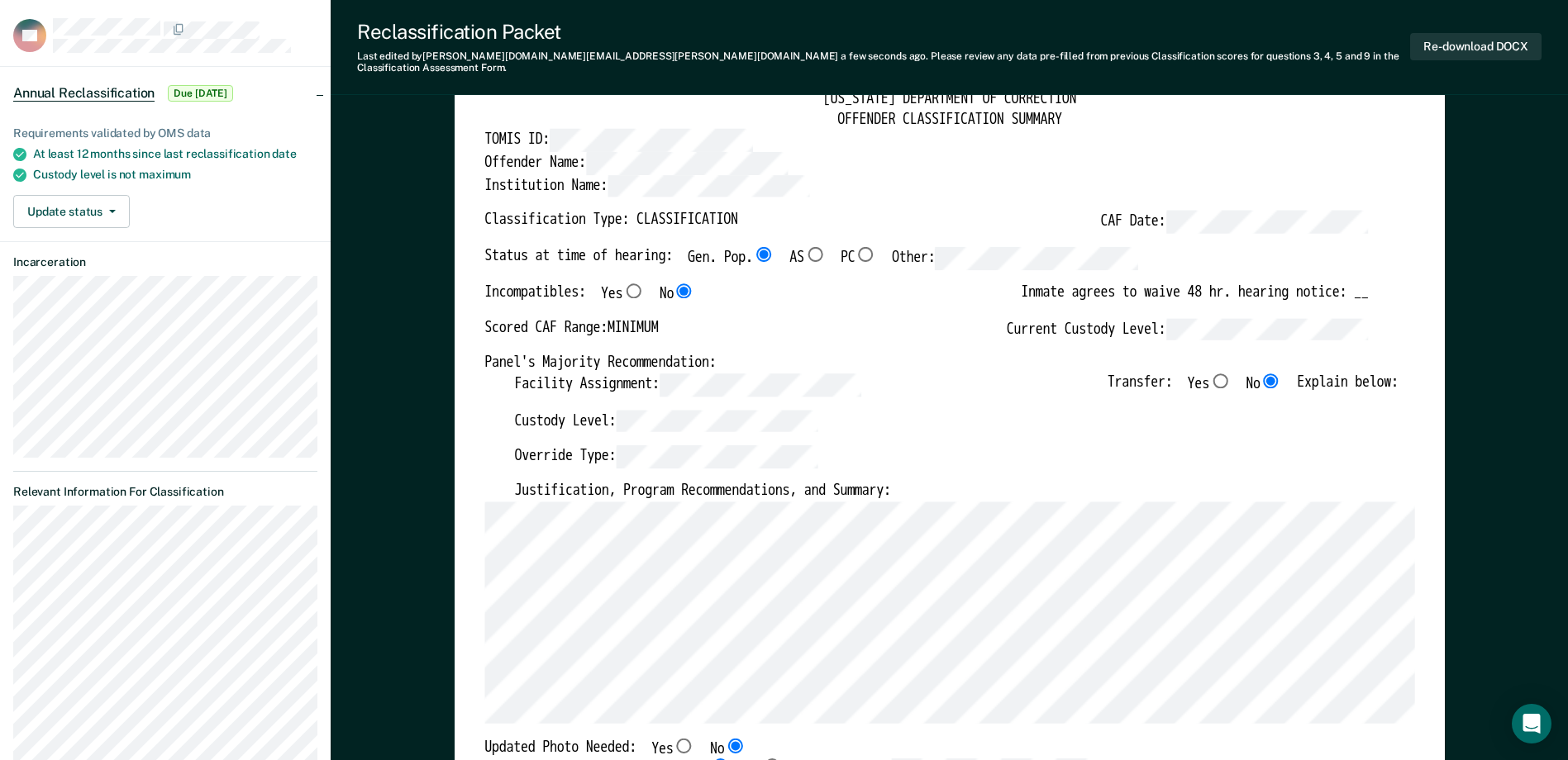 scroll, scrollTop: 165, scrollLeft: 0, axis: vertical 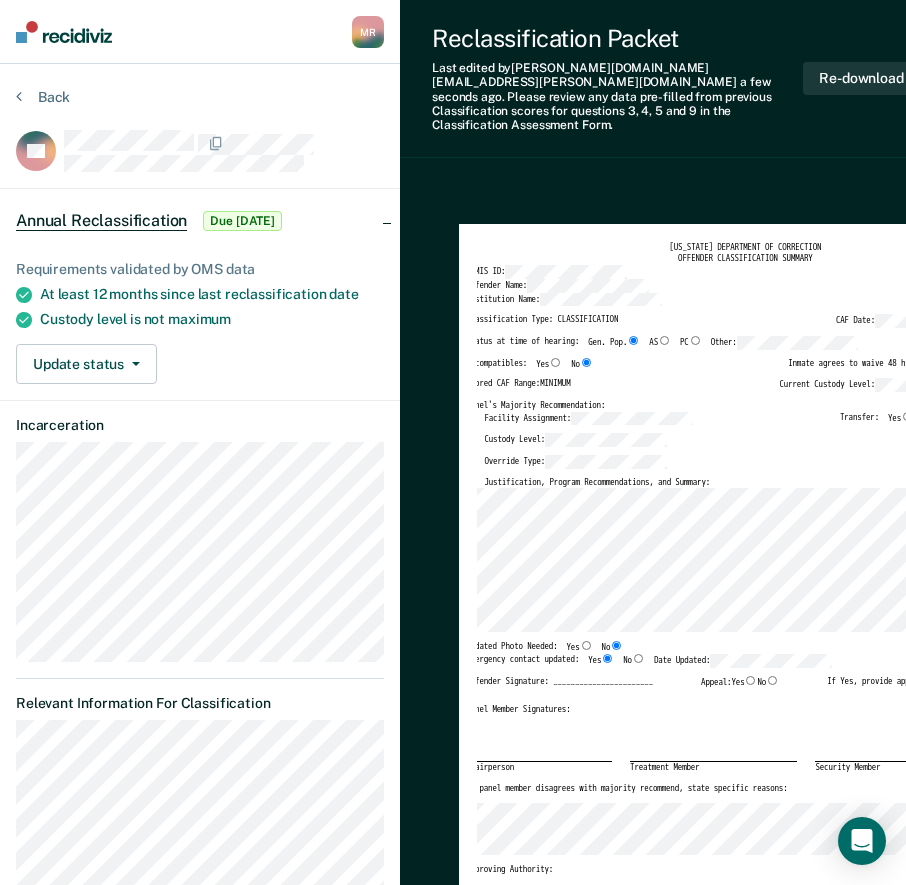 click on "Emergency contact updated: Yes No Date Updated:" at bounding box center [731, 665] 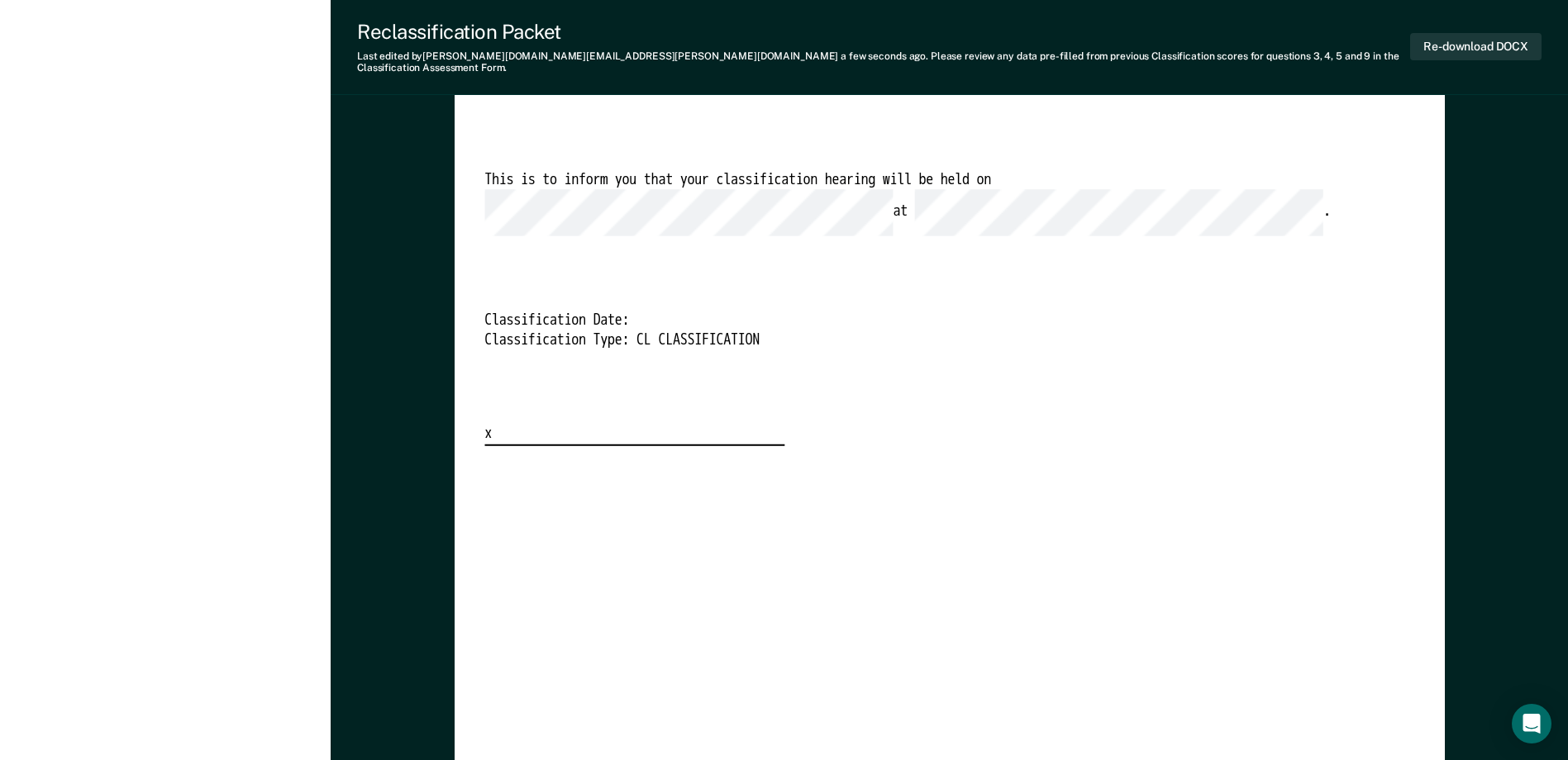 scroll, scrollTop: 3990, scrollLeft: 0, axis: vertical 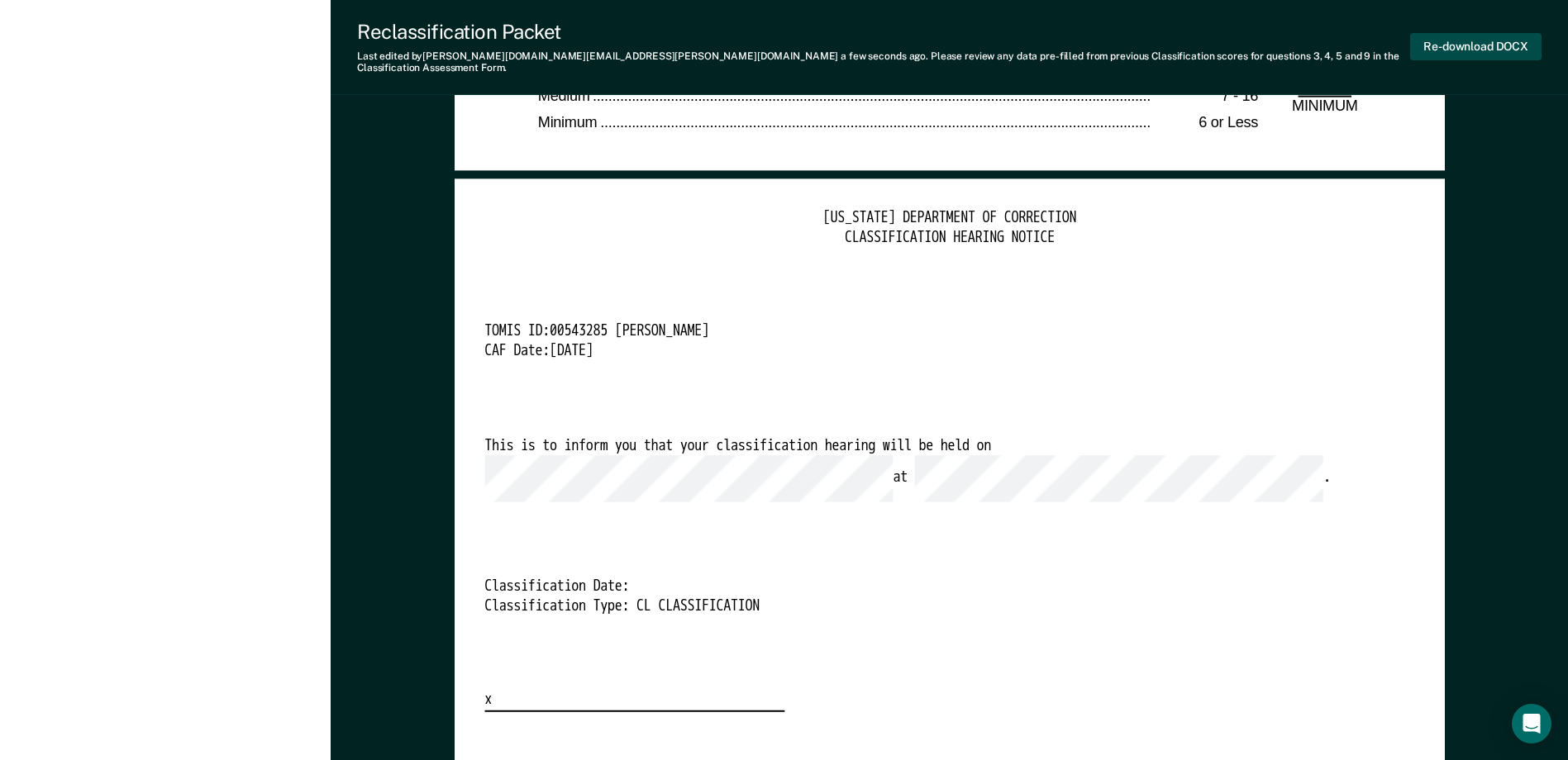 click on "Re-download DOCX" at bounding box center (1475, 46) 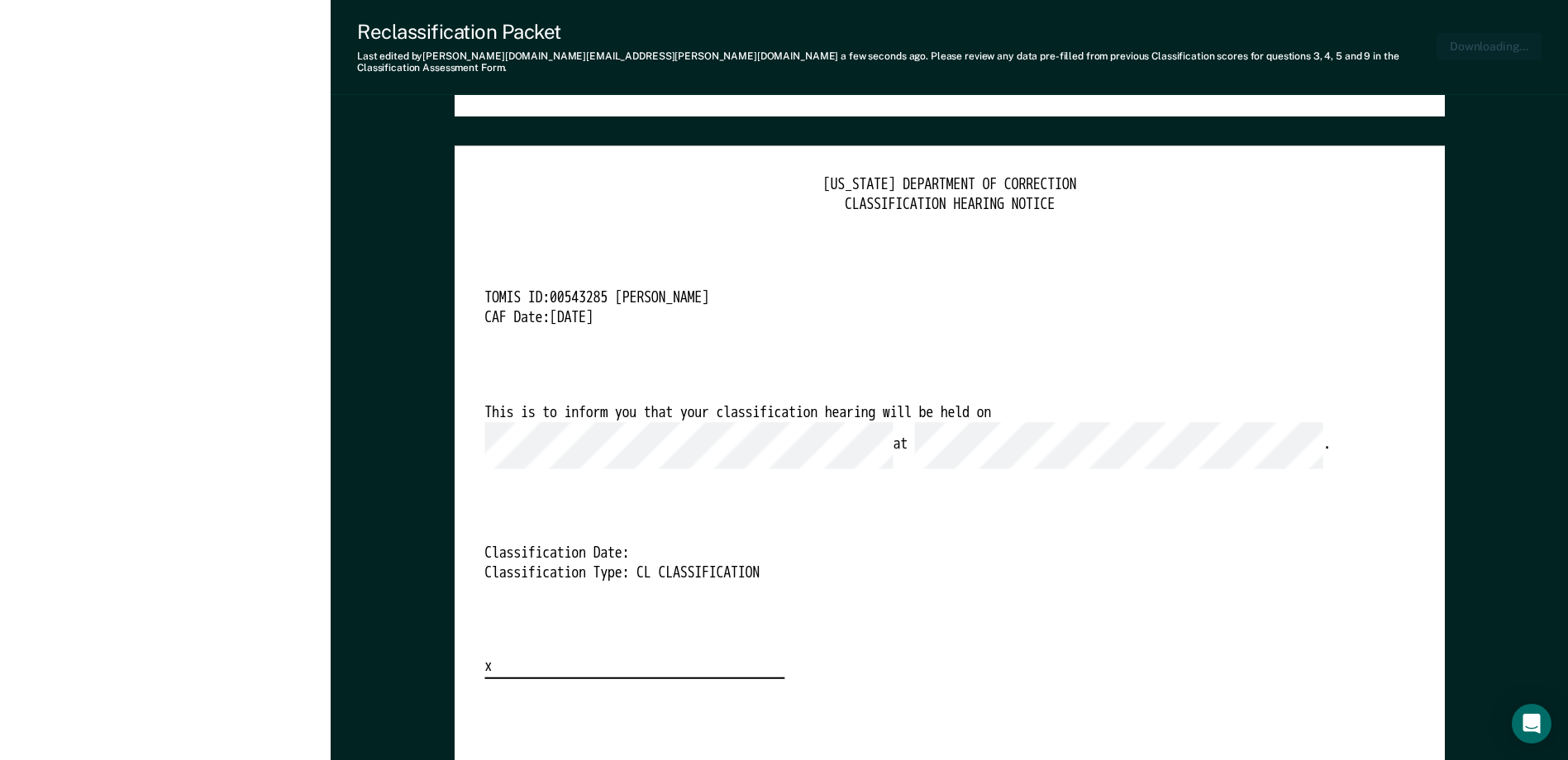 scroll, scrollTop: 0, scrollLeft: 3, axis: horizontal 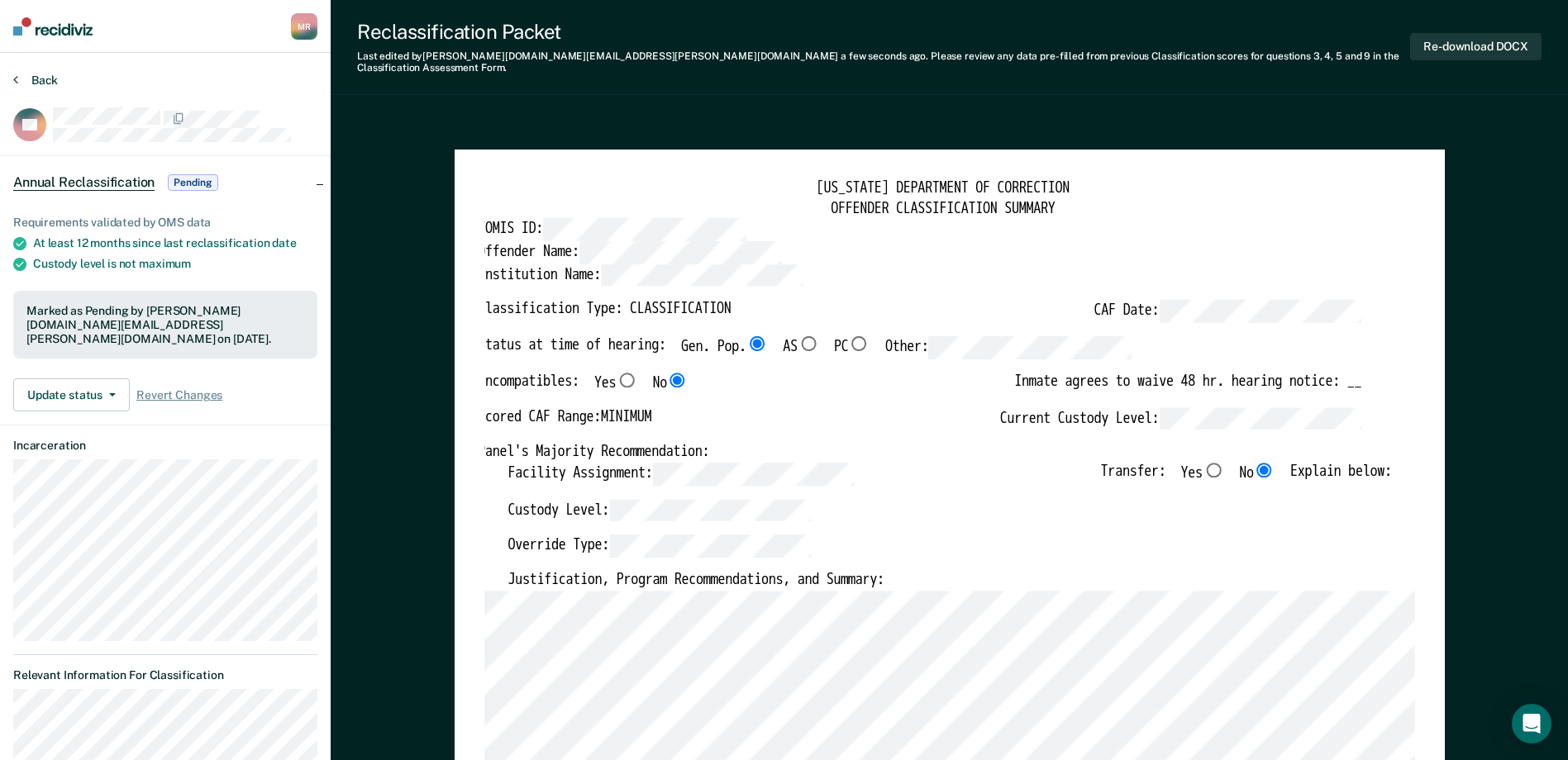 click on "Back" at bounding box center (36, 80) 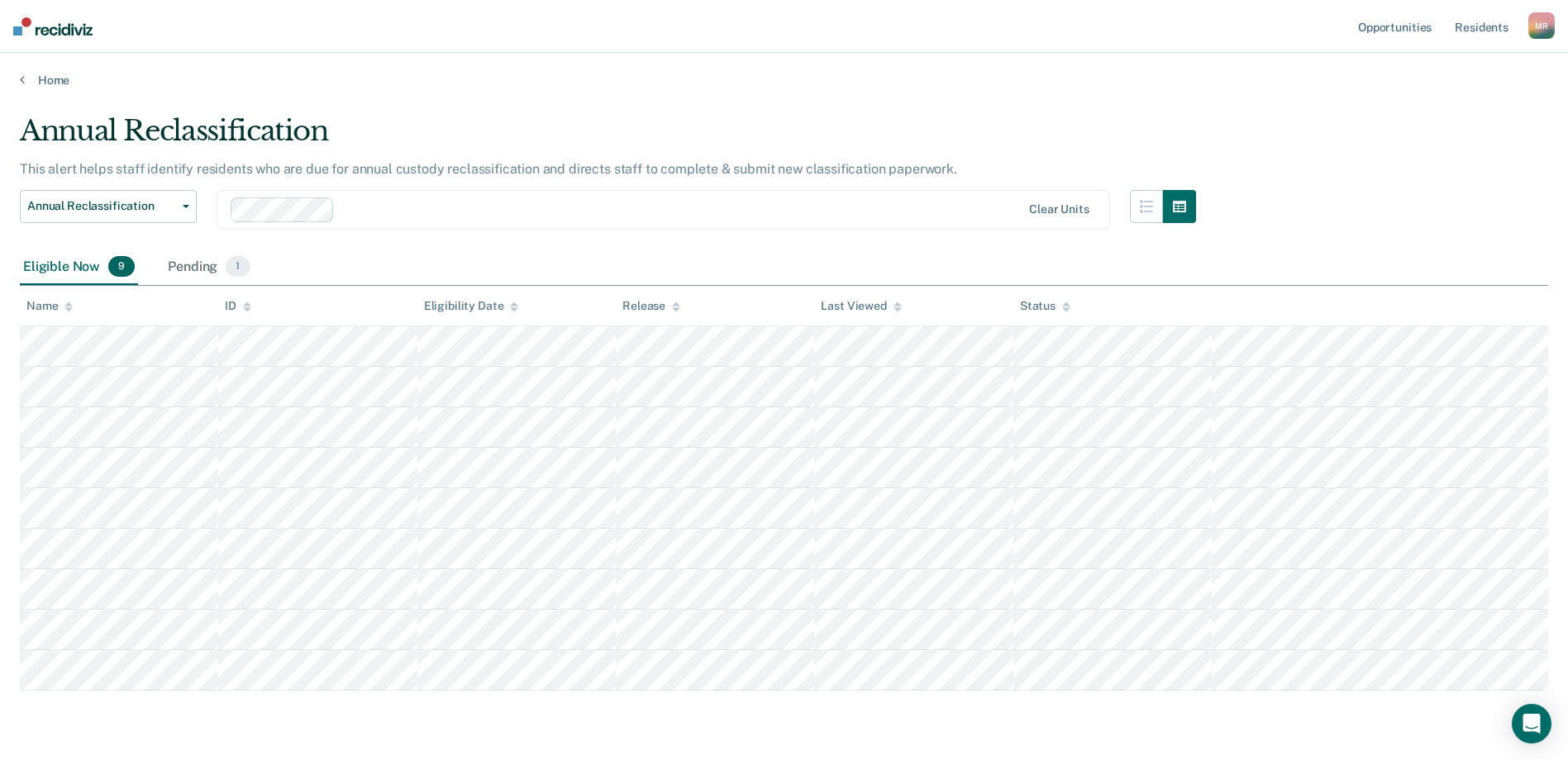 scroll, scrollTop: 50, scrollLeft: 0, axis: vertical 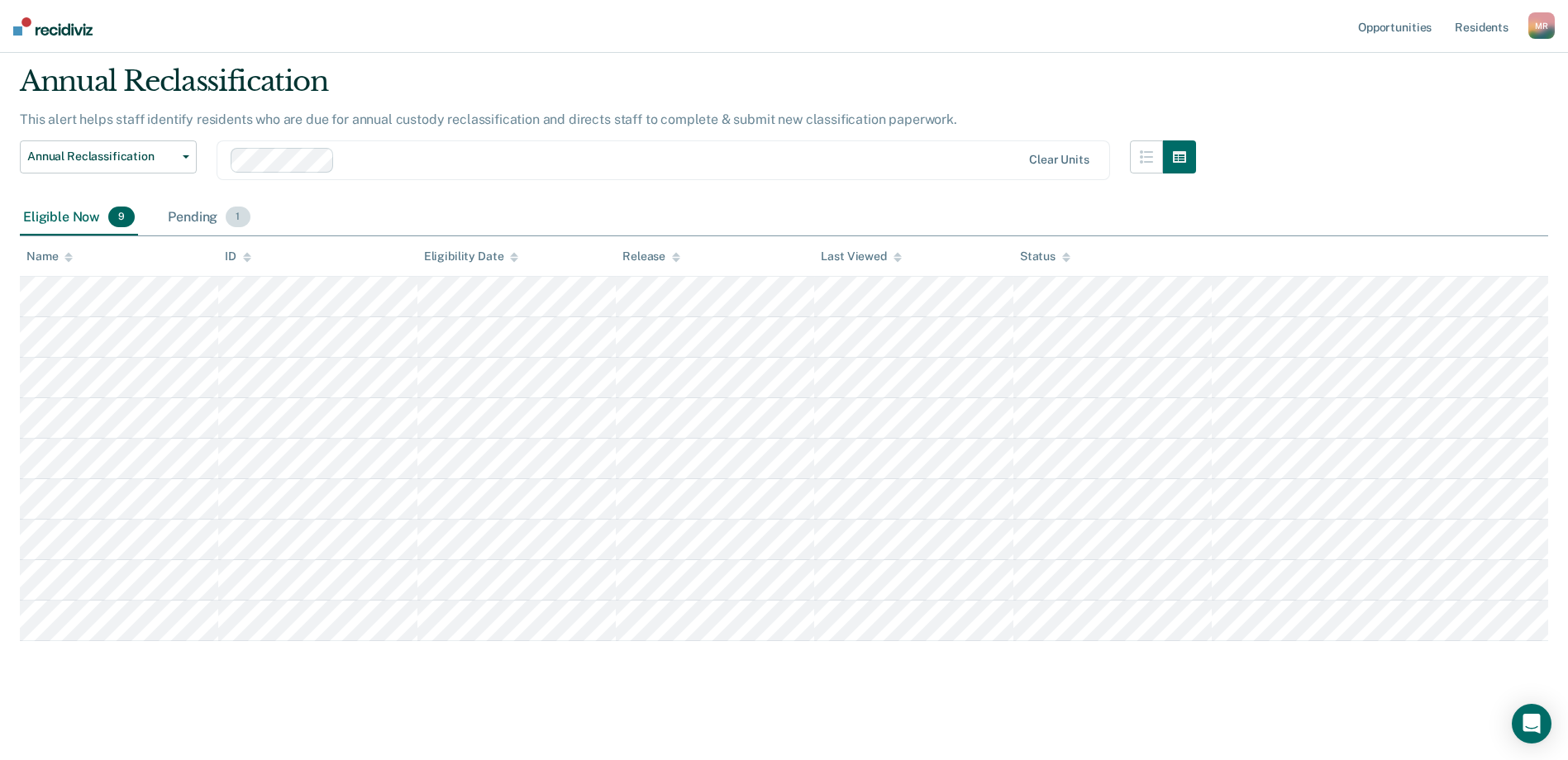 click on "Pending 1" at bounding box center [208, 218] 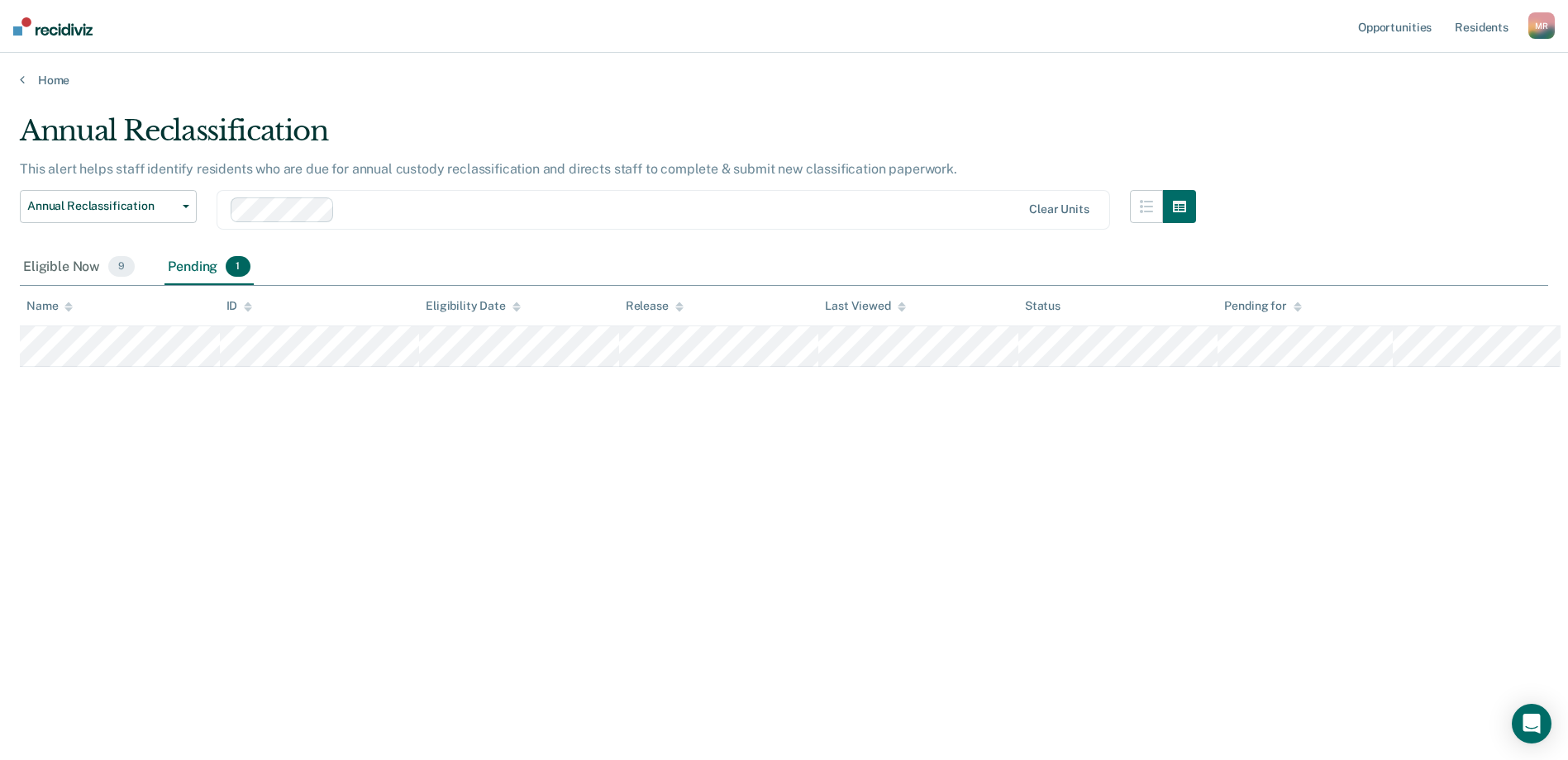 scroll, scrollTop: 0, scrollLeft: 0, axis: both 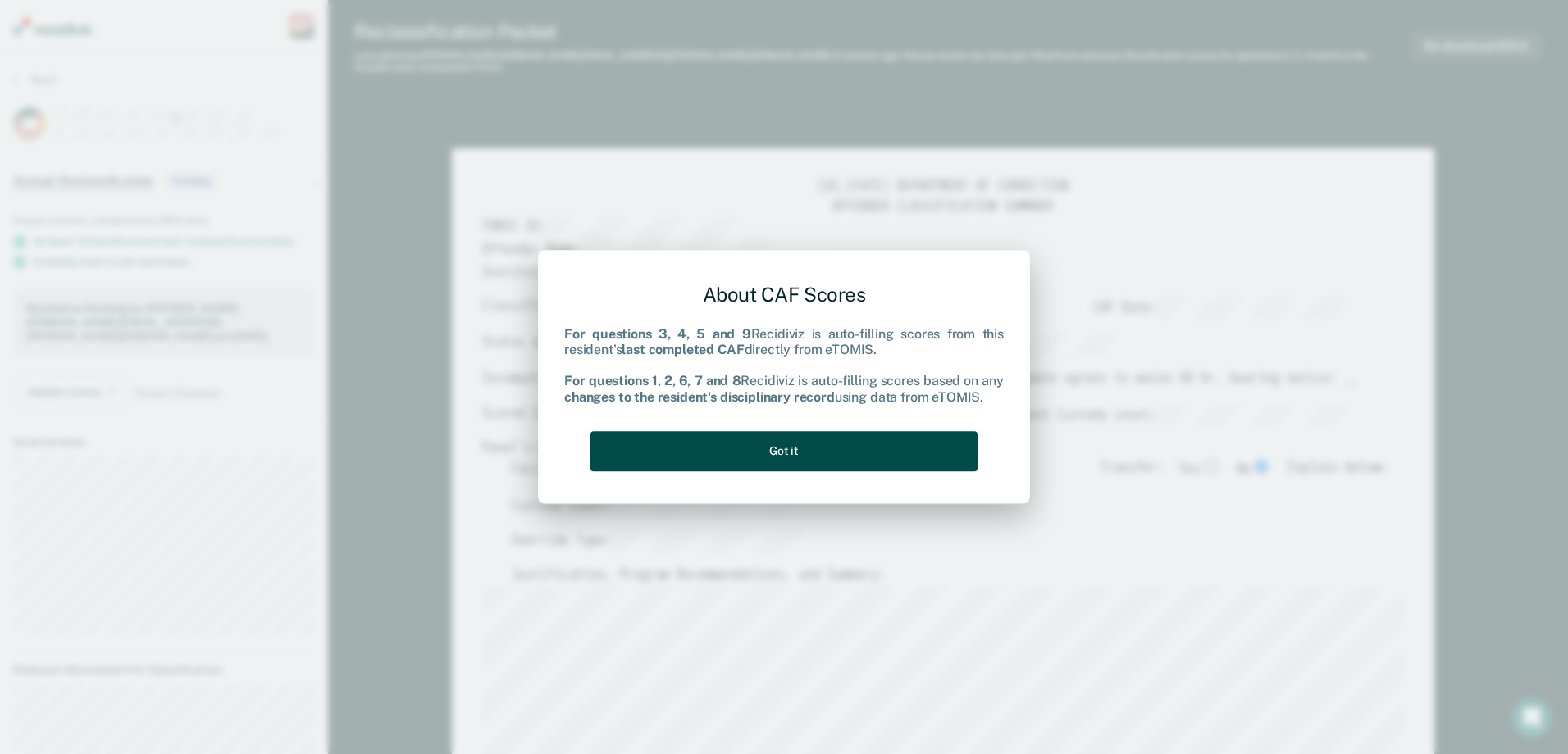 click on "Got it" at bounding box center (784, 451) 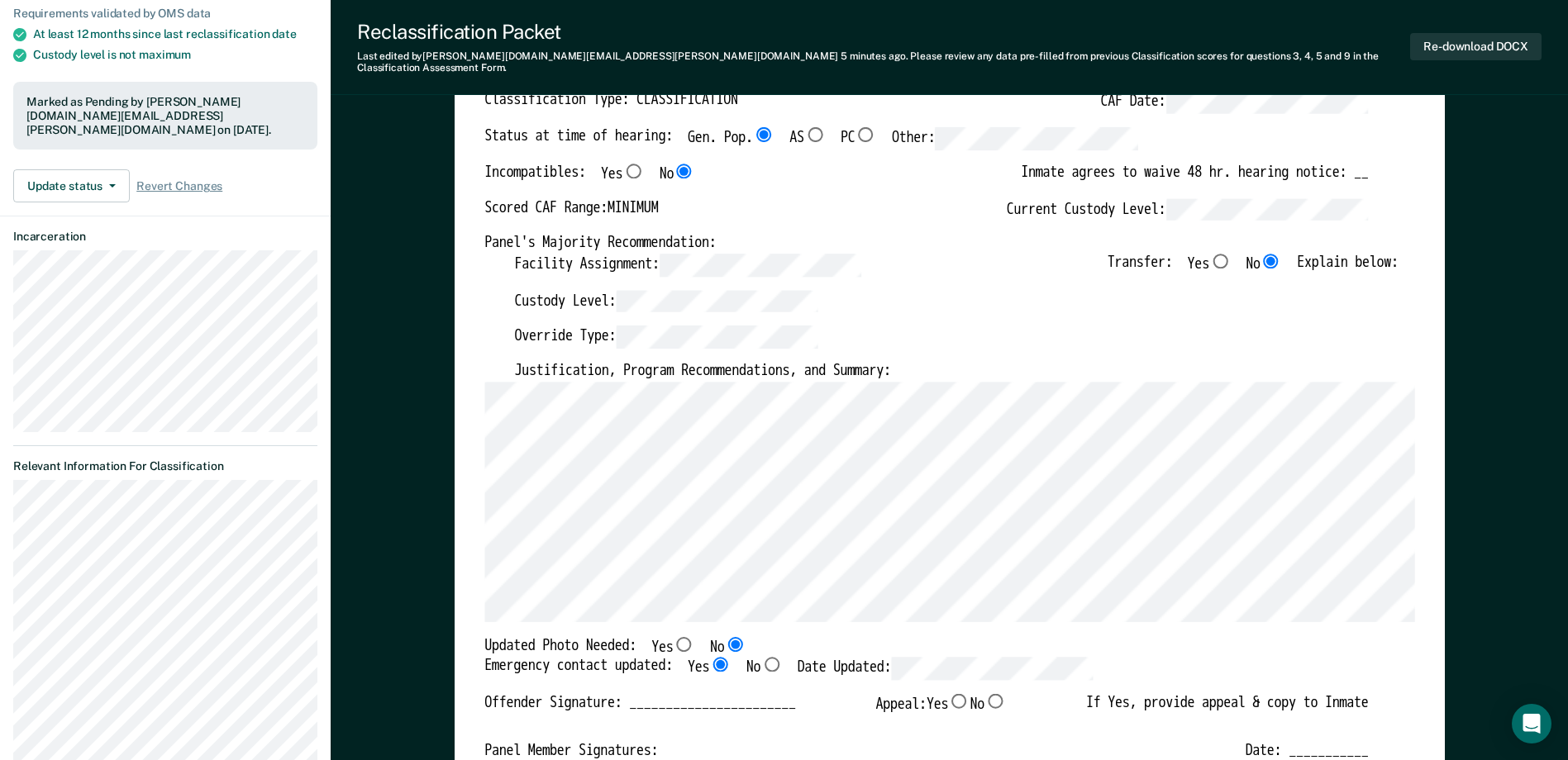 scroll, scrollTop: 248, scrollLeft: 0, axis: vertical 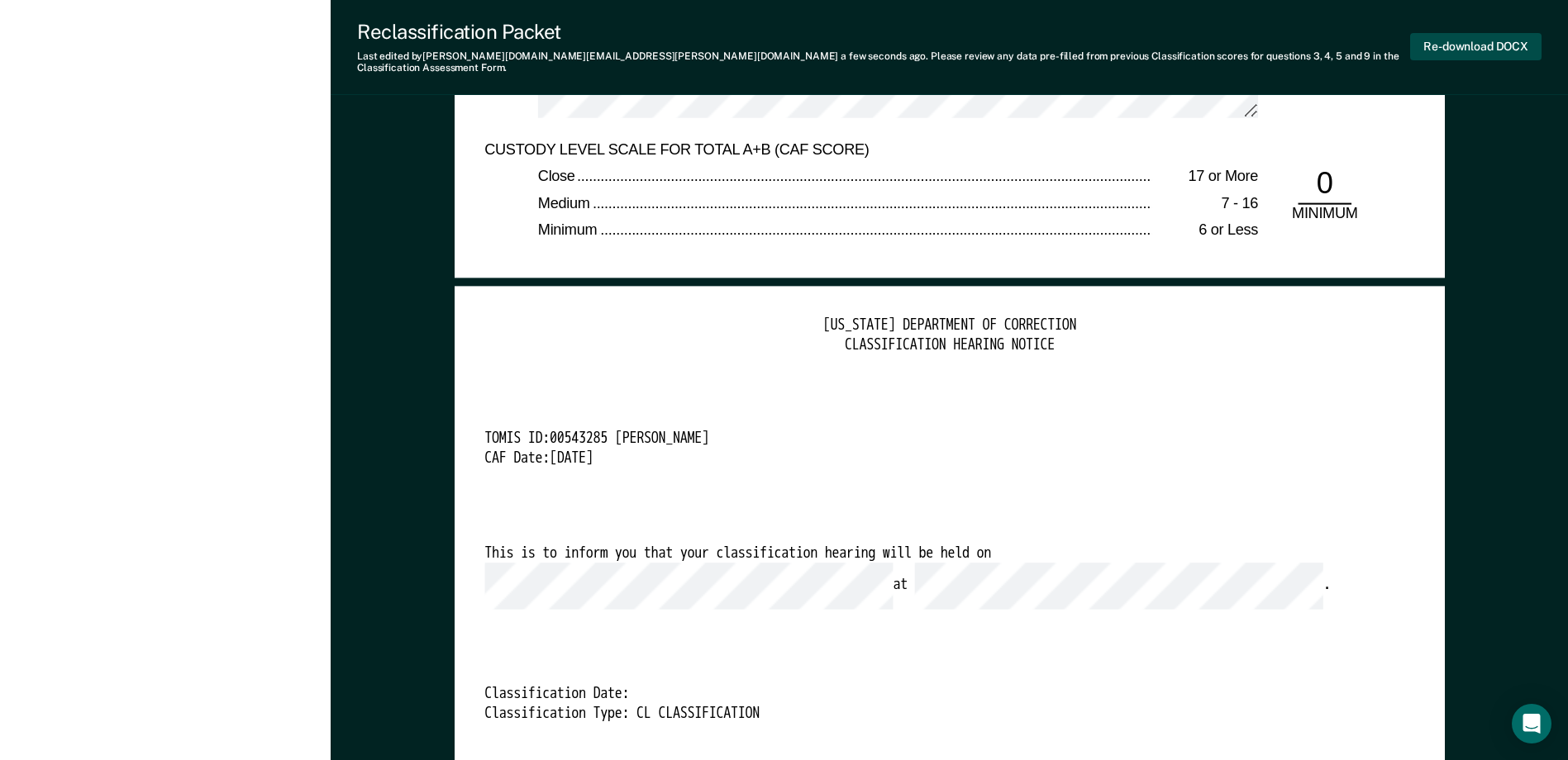click on "Re-download DOCX" at bounding box center [1475, 46] 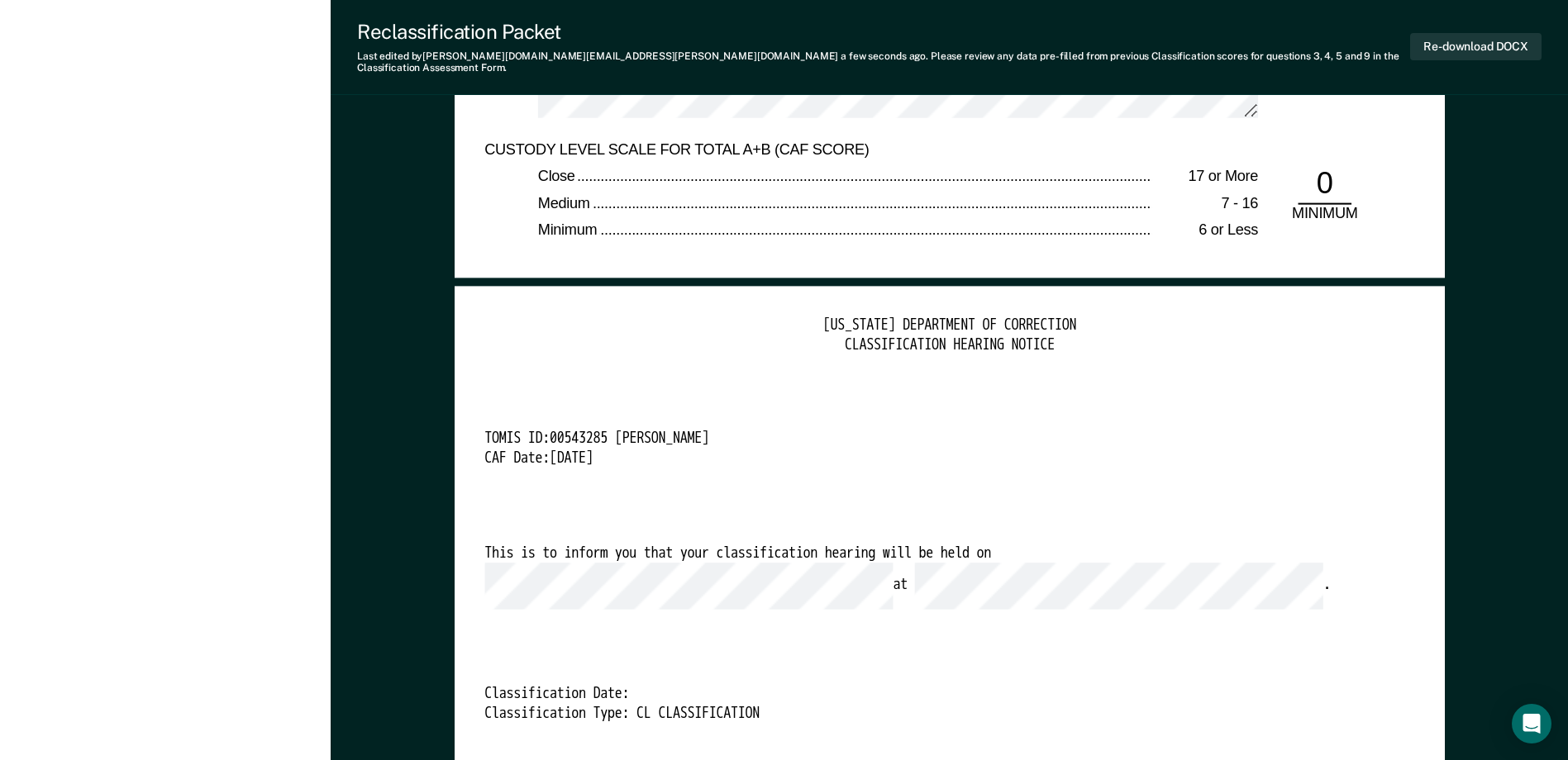 click on "Classification Date:" at bounding box center [926, 695] 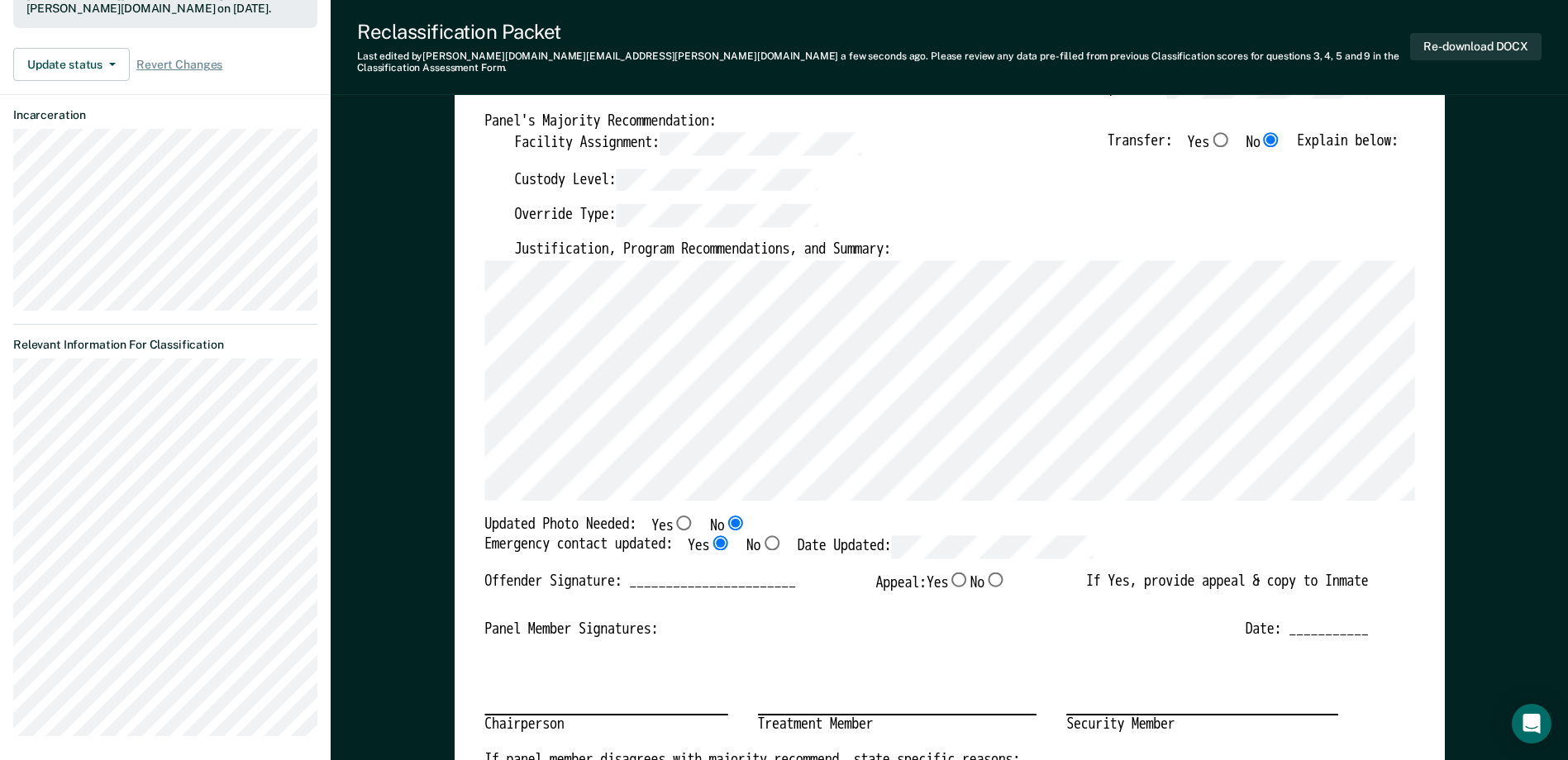 scroll, scrollTop: 0, scrollLeft: 0, axis: both 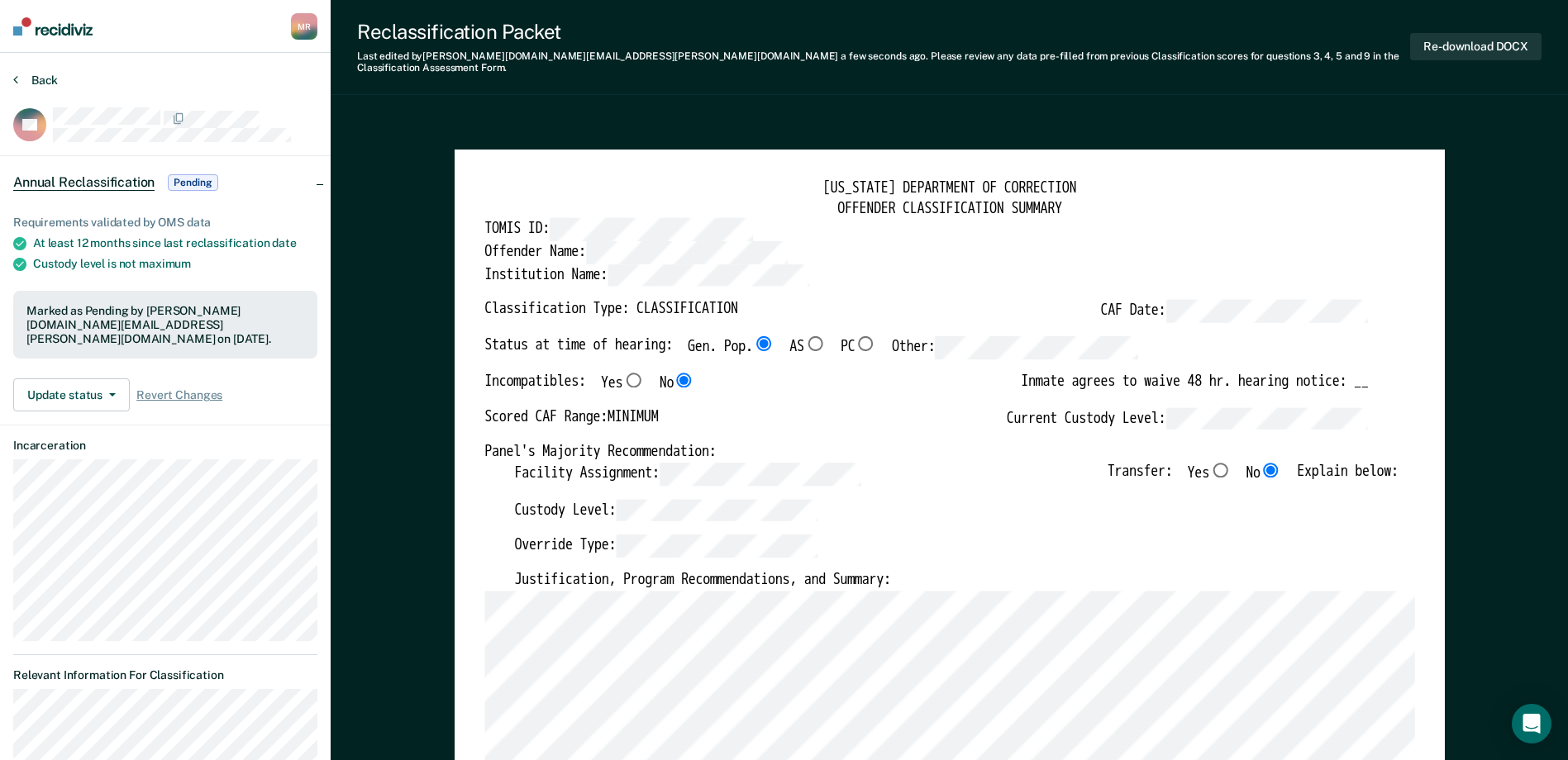 click on "Back" at bounding box center (36, 80) 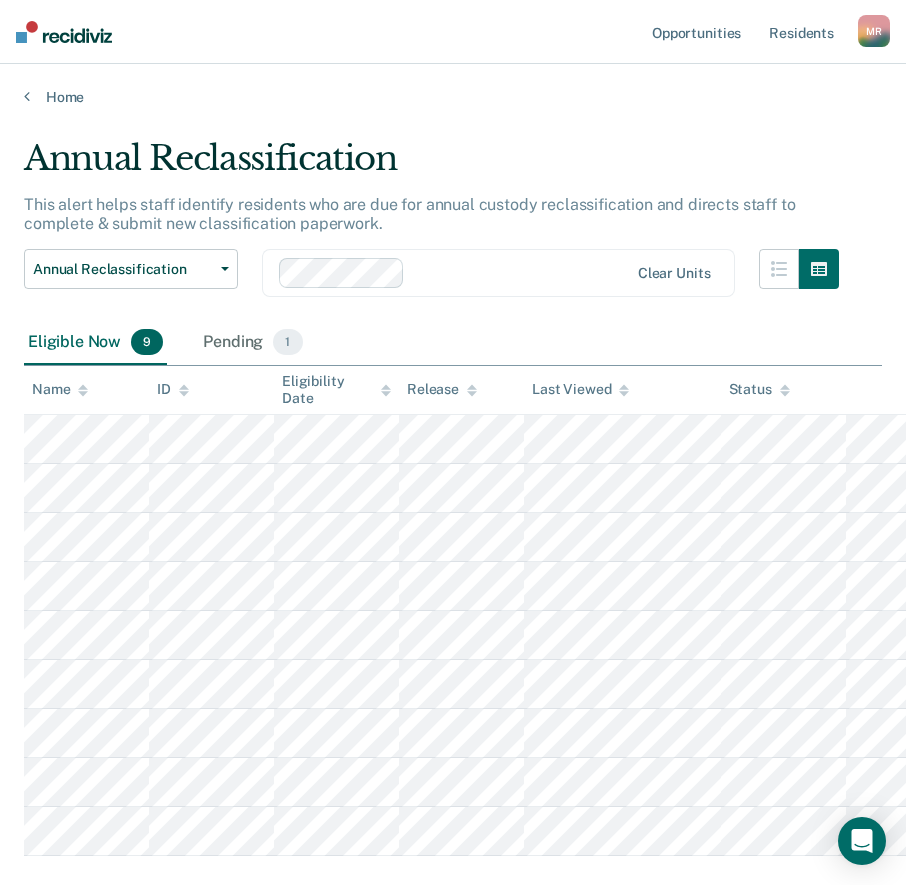 click on "Annual Reclassification   This alert helps staff identify residents who are due for annual custody reclassification and directs staff to complete & submit new classification paperwork. Annual Reclassification Custody Level Downgrade Annual Reclassification Initial Classification Clear   units Eligible Now 9 Pending 1
To pick up a draggable item, press the space bar.
While dragging, use the arrow keys to move the item.
Press space again to drop the item in its new position, or press escape to cancel.
Name ID Eligibility Date Release Last Viewed Status" at bounding box center [453, 550] 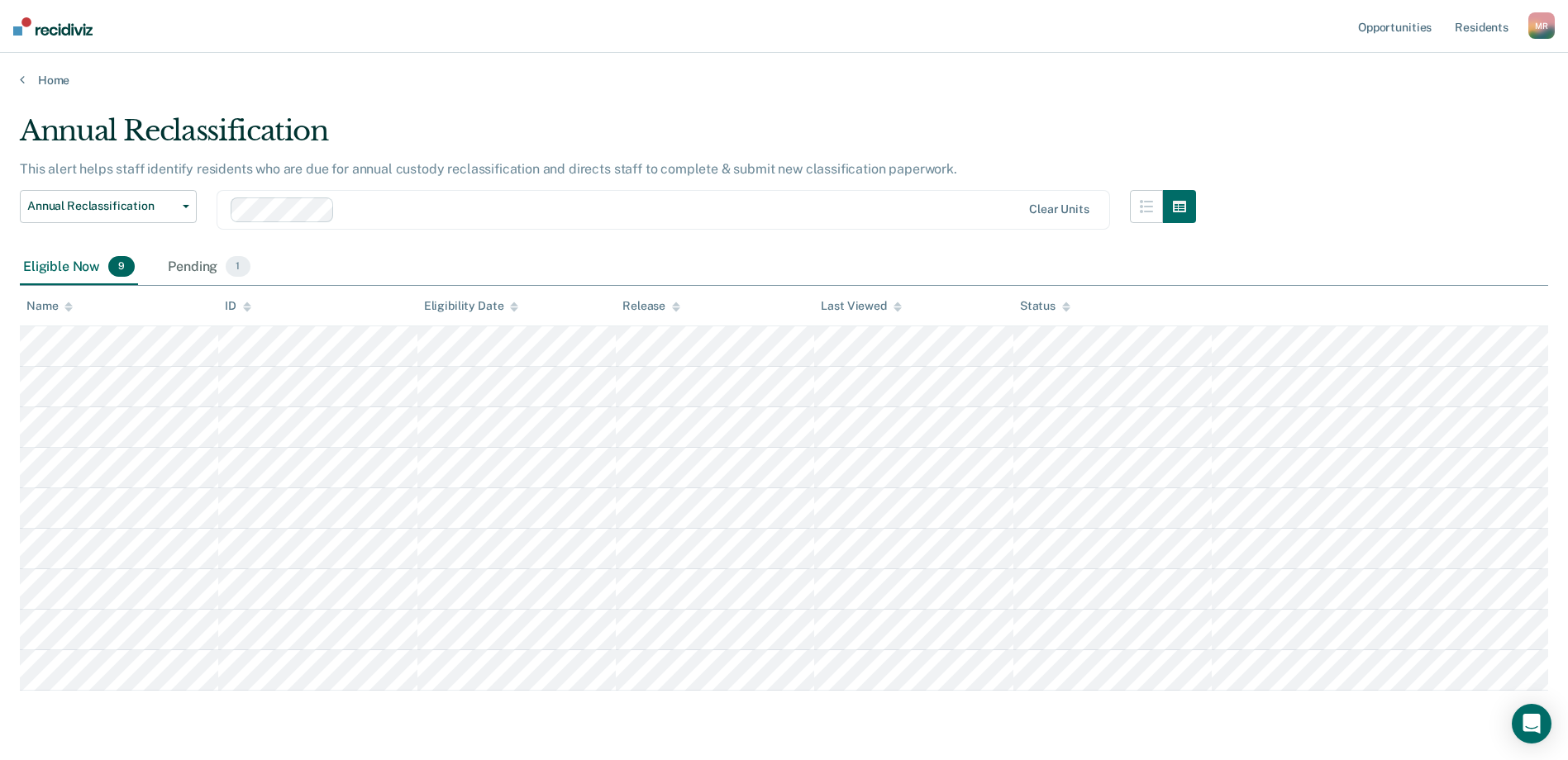 scroll, scrollTop: 50, scrollLeft: 0, axis: vertical 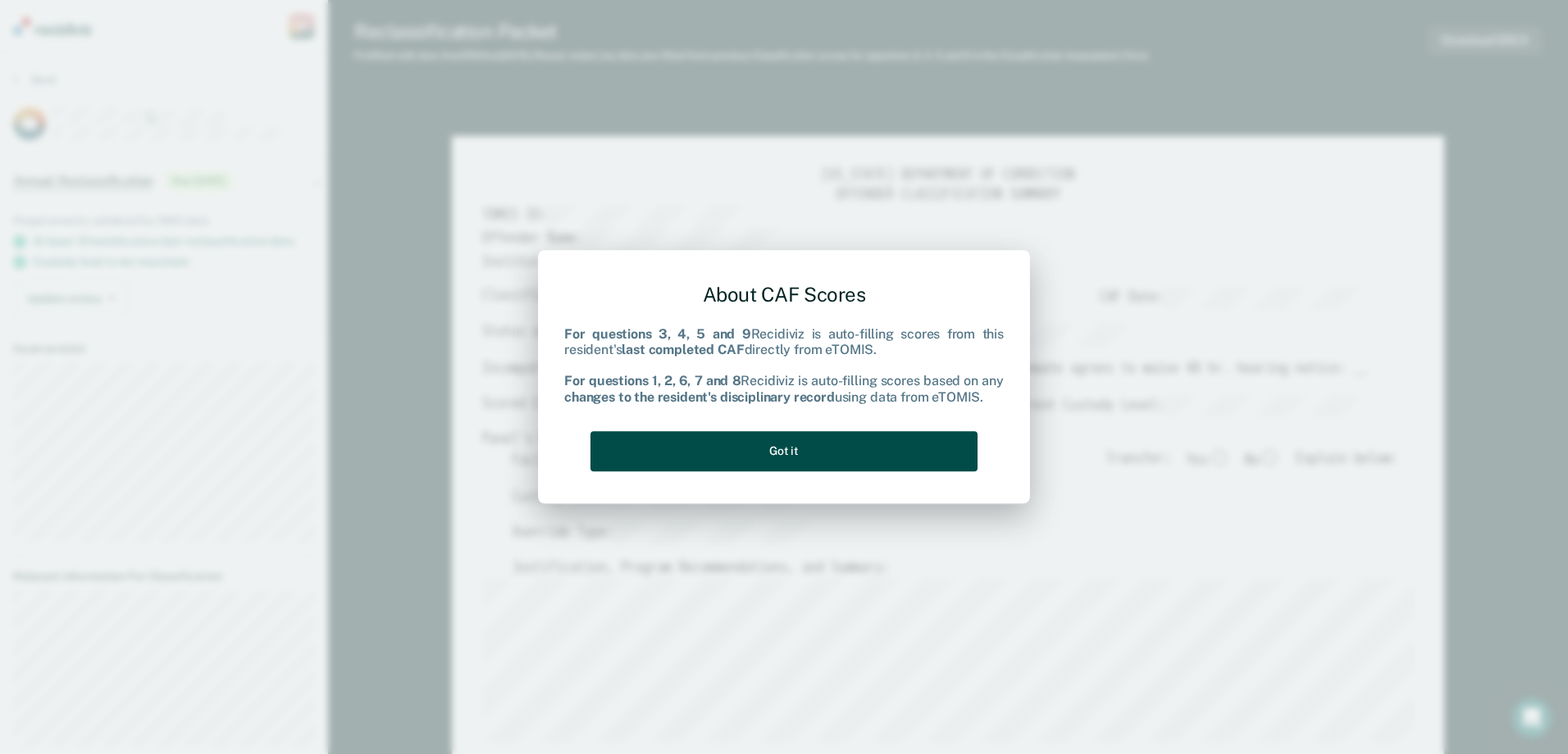click on "Got it" at bounding box center [784, 451] 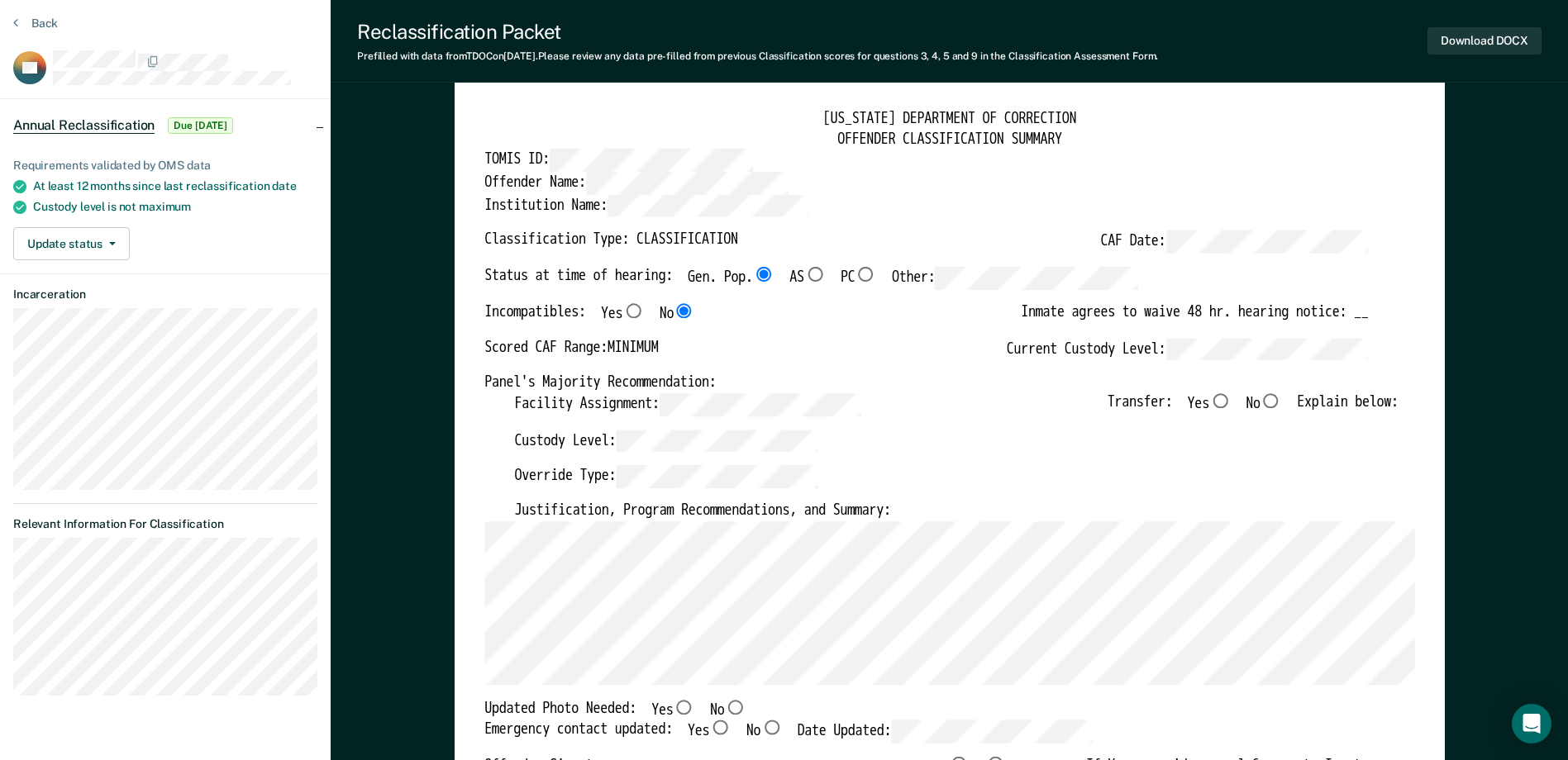 scroll, scrollTop: 83, scrollLeft: 0, axis: vertical 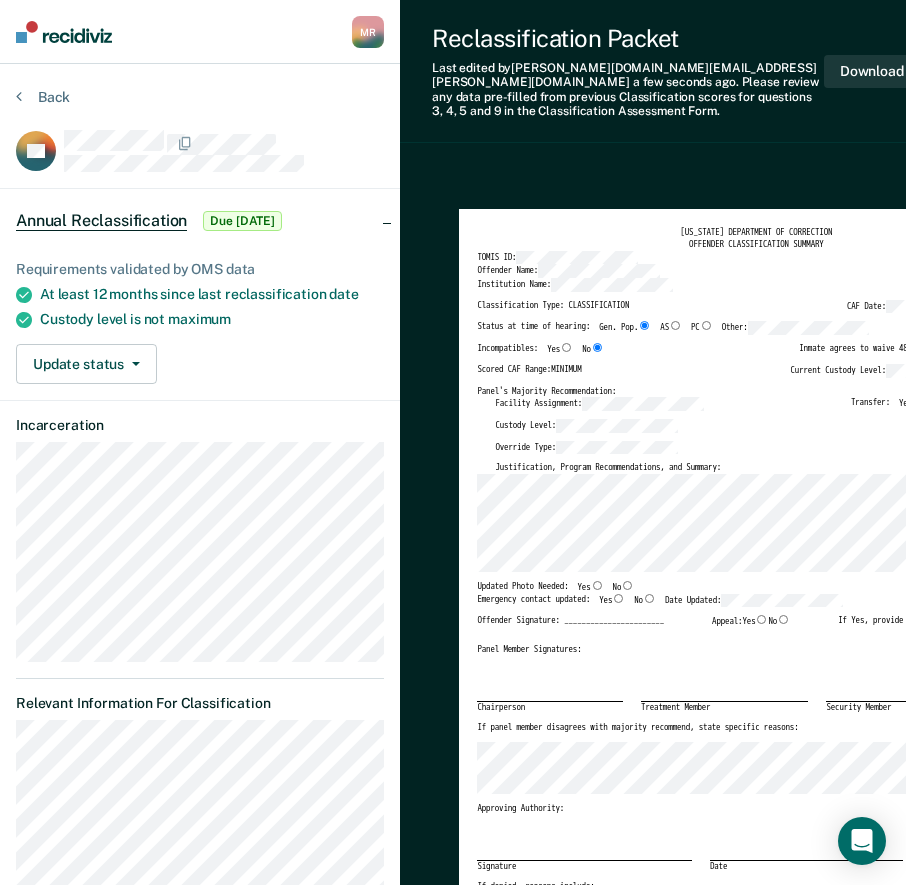 click on "If panel member disagrees with majority recommend, state specific reasons:" at bounding box center [742, 732] 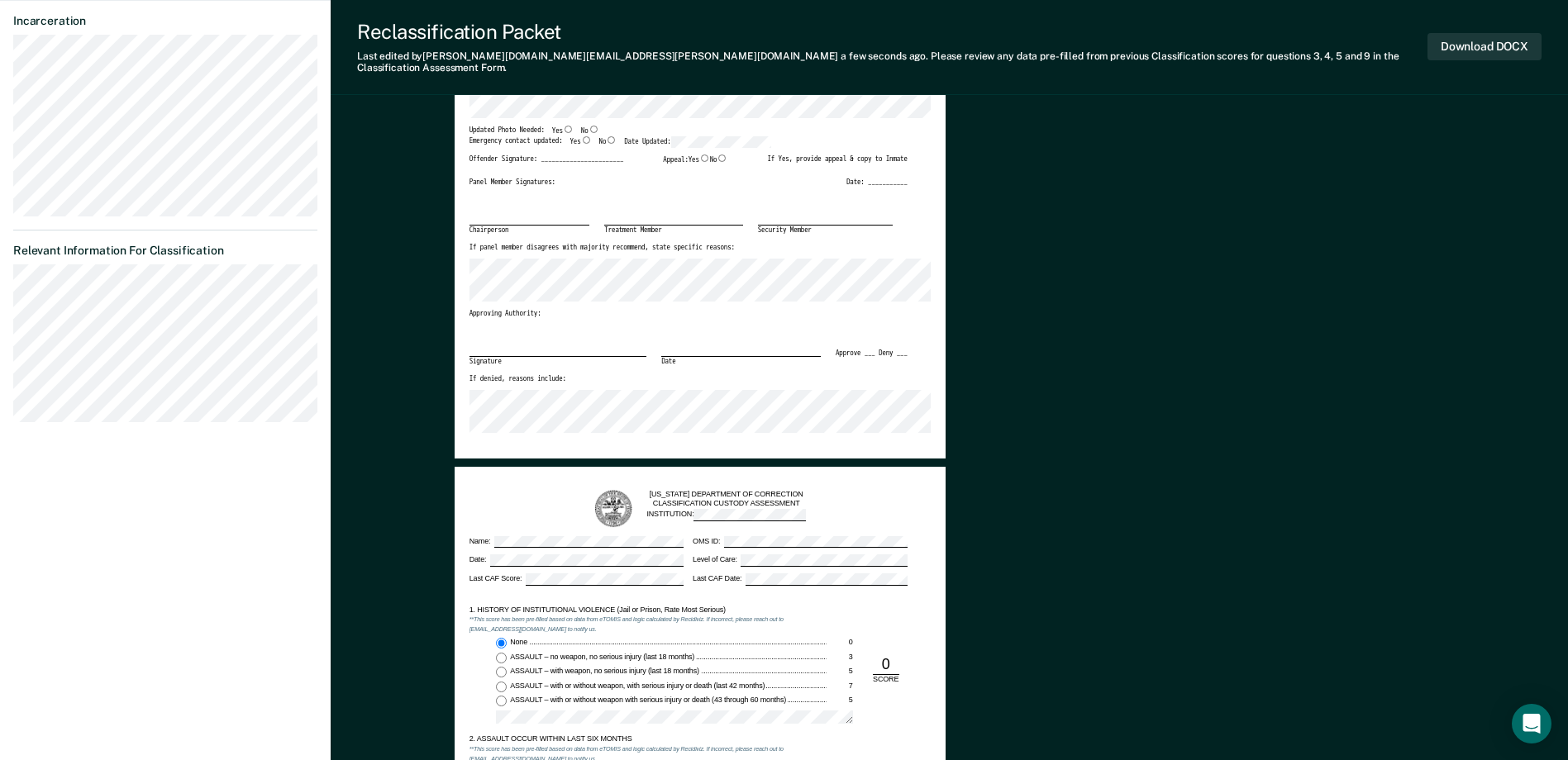 scroll, scrollTop: 0, scrollLeft: 0, axis: both 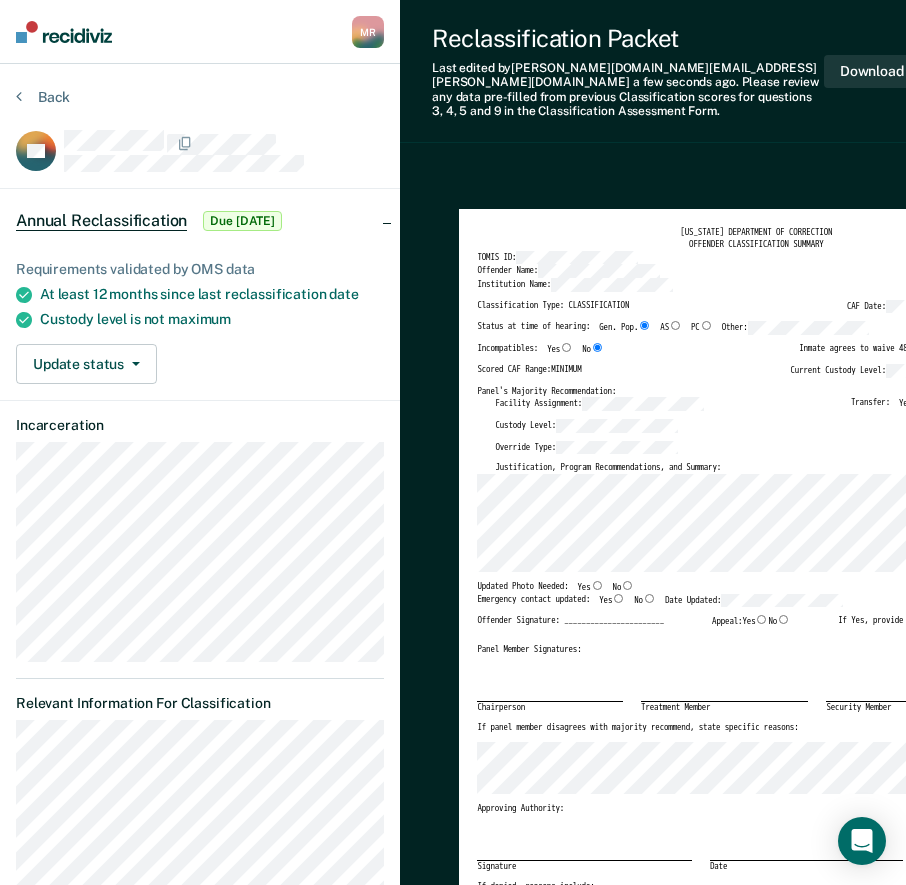 click on "Chairperson Treatment Member Security Member" at bounding box center (742, 689) 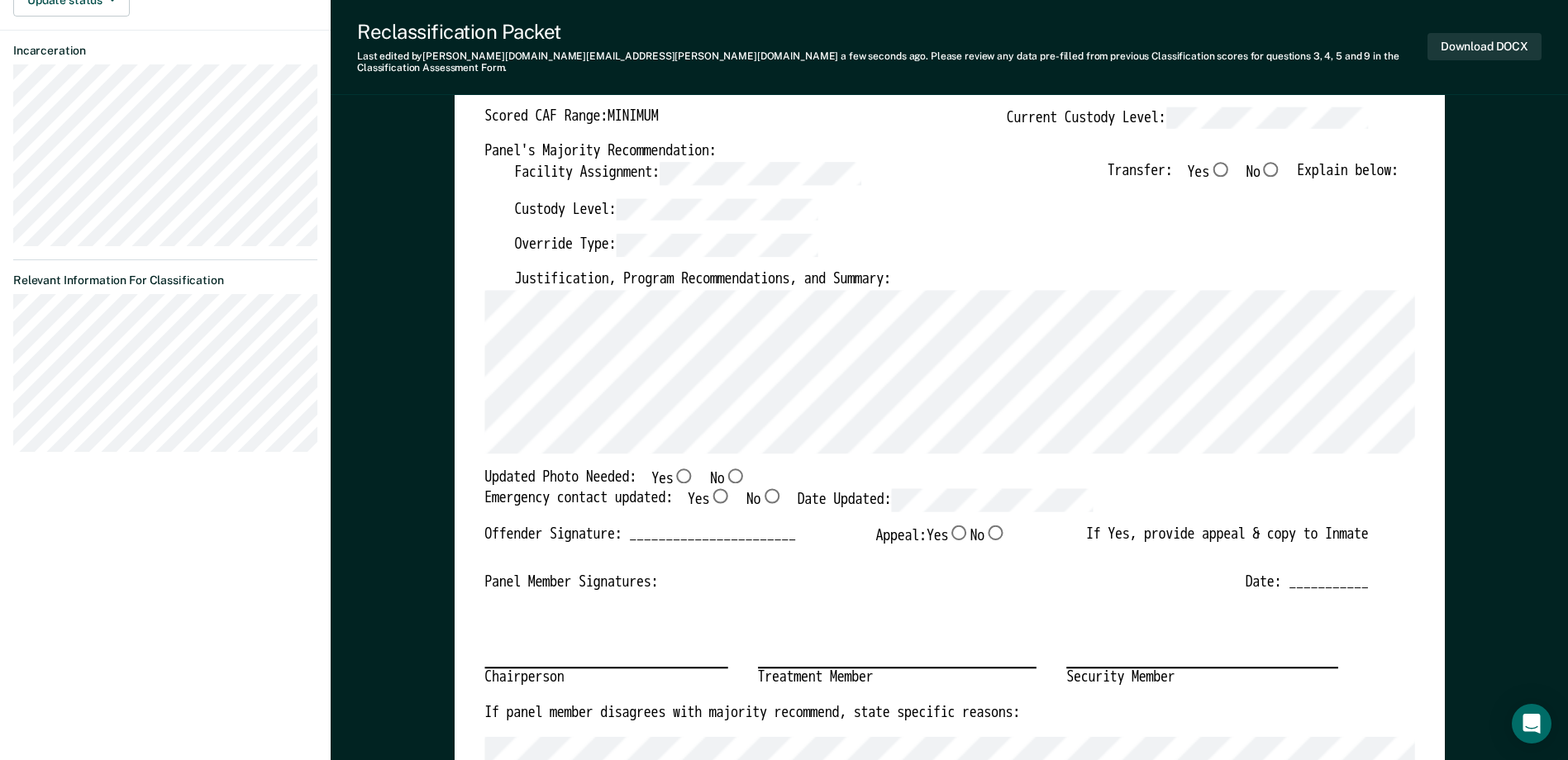 scroll, scrollTop: 330, scrollLeft: 0, axis: vertical 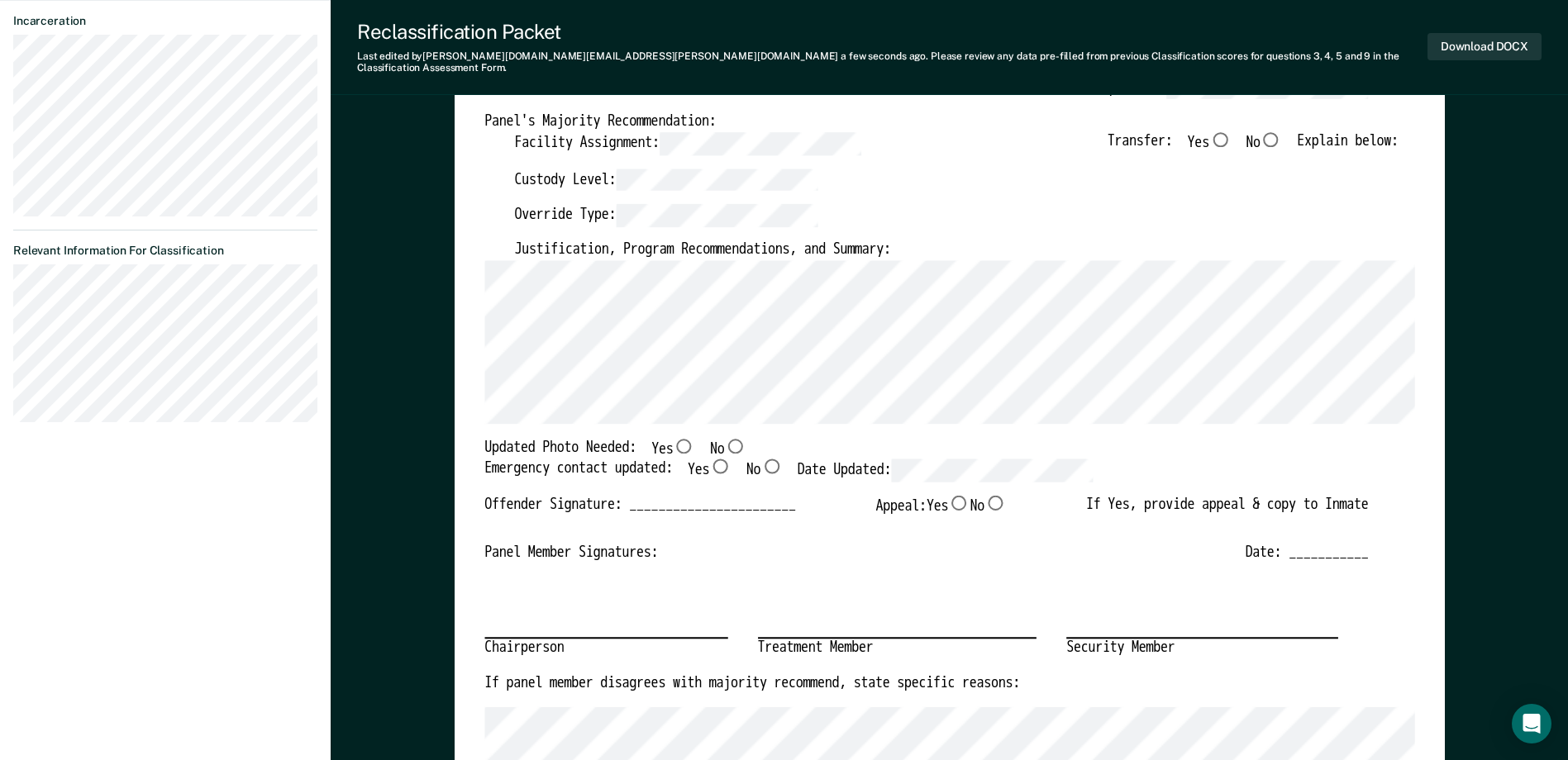 click on "No" at bounding box center (735, 445) 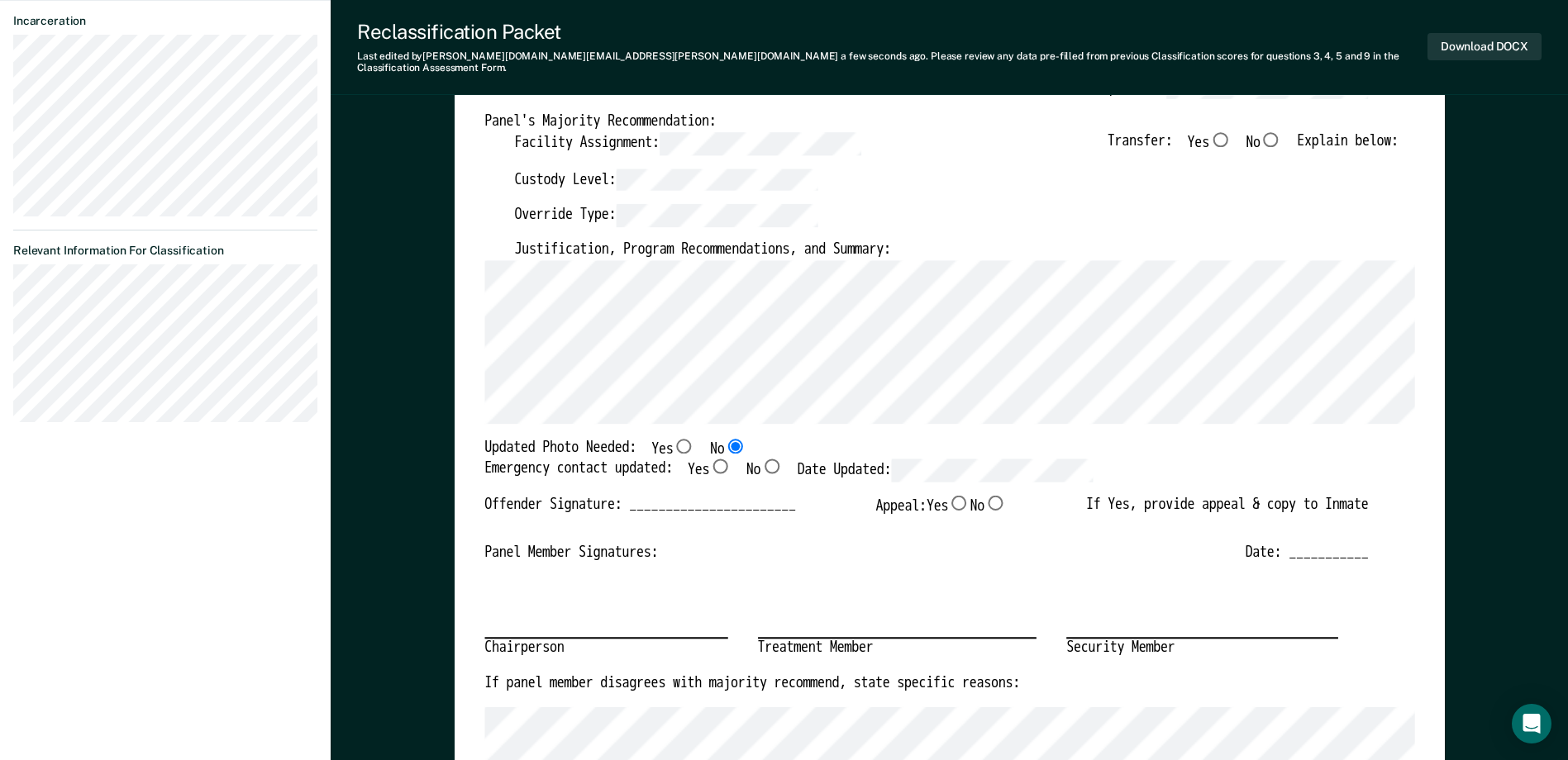 type on "x" 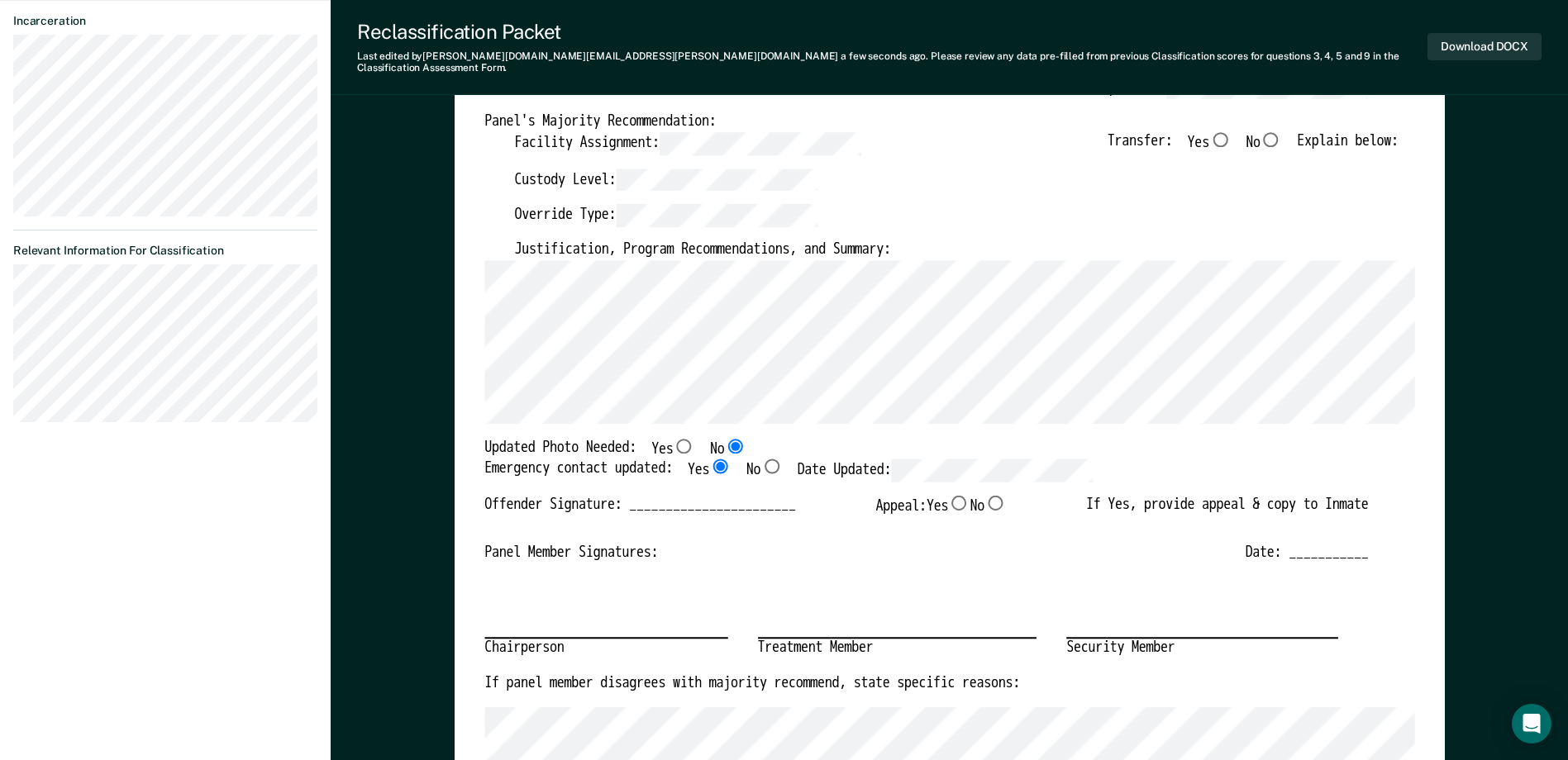 type on "x" 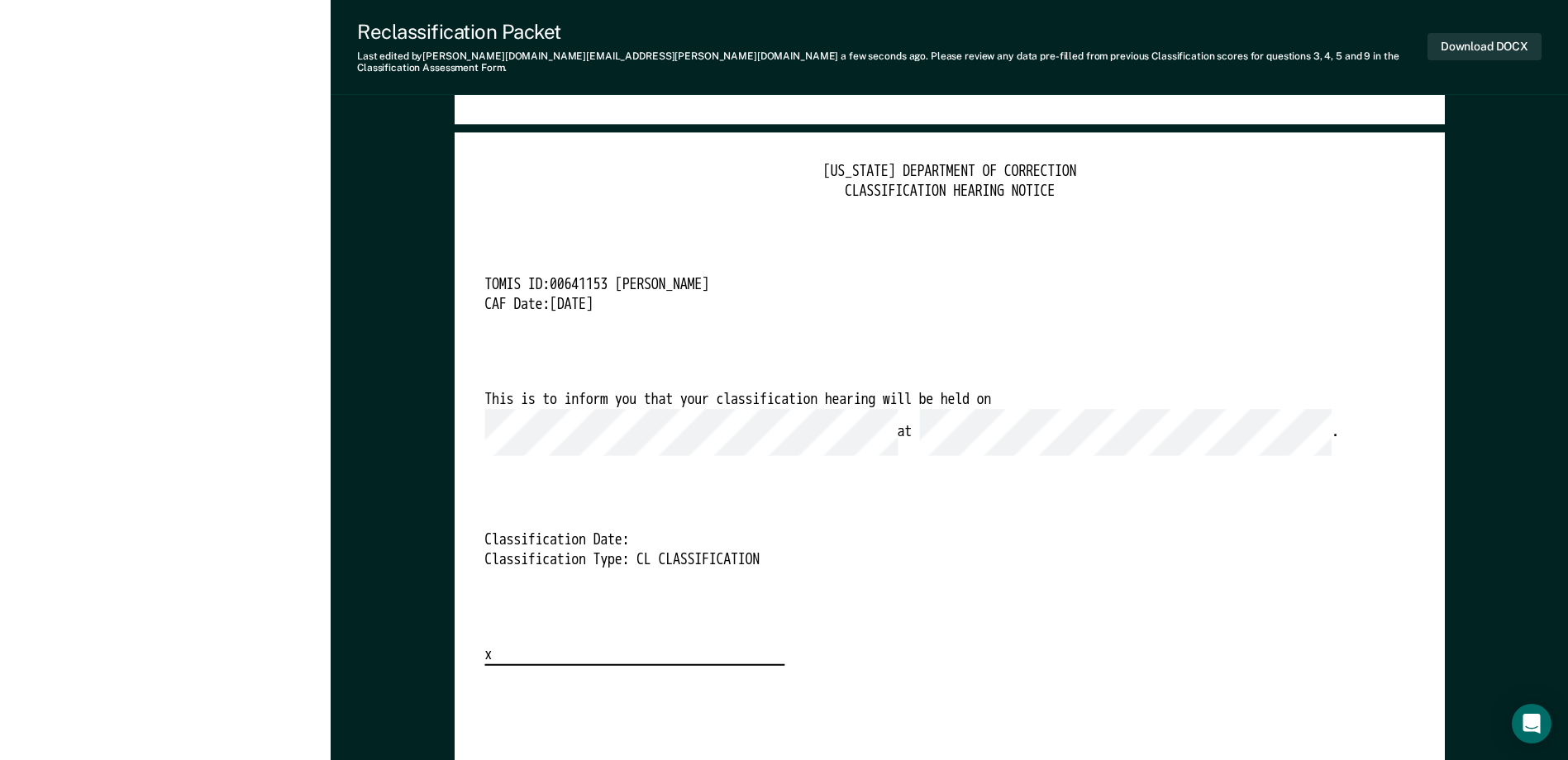 scroll, scrollTop: 4048, scrollLeft: 0, axis: vertical 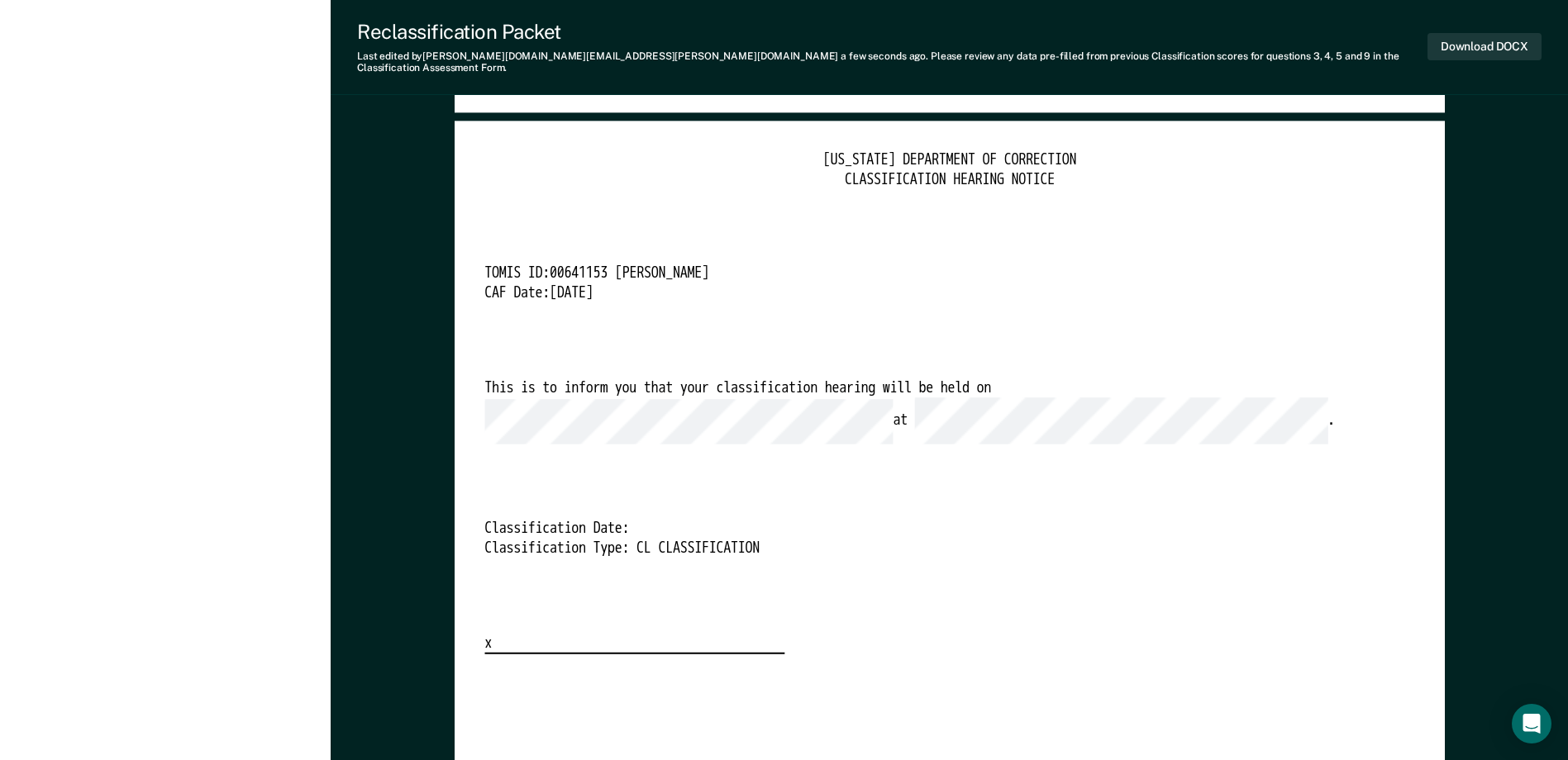click on "TENNESSEE DEPARTMENT OF CORRECTION CLASSIFICATION HEARING NOTICE TOMIS ID:  00641153   Paige Roche CAF Date:  7/16/25 This is to inform you that your classification hearing will be held on    at   . Classification Date: Classification Type: CL CLASSIFICATION x" at bounding box center (949, 403) 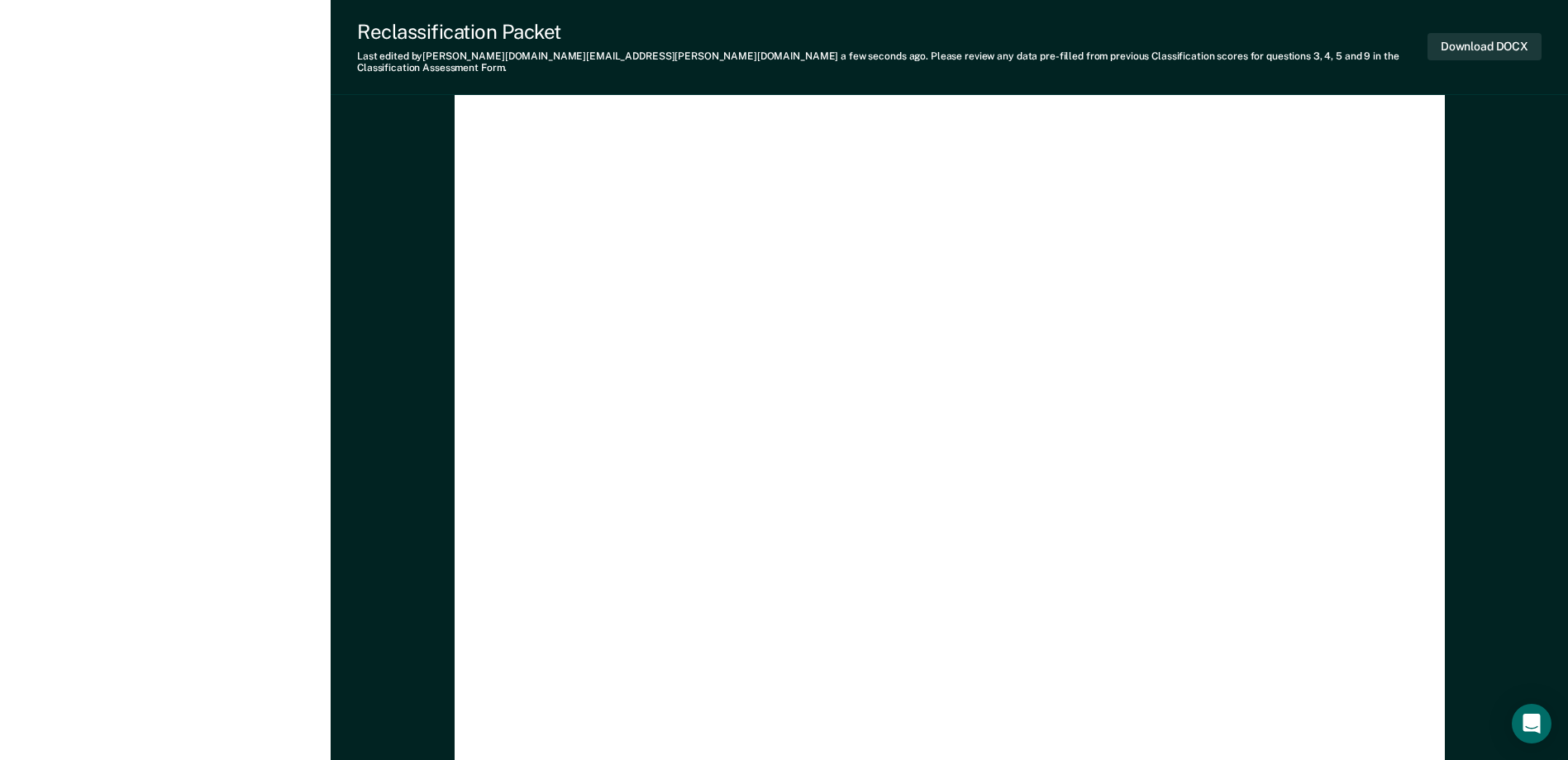 scroll, scrollTop: 4816, scrollLeft: 0, axis: vertical 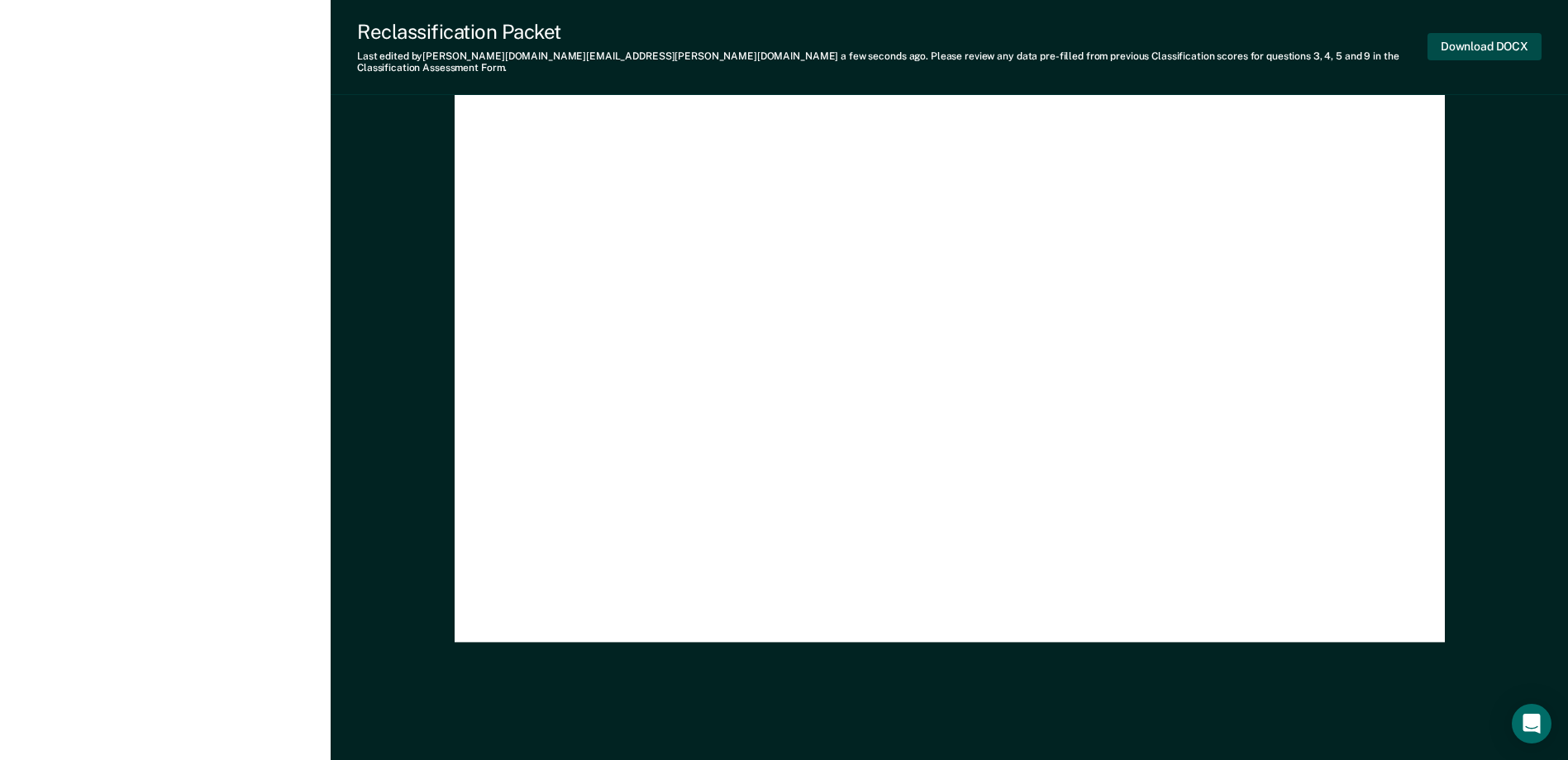click on "Download DOCX" at bounding box center [1485, 46] 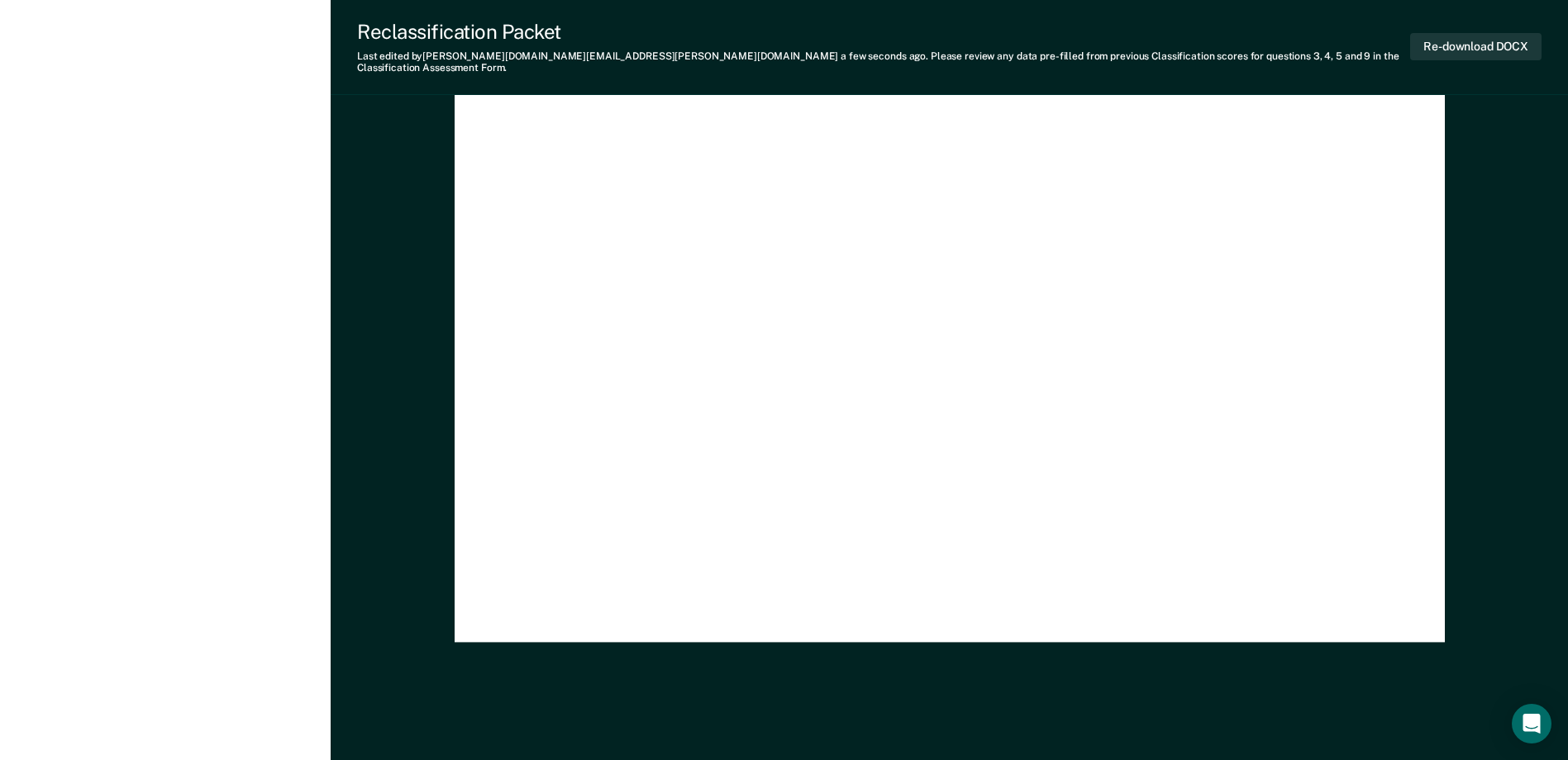 click on "[US_STATE] DEPARTMENT OF CORRECTION OFFENDER CLASSIFICATION SUMMARY TOMIS ID:  Offender Name:  Institution Name:  Classification Type: CLASSIFICATION CAF Date:  Status at time of hearing: Gen. Pop. AS PC Other:   Incompatibles: Yes No Inmate agrees to waive 48 hr. hearing notice: __ Scored CAF Range: MINIMUM Current Custody Level:  Panel's Majority Recommendation: Facility Assignment: Transfer: Yes No Explain below: Custody Level:  Override Type:  Justification, Program Recommendations, and Summary: Updated Photo Needed: Yes No Emergency contact updated: Yes No Date Updated:  Offender Signature: _______________________ Appeal: Yes No If Yes, provide appeal & copy to Inmate Panel Member Signatures: Date: ___________ Chairperson Treatment Member Security Member If panel member disagrees with majority recommend, state specific reasons: Approving Authority: Signature Date Approve ___ Deny ___ If denied, reasons include: [US_STATE] DEPARTMENT OF CORRECTION  CLASSIFICATION CUSTODY ASSESSMENT  INSTITUTION:   Name: 0 3" at bounding box center (949, -1959) 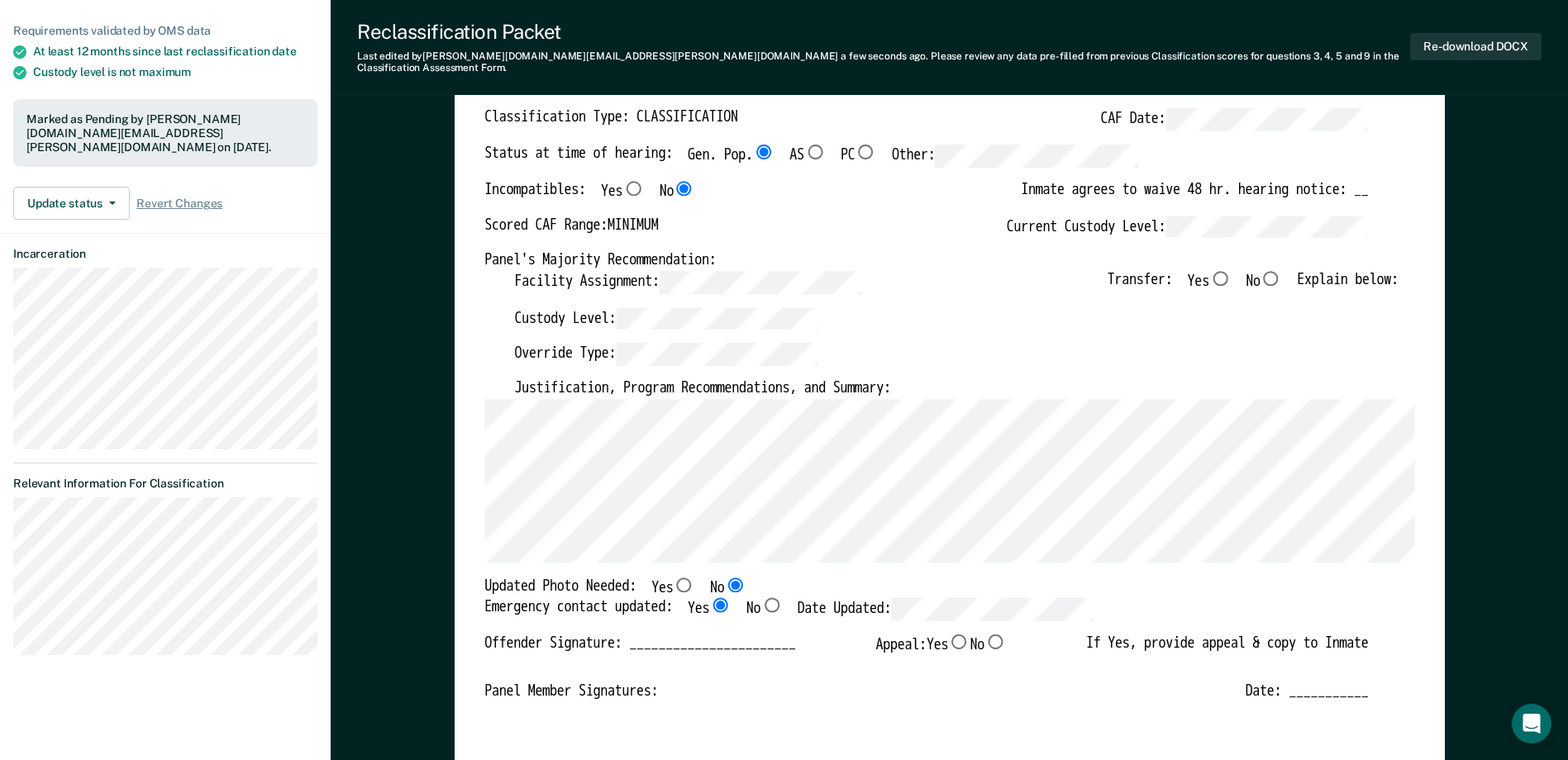 scroll, scrollTop: 0, scrollLeft: 0, axis: both 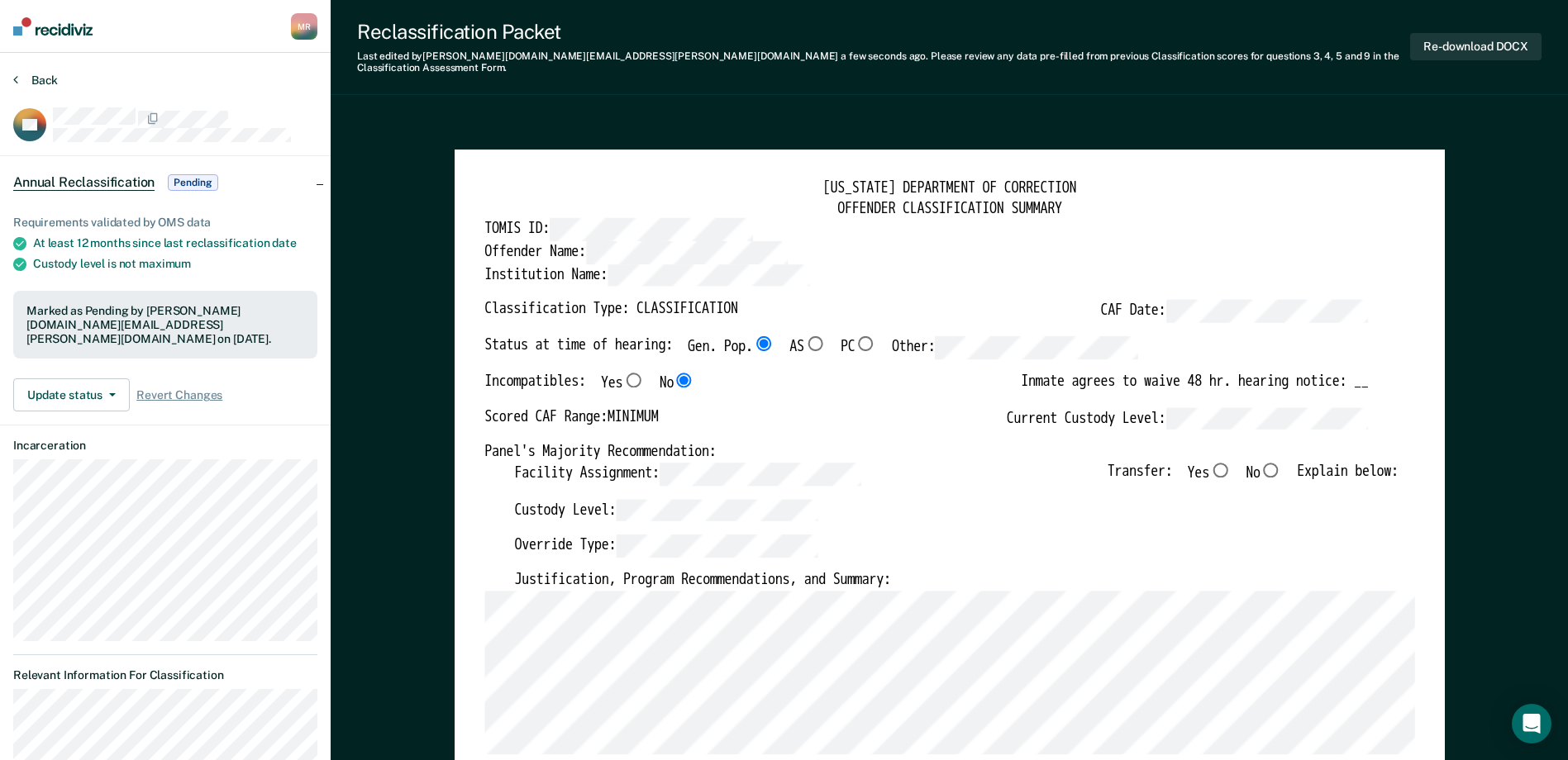 click on "Back" at bounding box center [36, 80] 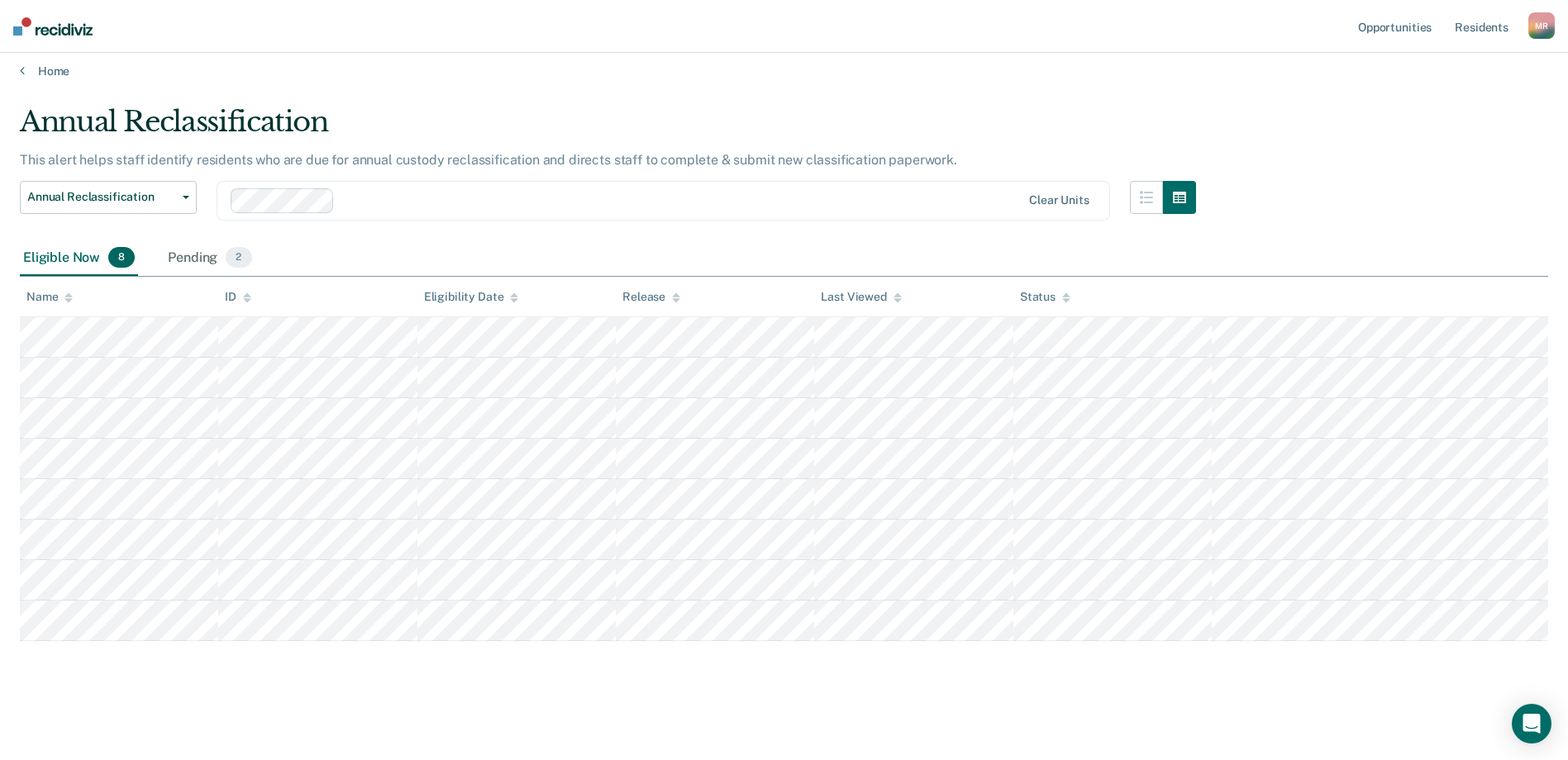 scroll, scrollTop: 0, scrollLeft: 0, axis: both 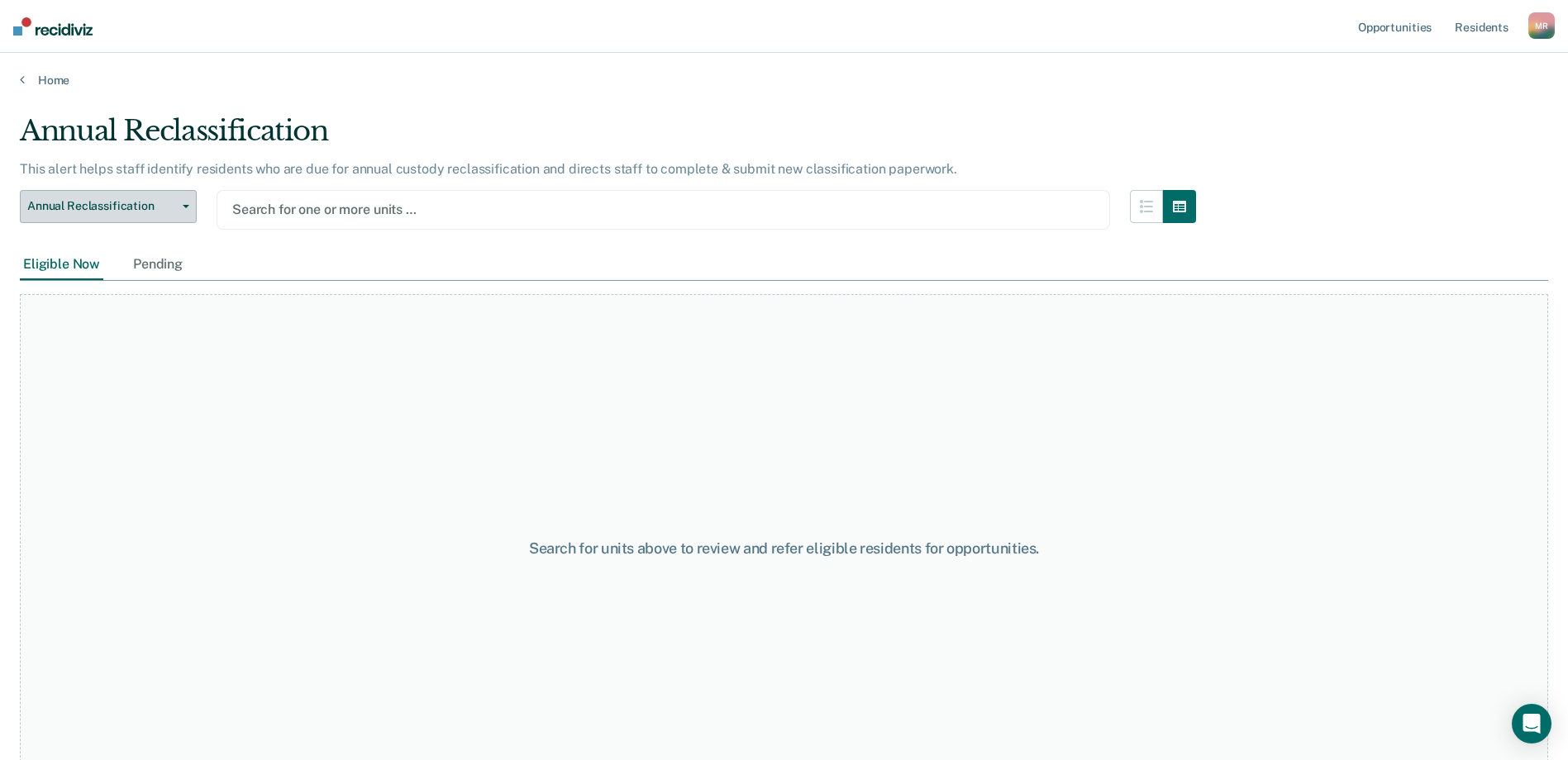 click on "Annual Reclassification" at bounding box center (108, 207) 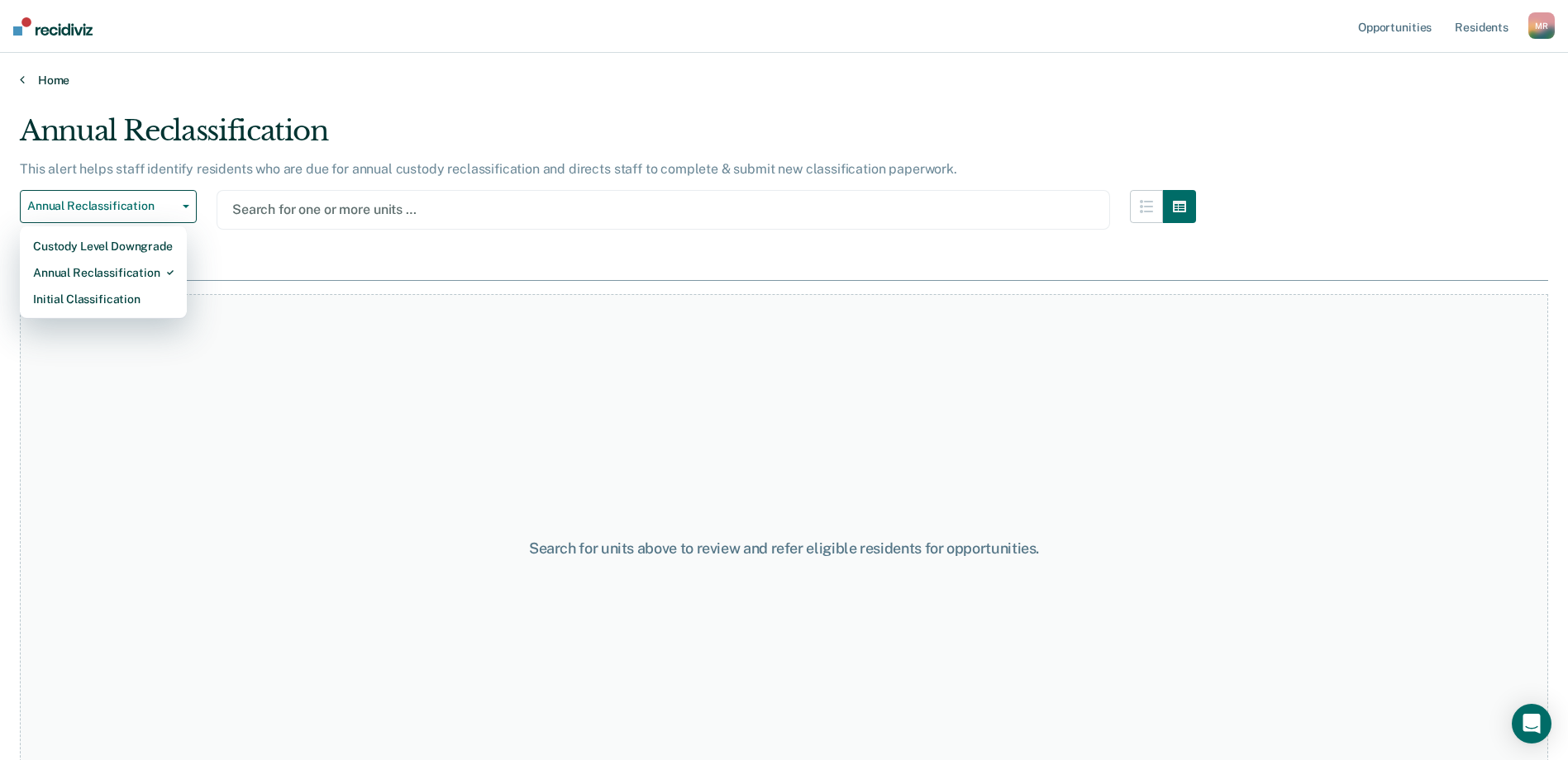 click on "Home" at bounding box center [784, 80] 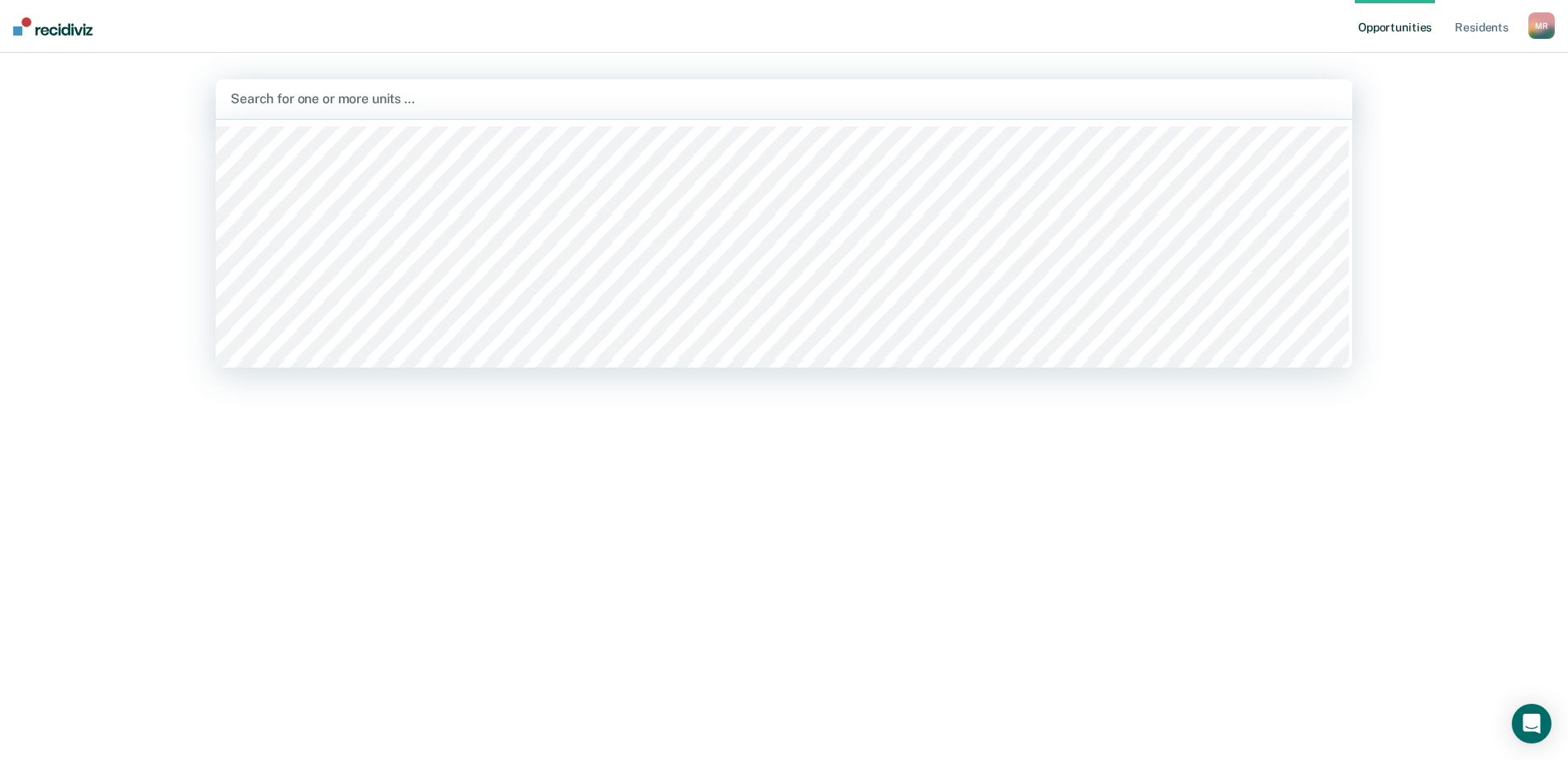 click at bounding box center (784, 98) 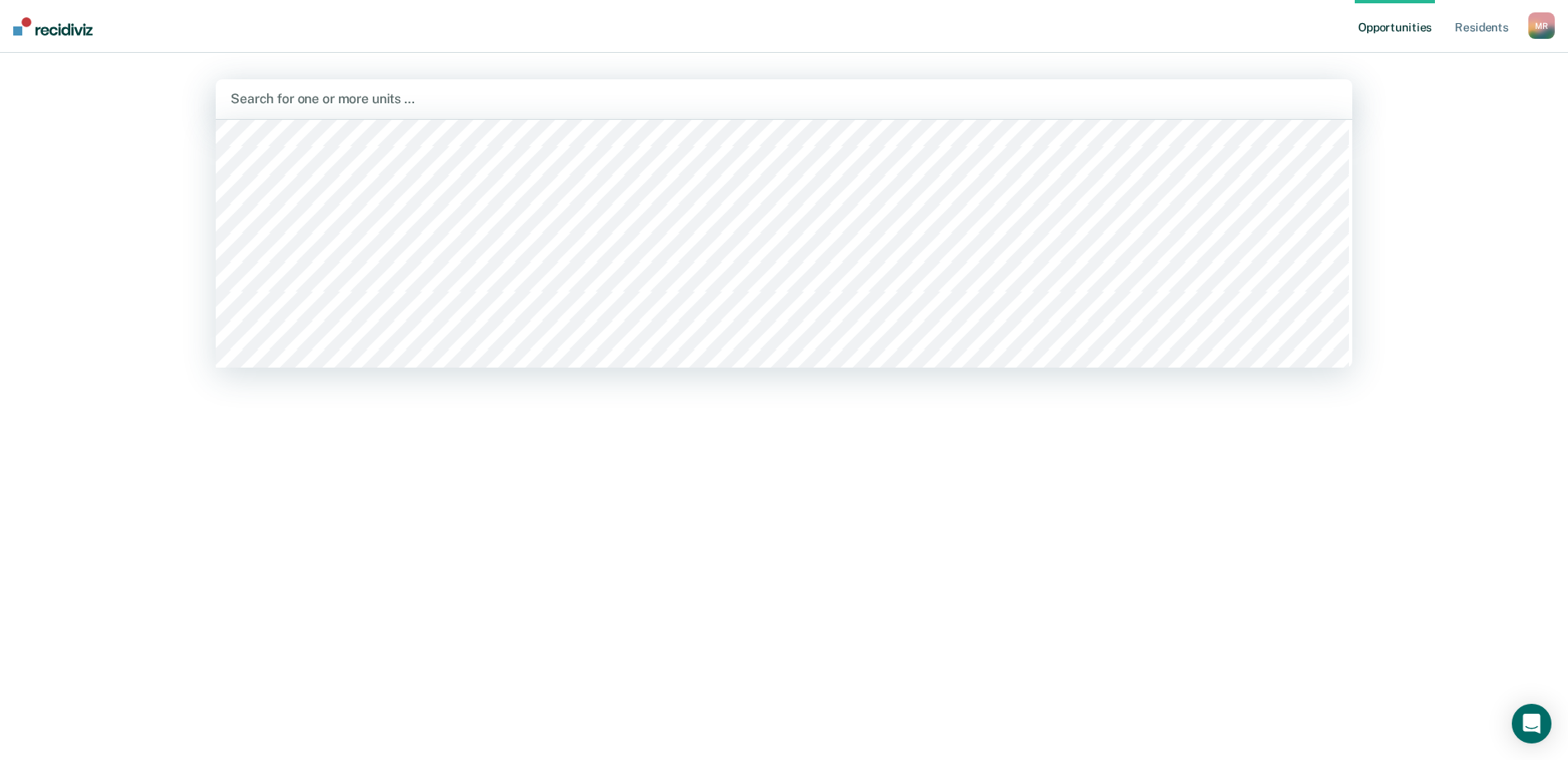 scroll, scrollTop: 14449, scrollLeft: 0, axis: vertical 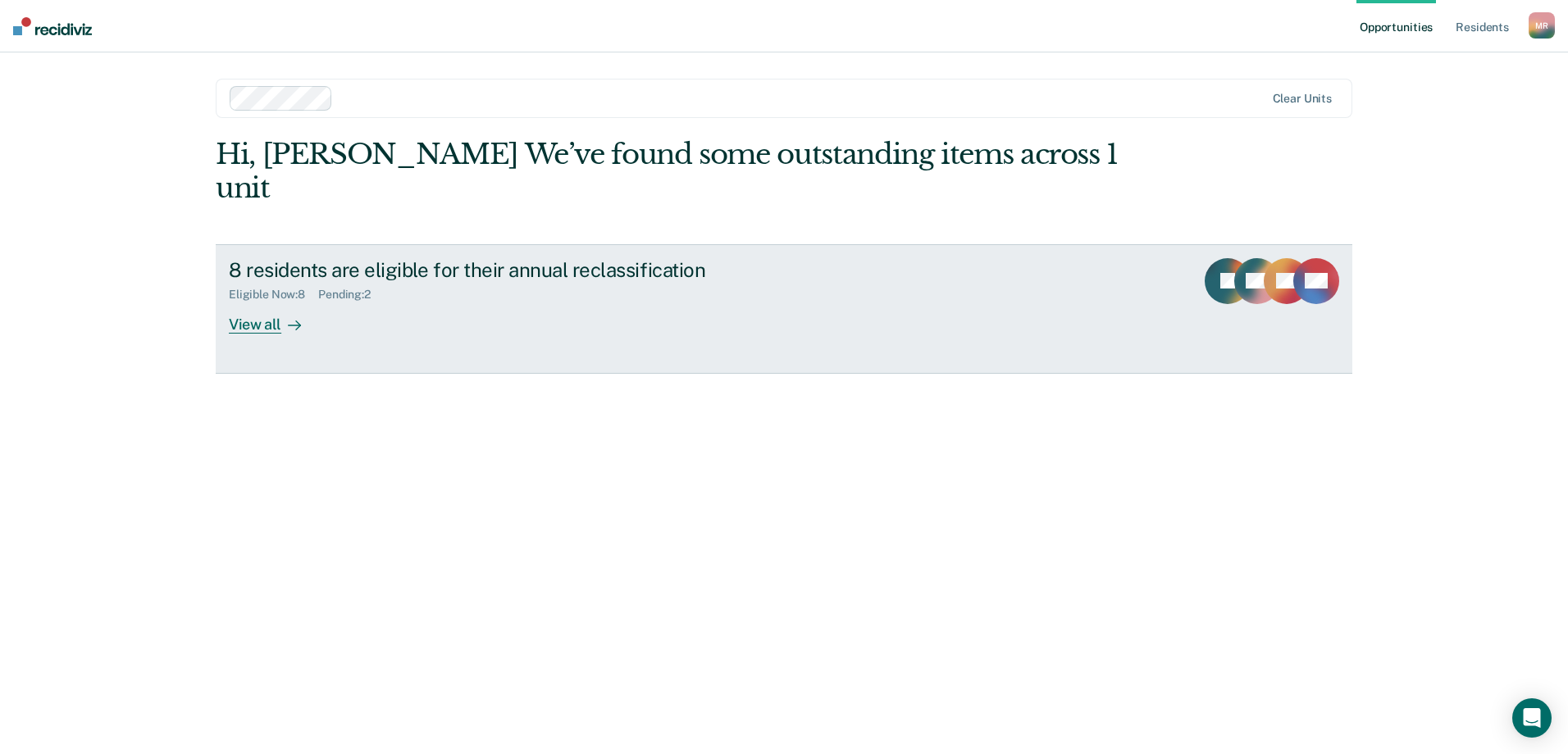click on "View all" at bounding box center [275, 317] 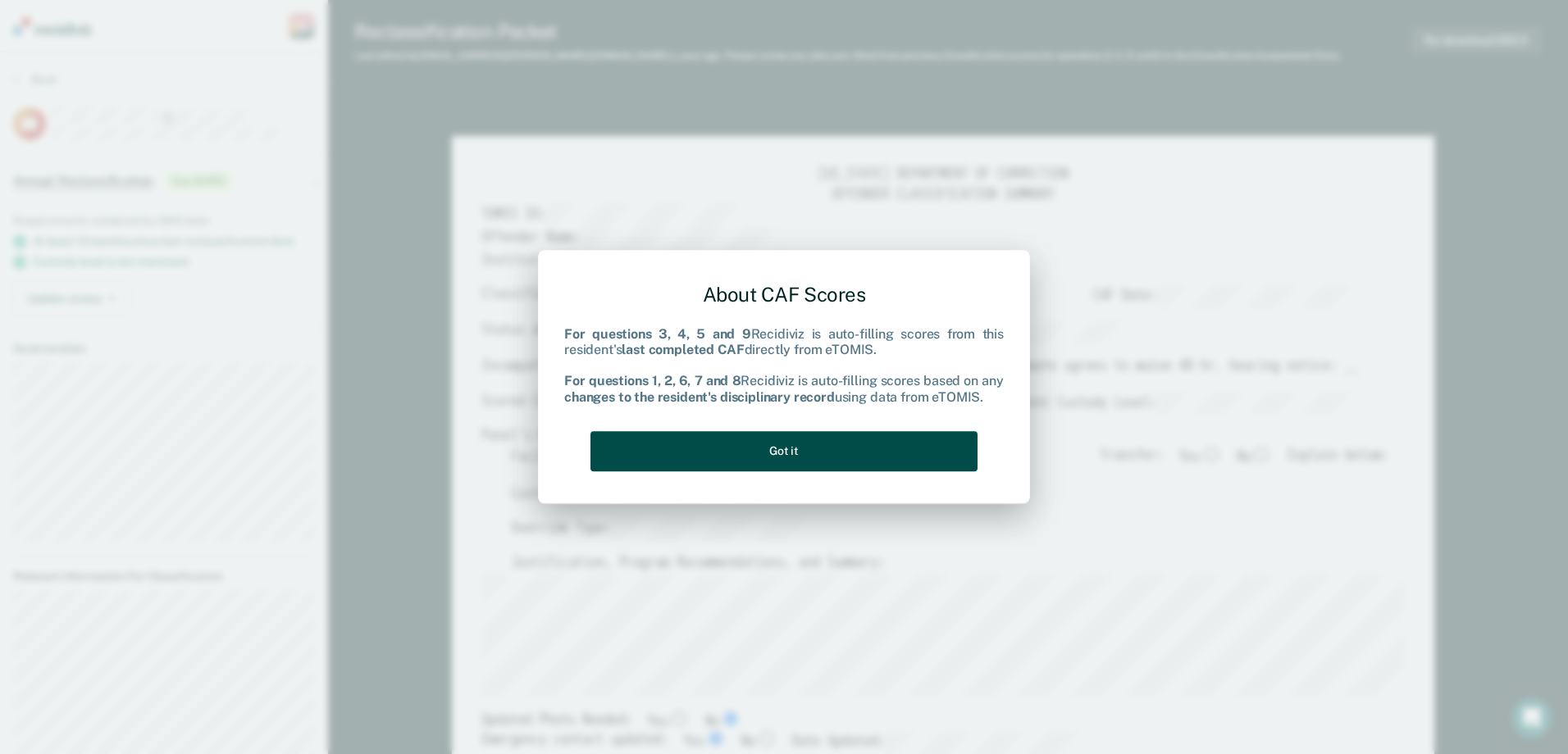 click on "Got it" at bounding box center (784, 451) 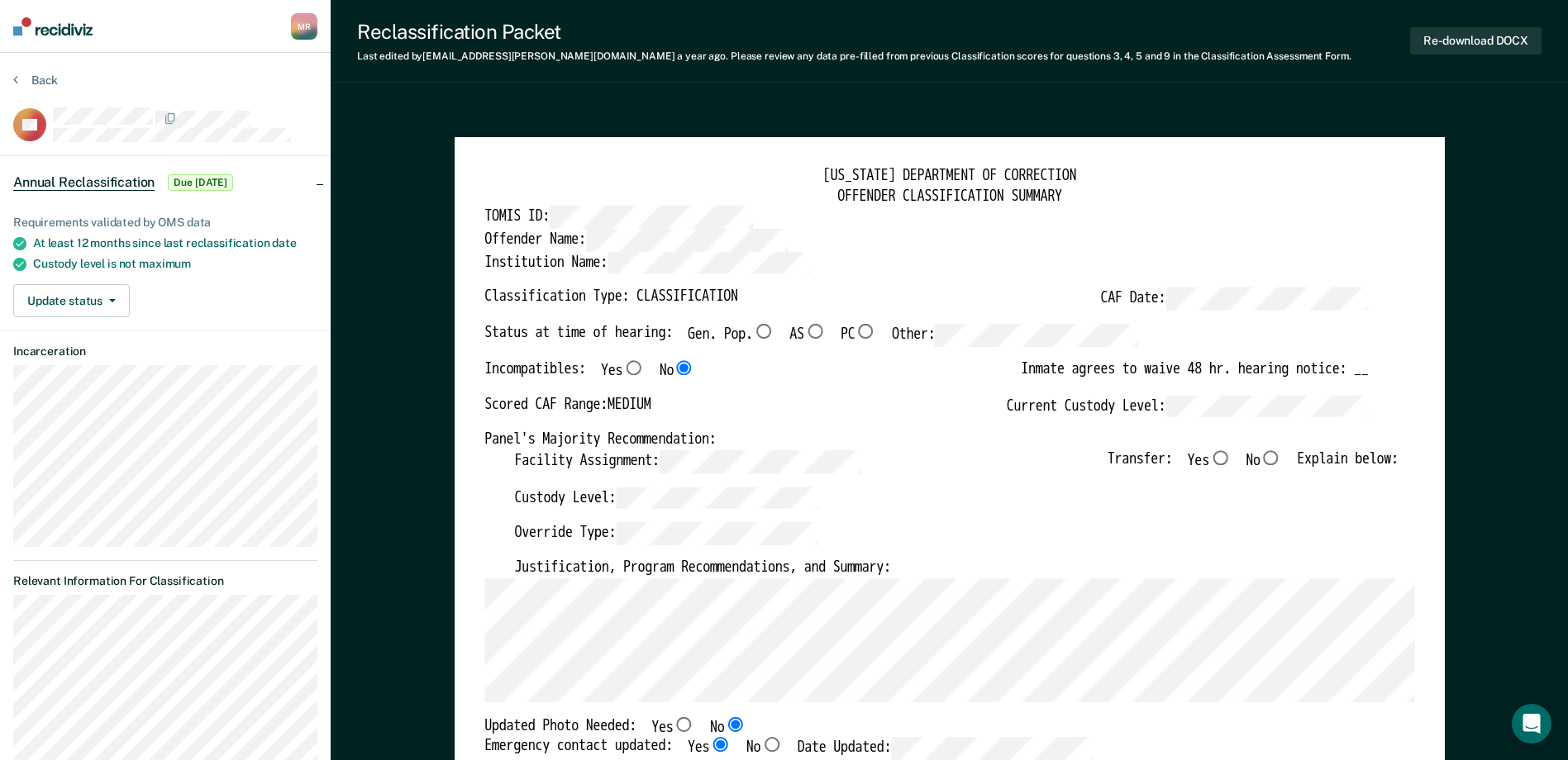 scroll, scrollTop: 83, scrollLeft: 0, axis: vertical 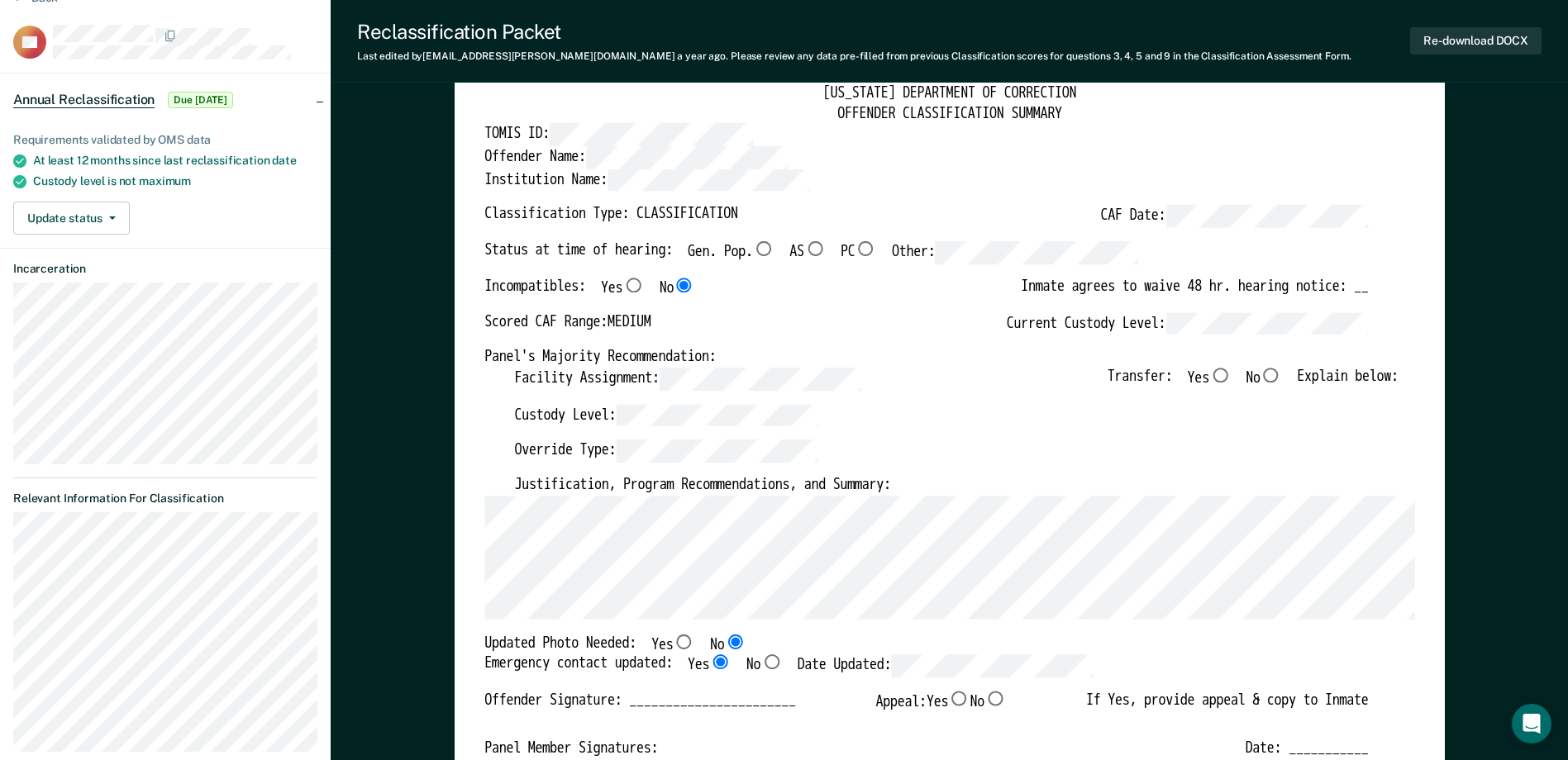 click on "Facility Assignment: Transfer: Yes No Explain below:" at bounding box center (956, 386) 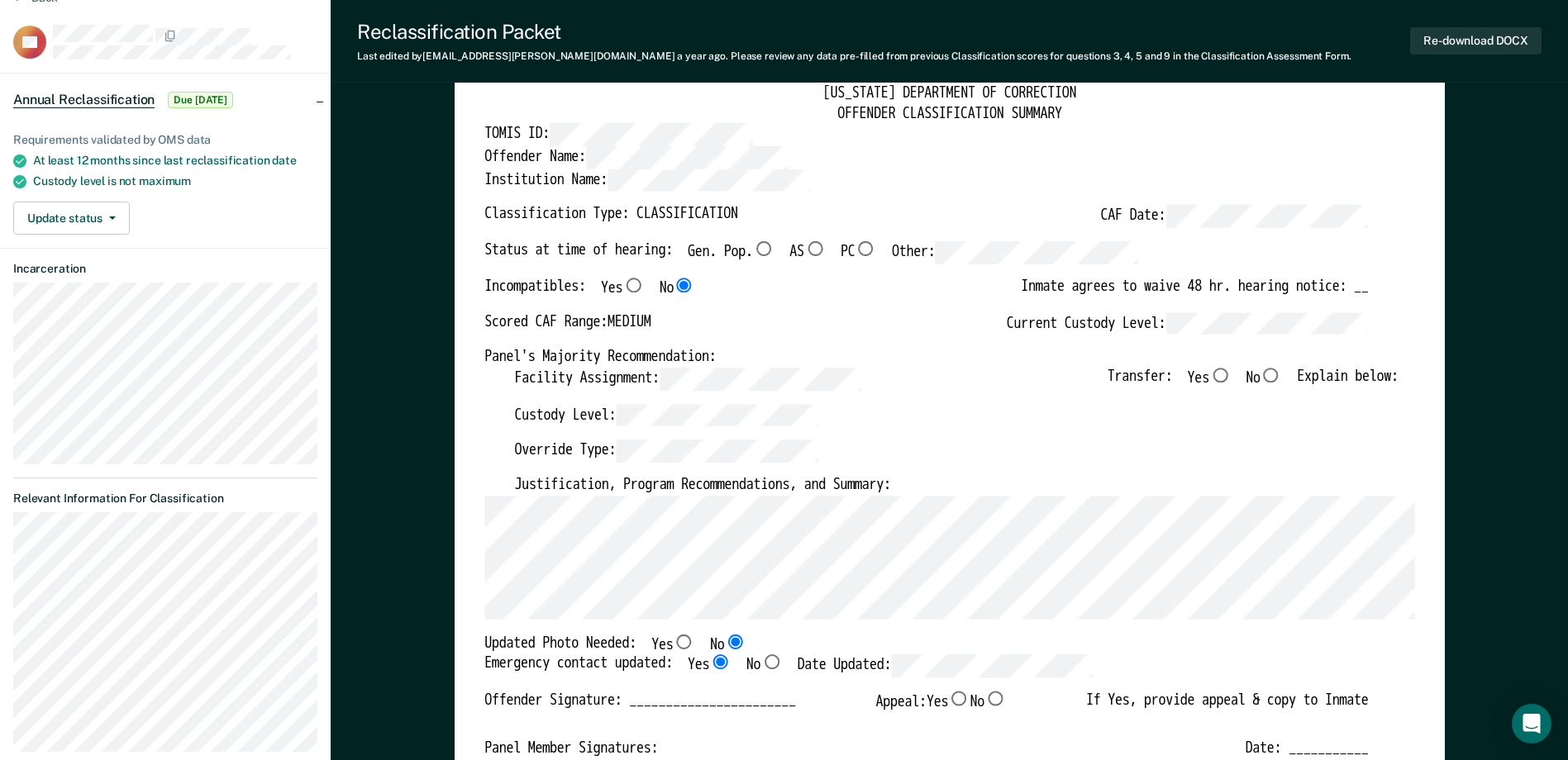 click on "Gen. Pop." at bounding box center [764, 249] 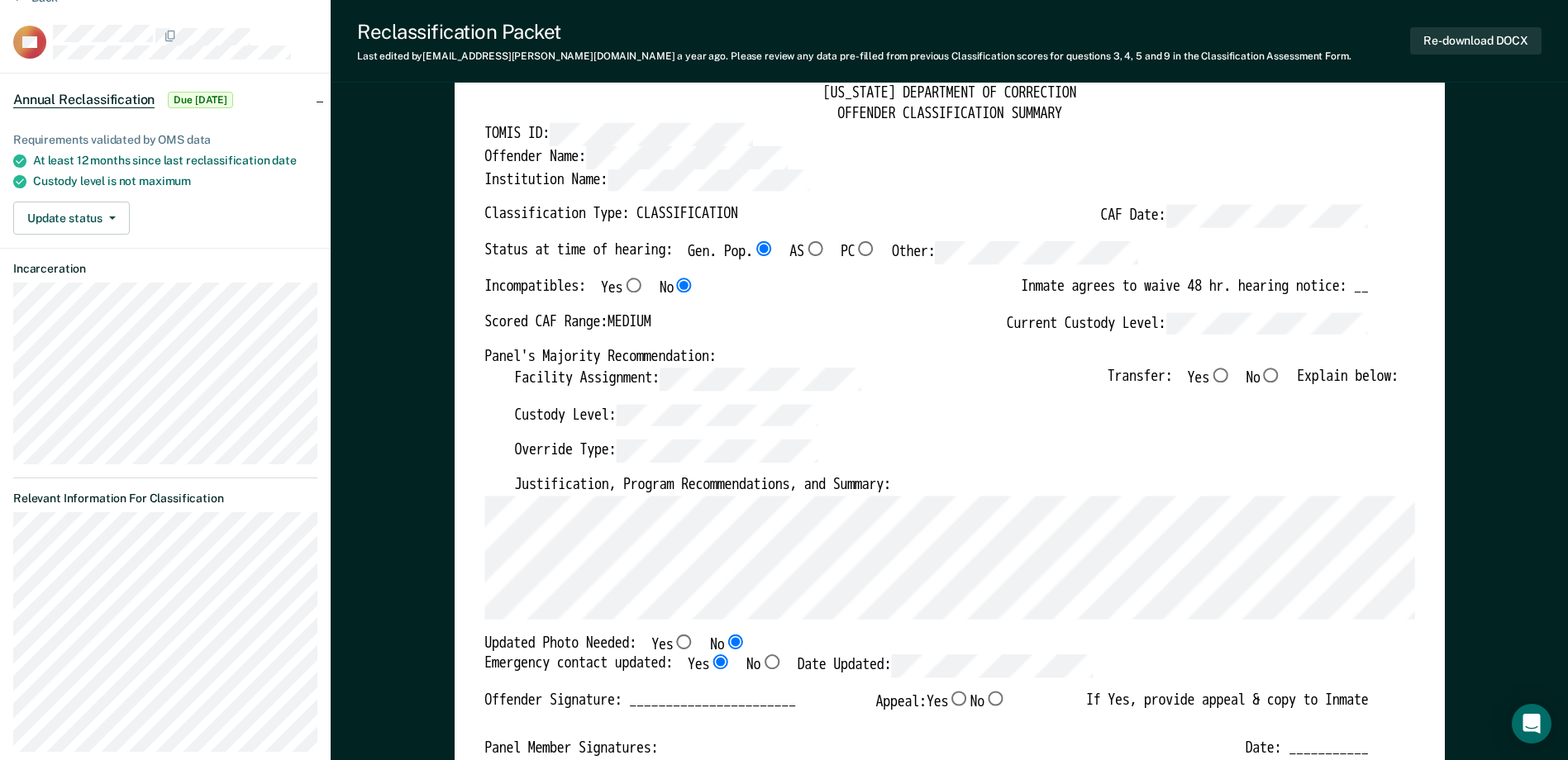 type on "x" 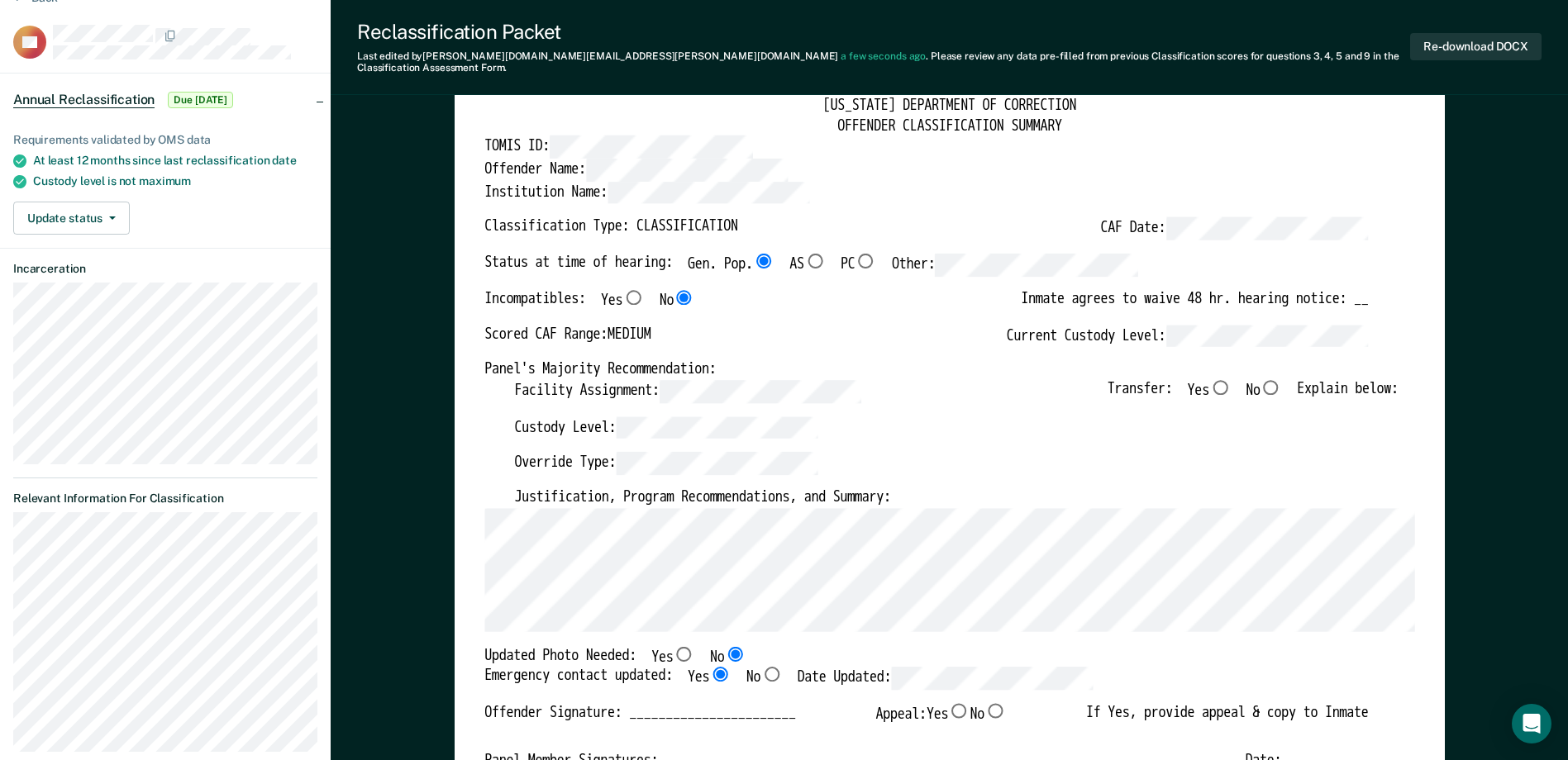 click on "No" at bounding box center (1270, 387) 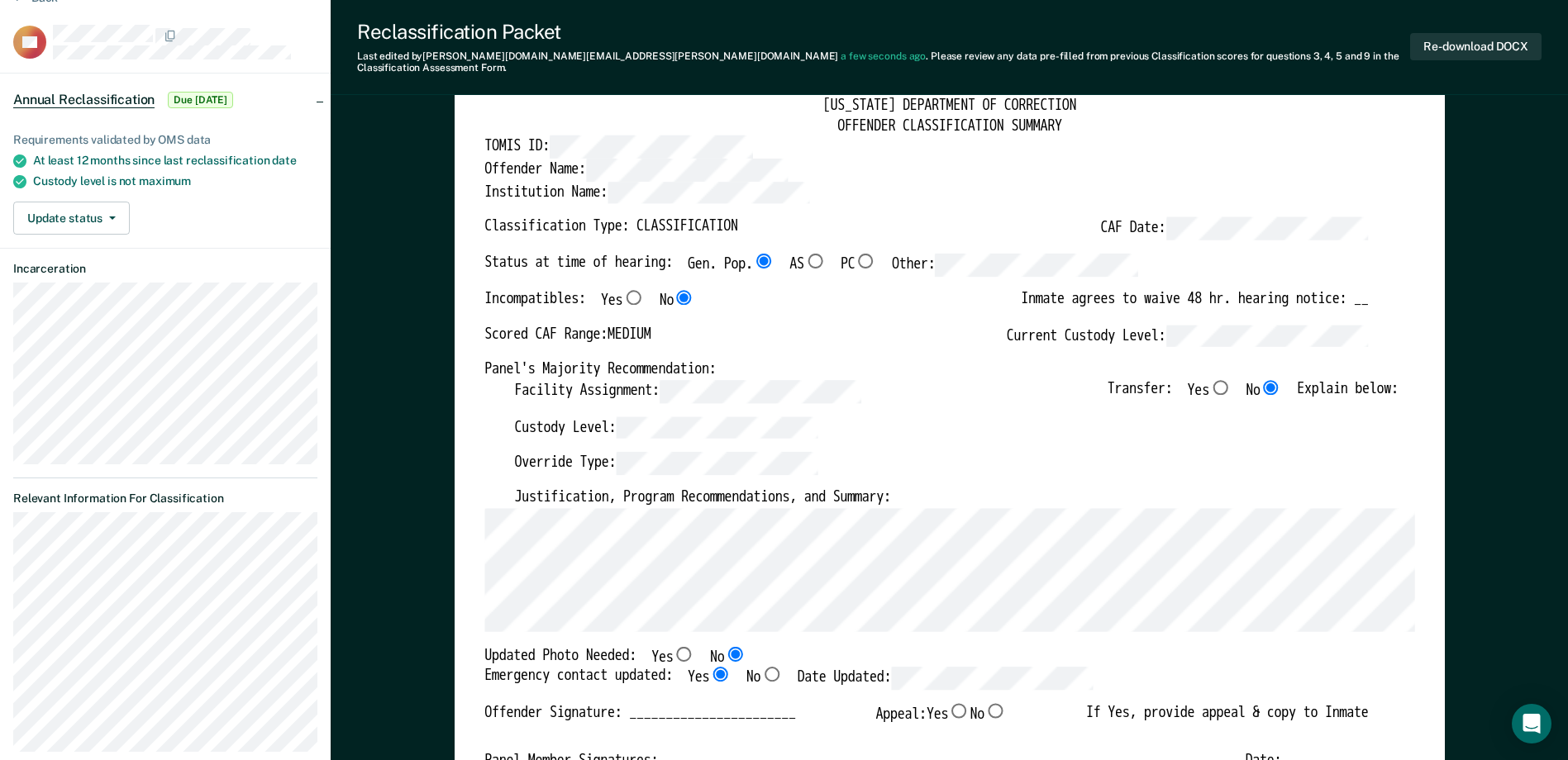 type on "x" 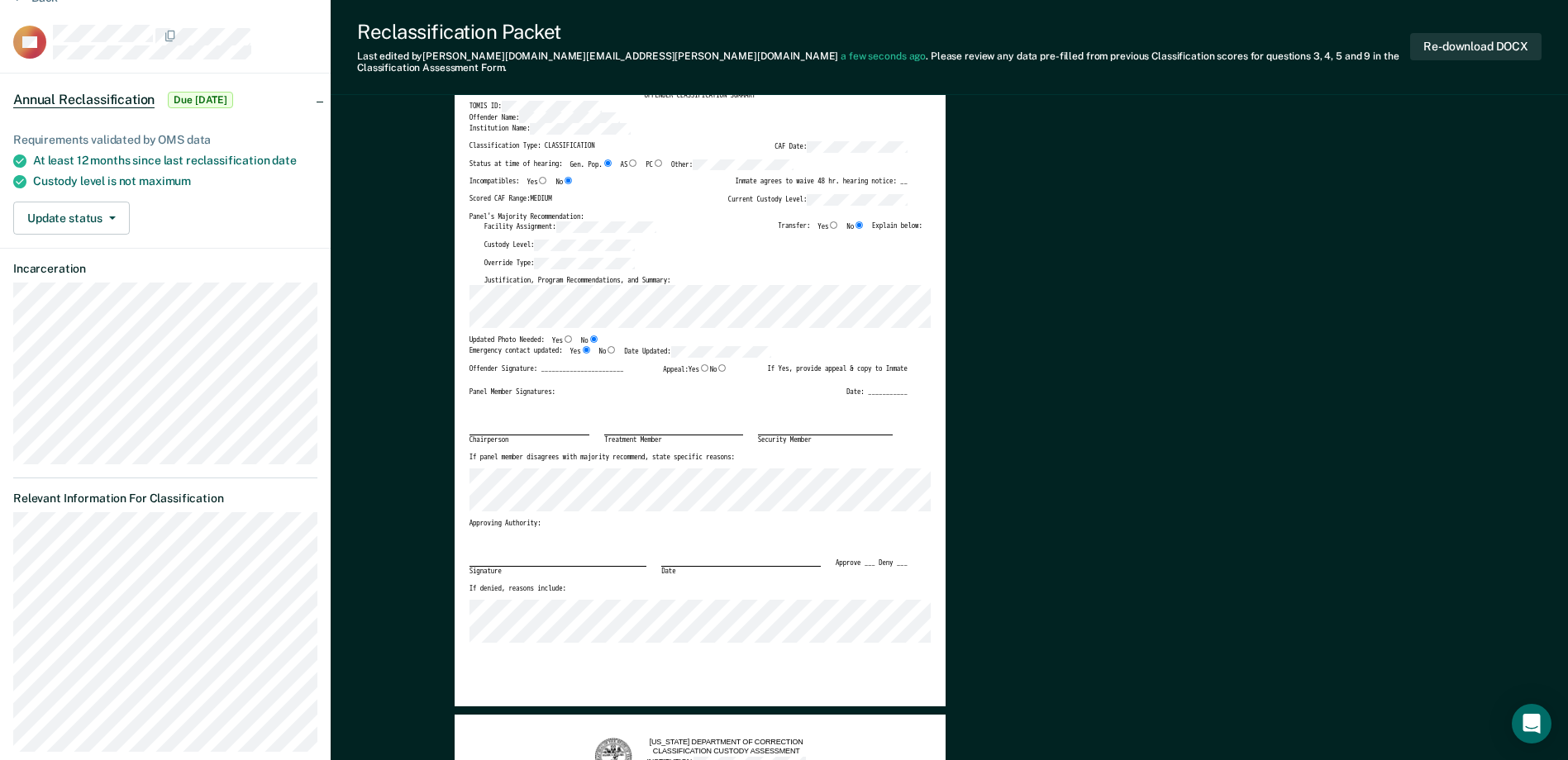 scroll, scrollTop: 0, scrollLeft: 0, axis: both 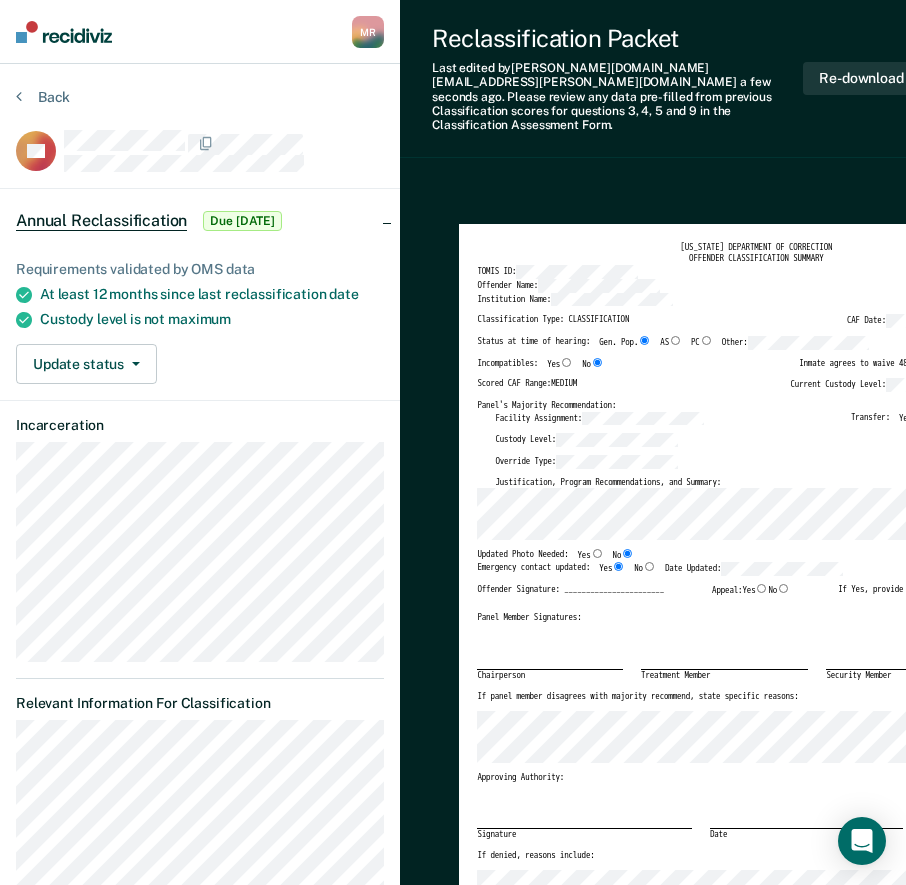 click on "Reclassification Packet Last edited by  [PERSON_NAME][DOMAIN_NAME][EMAIL_ADDRESS][PERSON_NAME][DOMAIN_NAME]   a few seconds ago . Please review any data pre-filled from previous Classification scores for questions 3, 4, 5 and 9 in the Classification Assessment Form. Re-download DOCX" at bounding box center [697, 79] 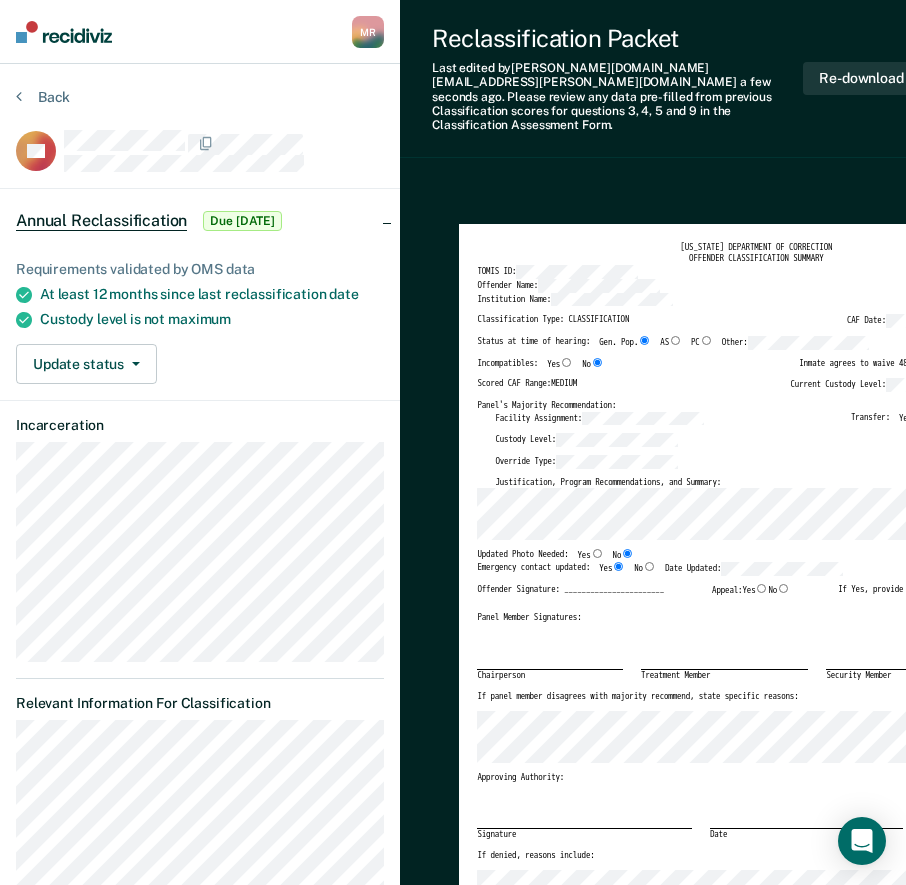 click on "[US_STATE] DEPARTMENT OF CORRECTION OFFENDER CLASSIFICATION SUMMARY TOMIS ID:  Offender Name:  Institution Name:  Classification Type: CLASSIFICATION CAF Date:  Status at time of hearing: Gen. Pop. AS PC Other:   Incompatibles: Yes No Inmate agrees to waive 48 hr. hearing notice: __ Scored CAF Range: MEDIUM Current Custody Level:  Panel's Majority Recommendation: Facility Assignment: Transfer: Yes No Explain below: Custody Level:  Override Type:  Justification, Program Recommendations, and Summary: Updated Photo Needed: Yes No Emergency contact updated: Yes No Date Updated:  Offender Signature: _______________________ Appeal: Yes No If Yes, provide appeal & copy to Inmate Panel Member Signatures: Date: ___________ Chairperson Treatment Member Security Member If panel member disagrees with majority recommend, state specific reasons: Approving Authority: Signature Date Approve ___ Deny ___ If denied, reasons include: [US_STATE] DEPARTMENT OF CORRECTION  CLASSIFICATION CUSTODY ASSESSMENT  INSTITUTION:   Name: None" at bounding box center [697, 1928] 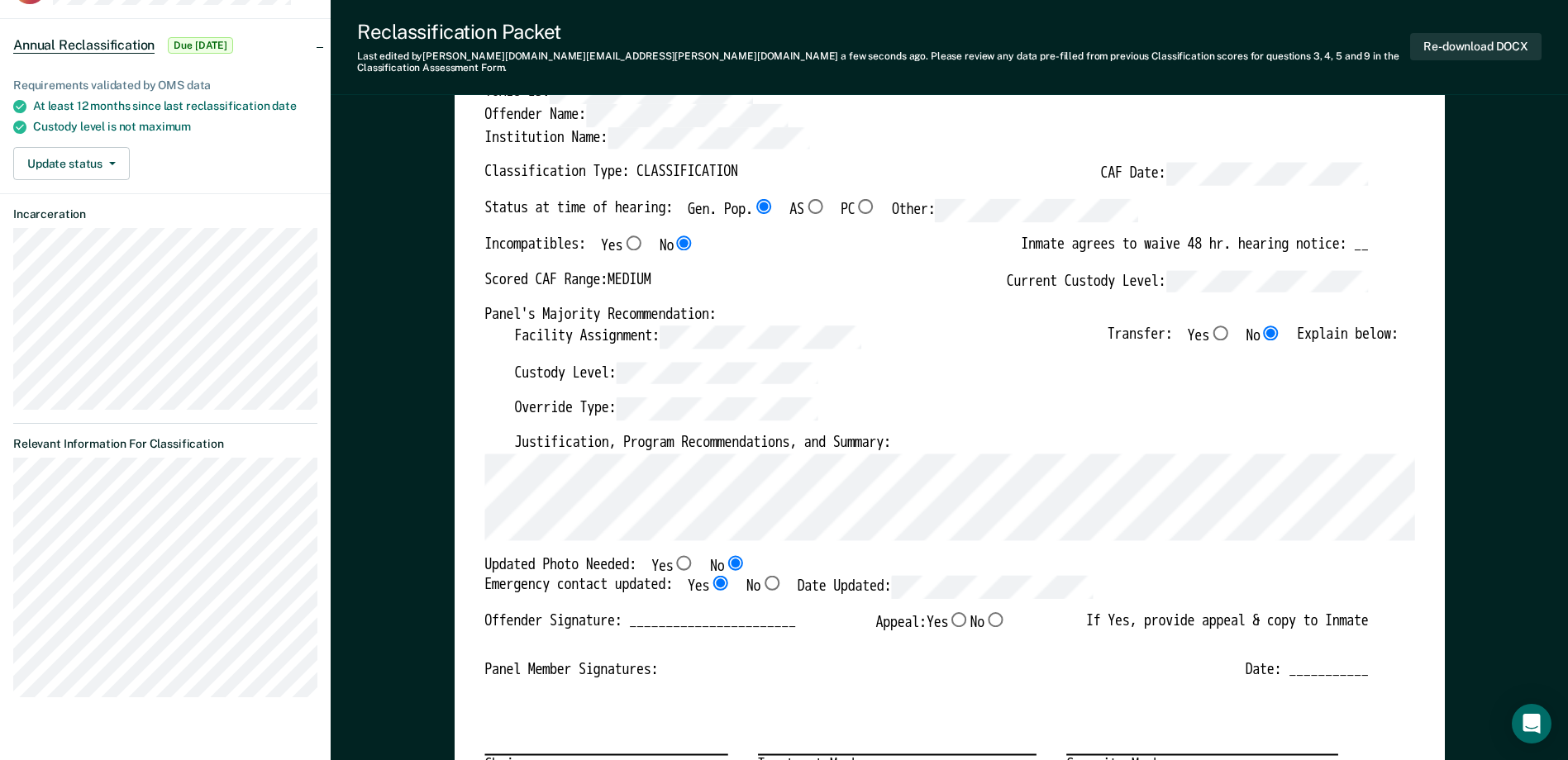 scroll, scrollTop: 165, scrollLeft: 0, axis: vertical 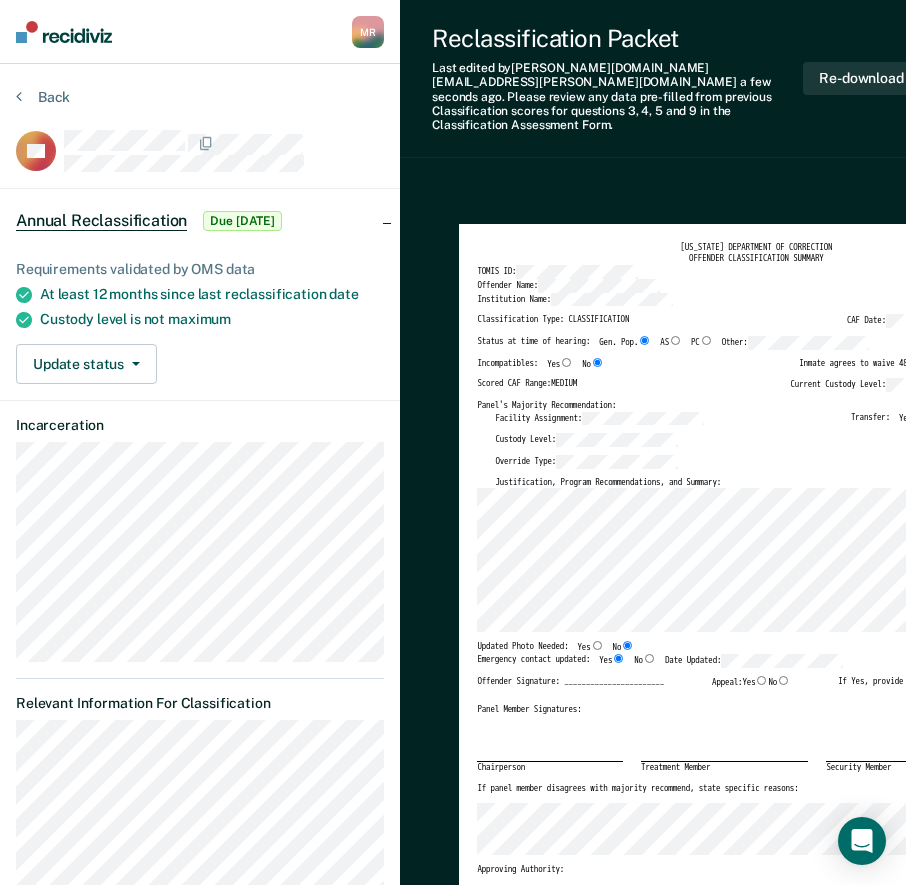 click on "[US_STATE] DEPARTMENT OF CORRECTION OFFENDER CLASSIFICATION SUMMARY TOMIS ID:  Offender Name:  Institution Name:  Classification Type: CLASSIFICATION CAF Date:  Status at time of hearing: Gen. Pop. AS PC Other:   Incompatibles: Yes No Inmate agrees to waive 48 hr. hearing notice: __ Scored CAF Range: MEDIUM Current Custody Level:  Panel's Majority Recommendation: Facility Assignment: Transfer: Yes No Explain below: Custody Level:  Override Type:  Justification, Program Recommendations, and Summary: Updated Photo Needed: Yes No Emergency contact updated: Yes No Date Updated:  Offender Signature: _______________________ Appeal: Yes No If Yes, provide appeal & copy to Inmate Panel Member Signatures: Date: ___________ Chairperson Treatment Member Security Member If panel member disagrees with majority recommend, state specific reasons: Approving Authority: Signature Date Approve ___ Deny ___ If denied, reasons include: [US_STATE] DEPARTMENT OF CORRECTION  CLASSIFICATION CUSTODY ASSESSMENT  INSTITUTION:   Name: None" at bounding box center (697, 1928) 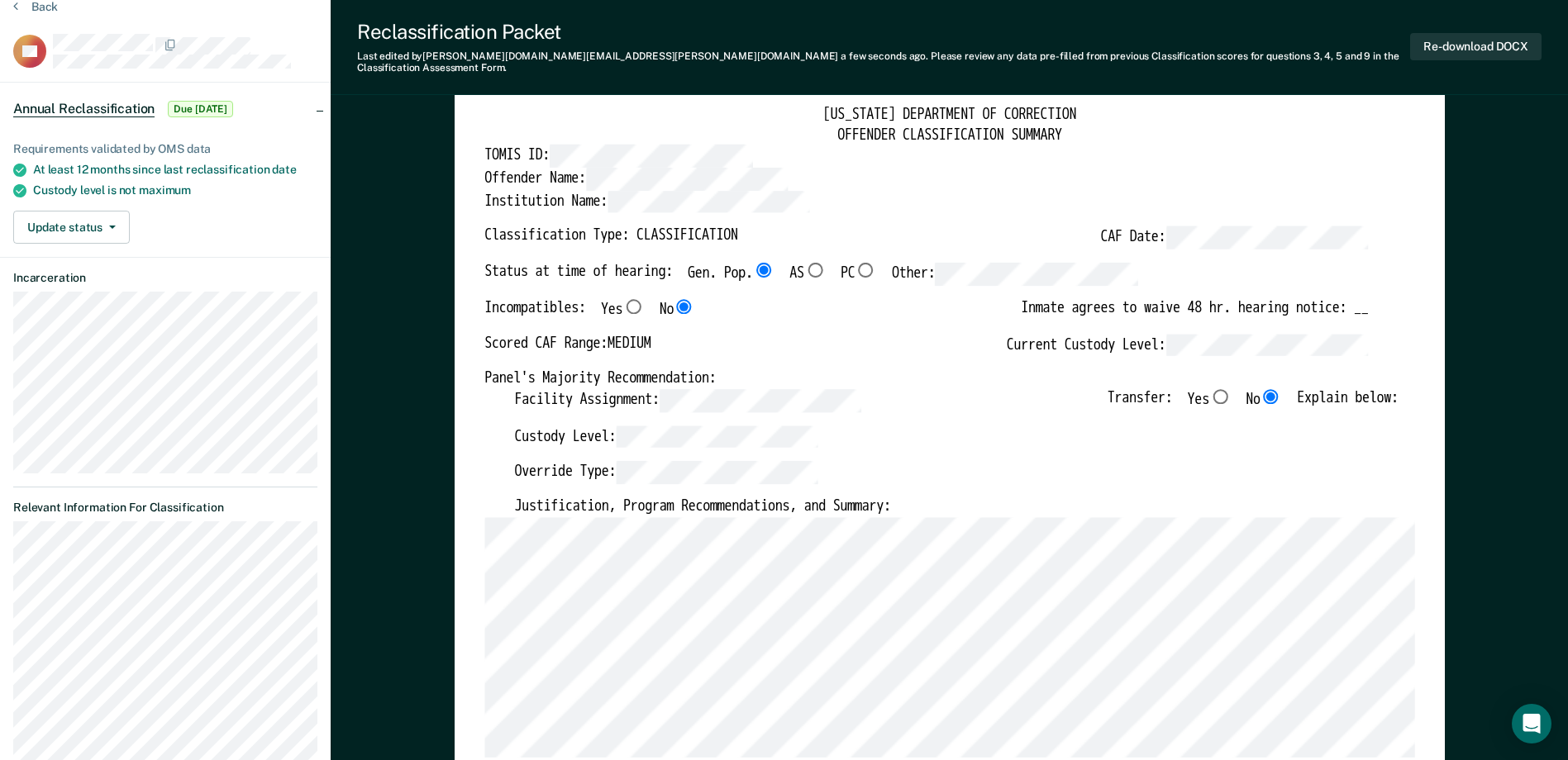scroll, scrollTop: 165, scrollLeft: 0, axis: vertical 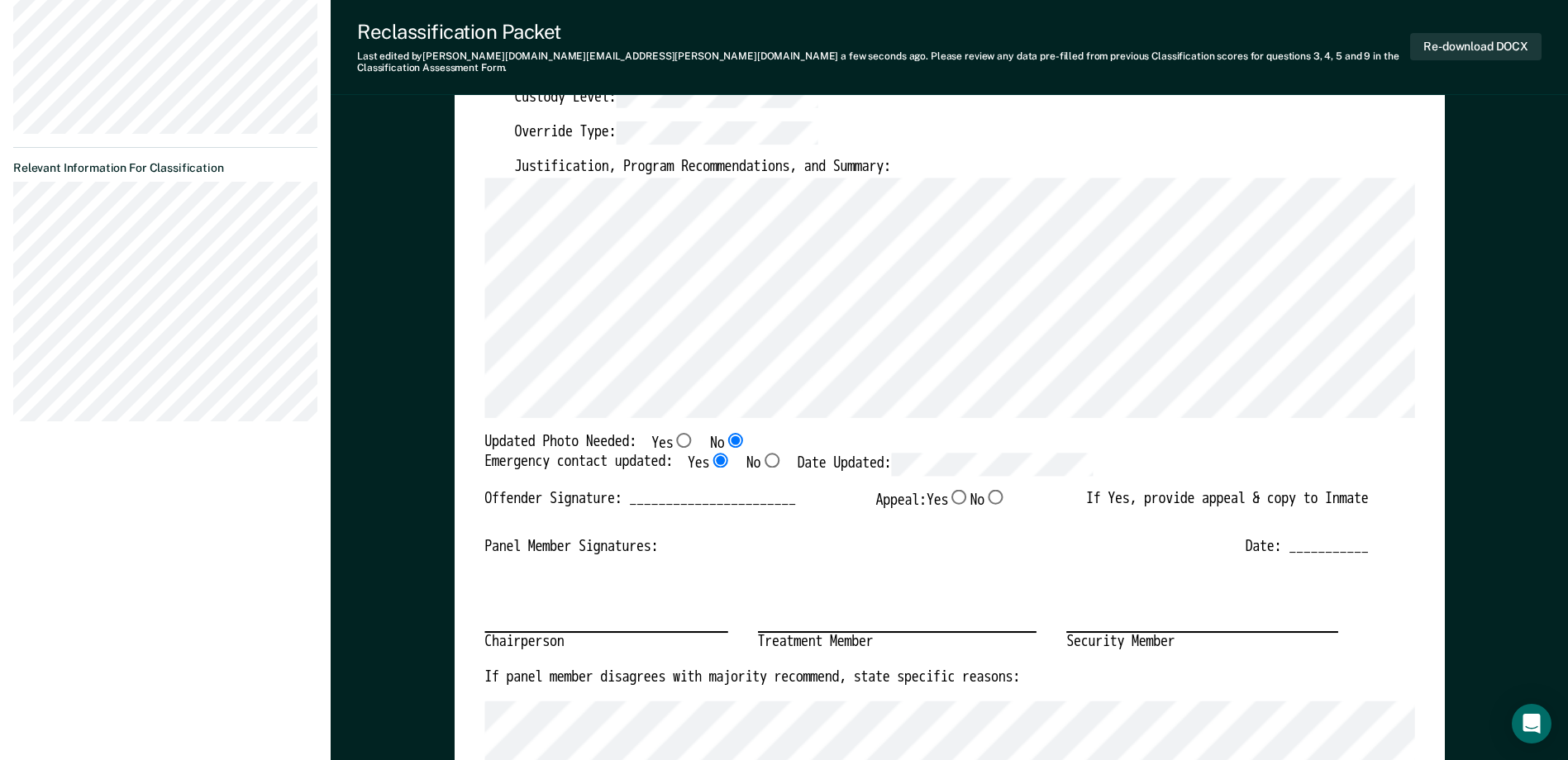 click on "Panel Member Signatures: Date: ___________" at bounding box center (926, 547) 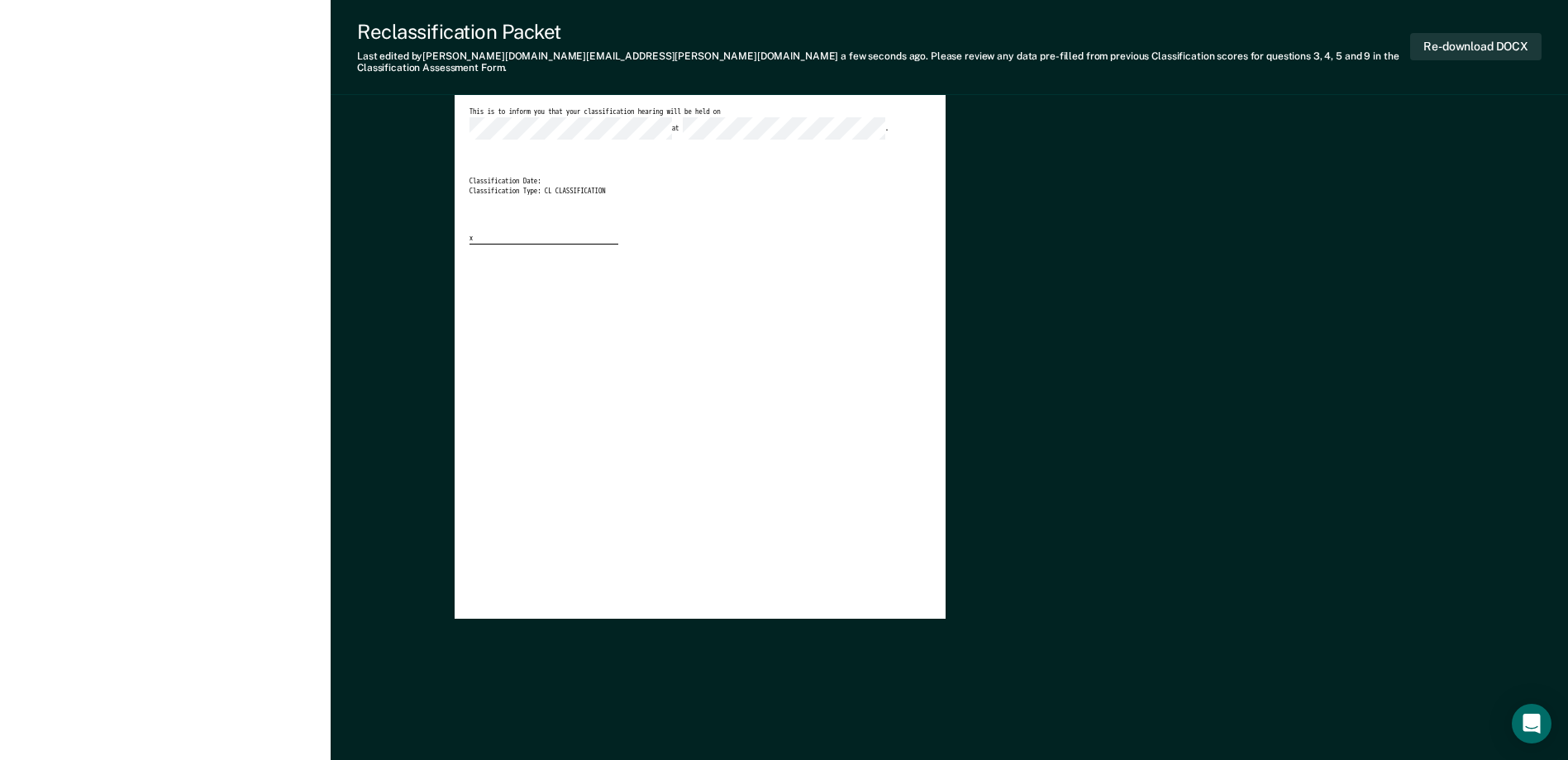 scroll, scrollTop: 0, scrollLeft: 0, axis: both 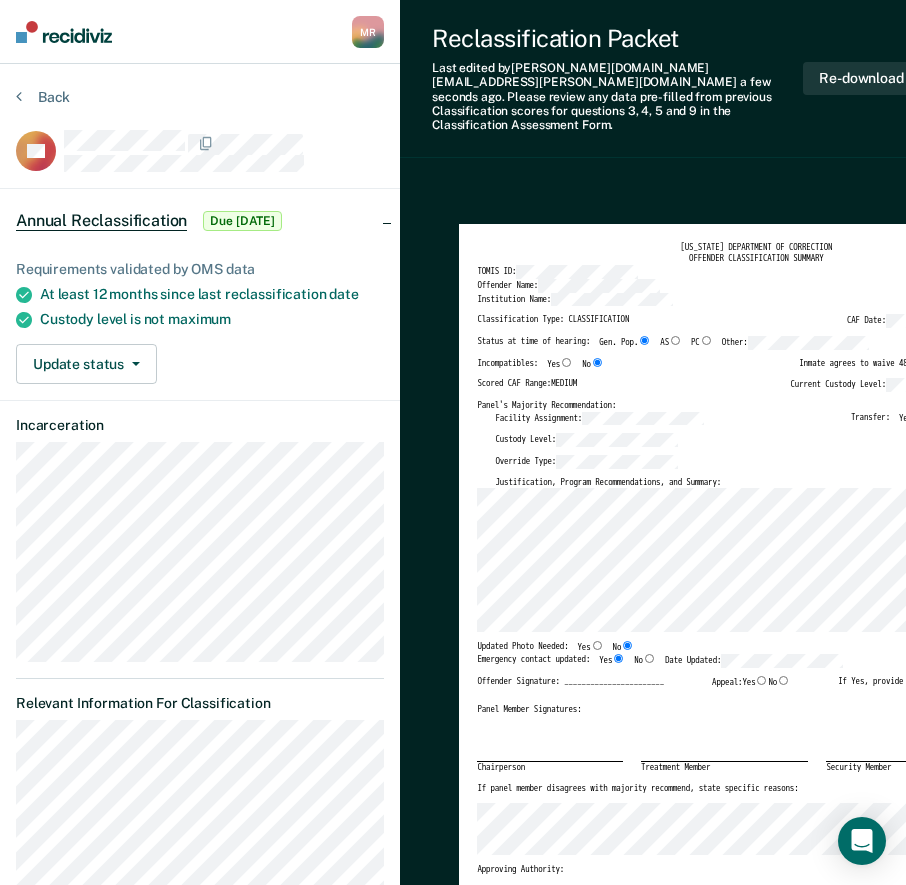 click on "Reclassification Packet Last edited by  Marquita.C.Rogers@tn.gov   a few seconds ago . Please review any data pre-filled from previous Classification scores for questions 3, 4, 5 and 9 in the Classification Assessment Form. Re-download DOCX TENNESSEE DEPARTMENT OF CORRECTION OFFENDER CLASSIFICATION SUMMARY TOMIS ID:  Offender Name:  Institution Name:  Classification Type: CLASSIFICATION CAF Date:  Status at time of hearing: Gen. Pop. AS PC Other:   Incompatibles: Yes No Inmate agrees to waive 48 hr. hearing notice: __ Scored CAF Range: MEDIUM Current Custody Level:  Panel's Majority Recommendation: Facility Assignment: Transfer: Yes No Explain below: Custody Level:  Override Type:  Justification, Program Recommendations, and Summary: Updated Photo Needed: Yes No Emergency contact updated: Yes No Date Updated:  Offender Signature: _______________________ Appeal: Yes No If Yes, provide appeal & copy to Inmate Panel Member Signatures: Date: ___________ Chairperson Treatment Member Security Member Signature Date" at bounding box center [697, 1762] 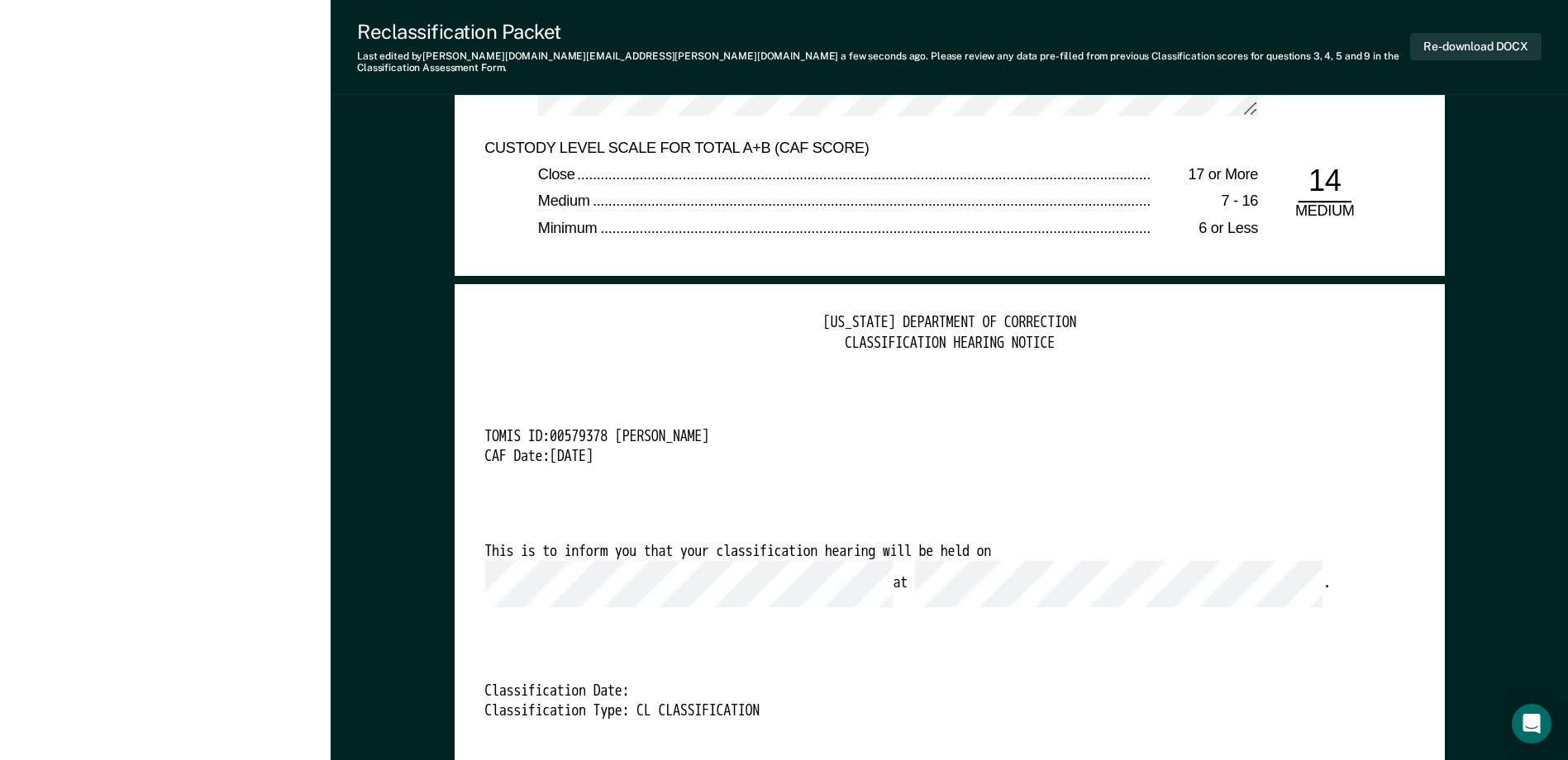 scroll, scrollTop: 4130, scrollLeft: 0, axis: vertical 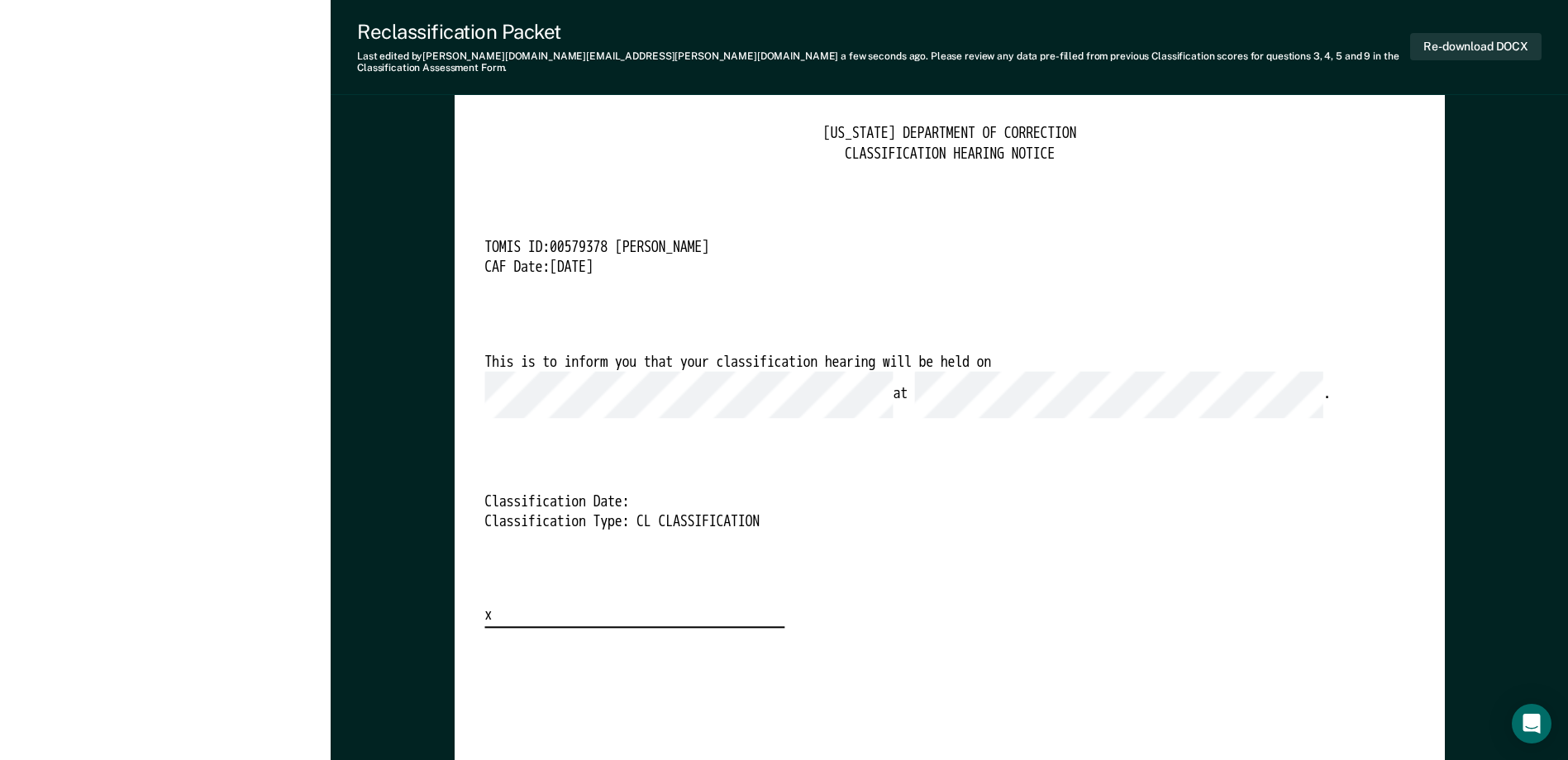 click on "TENNESSEE DEPARTMENT OF CORRECTION CLASSIFICATION HEARING NOTICE TOMIS ID:  00579378   Chelsey Boruff CAF Date:  7/16/25 This is to inform you that your classification hearing will be held on    at   . Classification Date: Classification Type: CL CLASSIFICATION x" at bounding box center [949, 740] 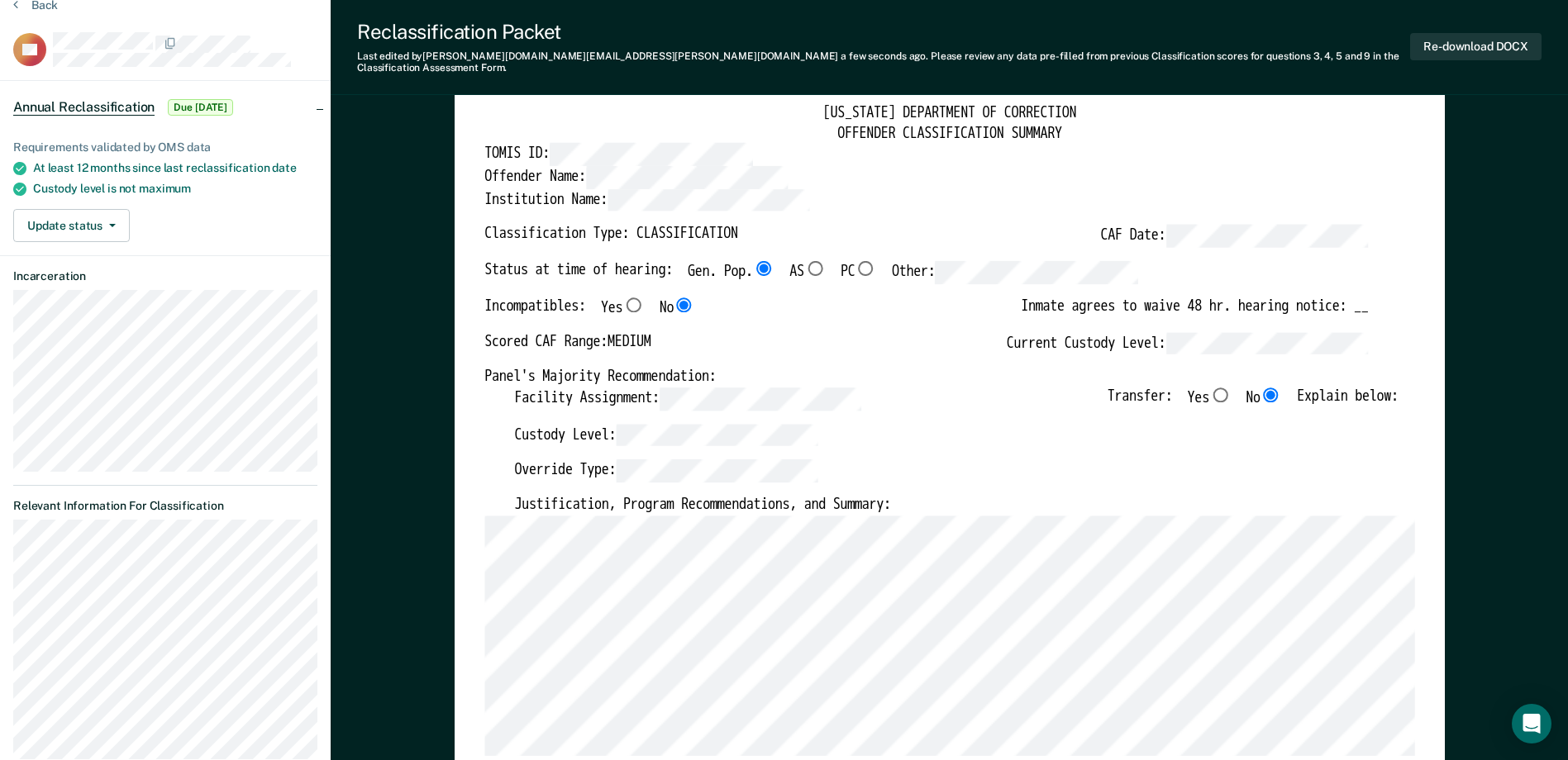 scroll, scrollTop: 0, scrollLeft: 0, axis: both 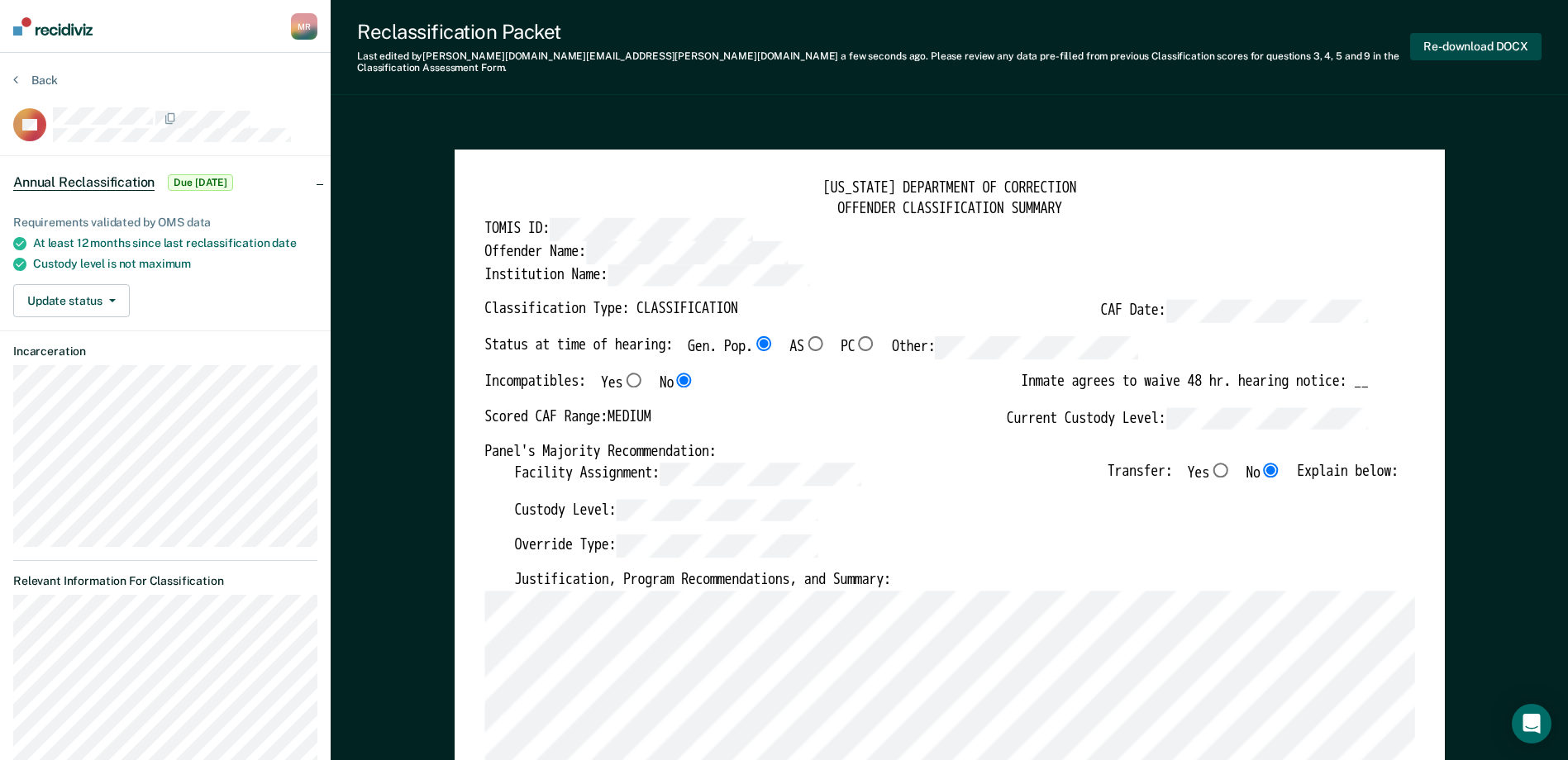 click on "Re-download DOCX" at bounding box center (1475, 46) 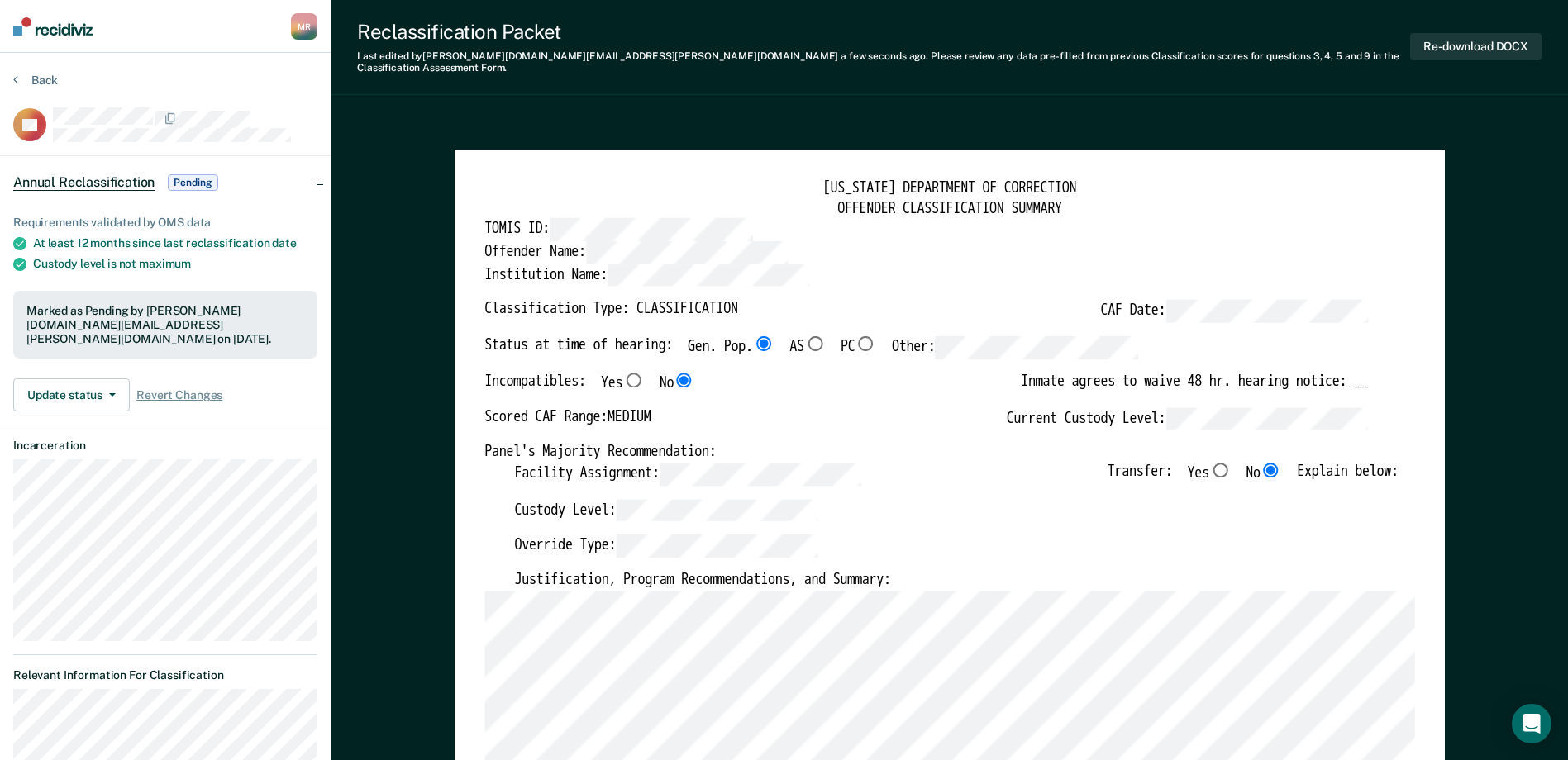 click on "Reclassification Packet Last edited by  Marquita.C.Rogers@tn.gov   a few seconds ago . Please review any data pre-filled from previous Classification scores for questions 3, 4, 5 and 9 in the Classification Assessment Form. Re-download DOCX TENNESSEE DEPARTMENT OF CORRECTION OFFENDER CLASSIFICATION SUMMARY TOMIS ID:  Offender Name:  Institution Name:  Classification Type: CLASSIFICATION CAF Date:  Status at time of hearing: Gen. Pop. AS PC Other:   Incompatibles: Yes No Inmate agrees to waive 48 hr. hearing notice: __ Scored CAF Range: MEDIUM Current Custody Level:  Panel's Majority Recommendation: Facility Assignment: Transfer: Yes No Explain below: Custody Level:  Override Type:  Justification, Program Recommendations, and Summary: Updated Photo Needed: Yes No Emergency contact updated: Yes No Date Updated:  Offender Signature: _______________________ Appeal: Yes No If Yes, provide appeal & copy to Inmate Panel Member Signatures: Date: ___________ Chairperson Treatment Member Security Member Signature Date" at bounding box center [949, 2784] 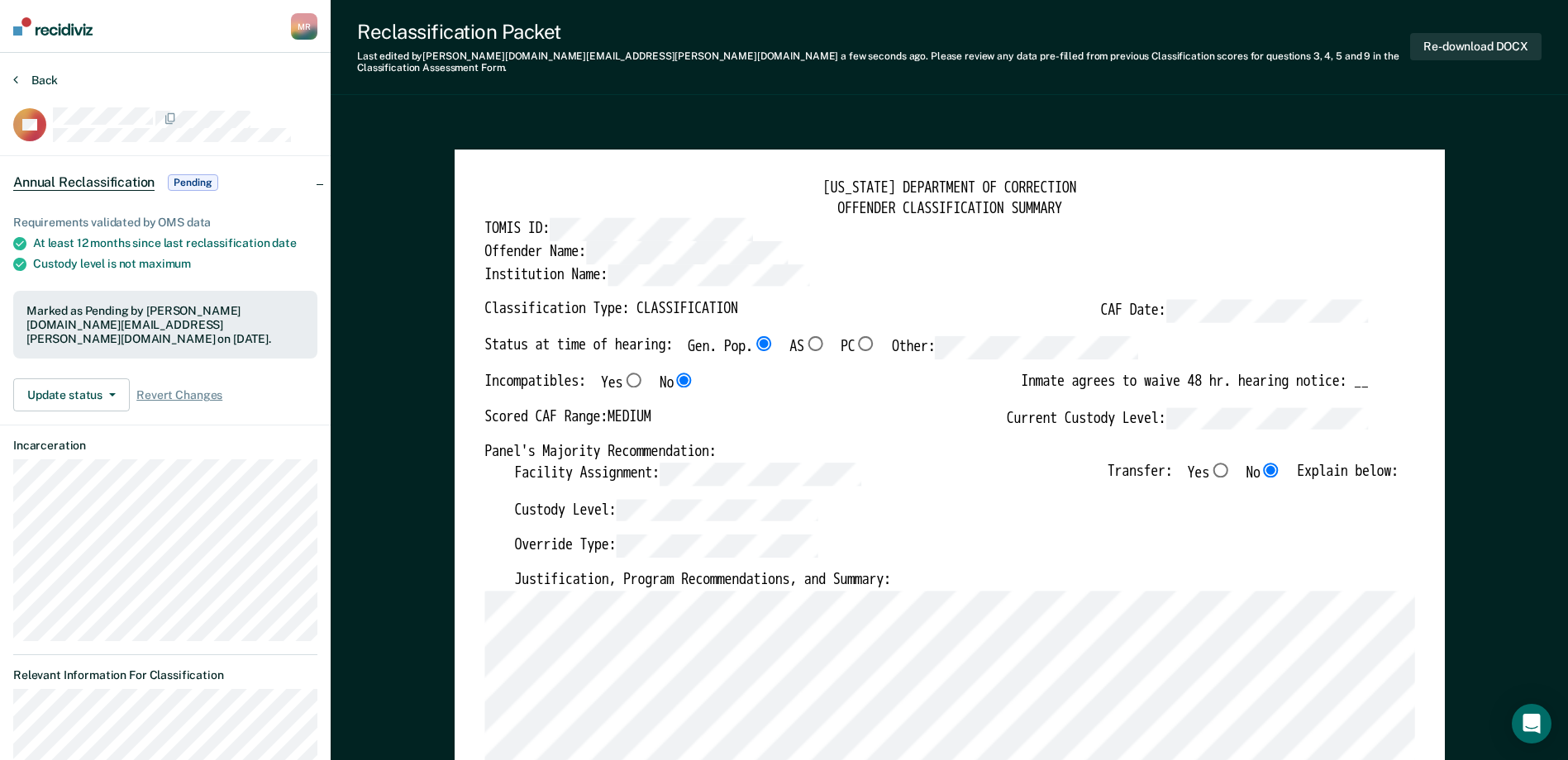 click on "Back" at bounding box center (36, 80) 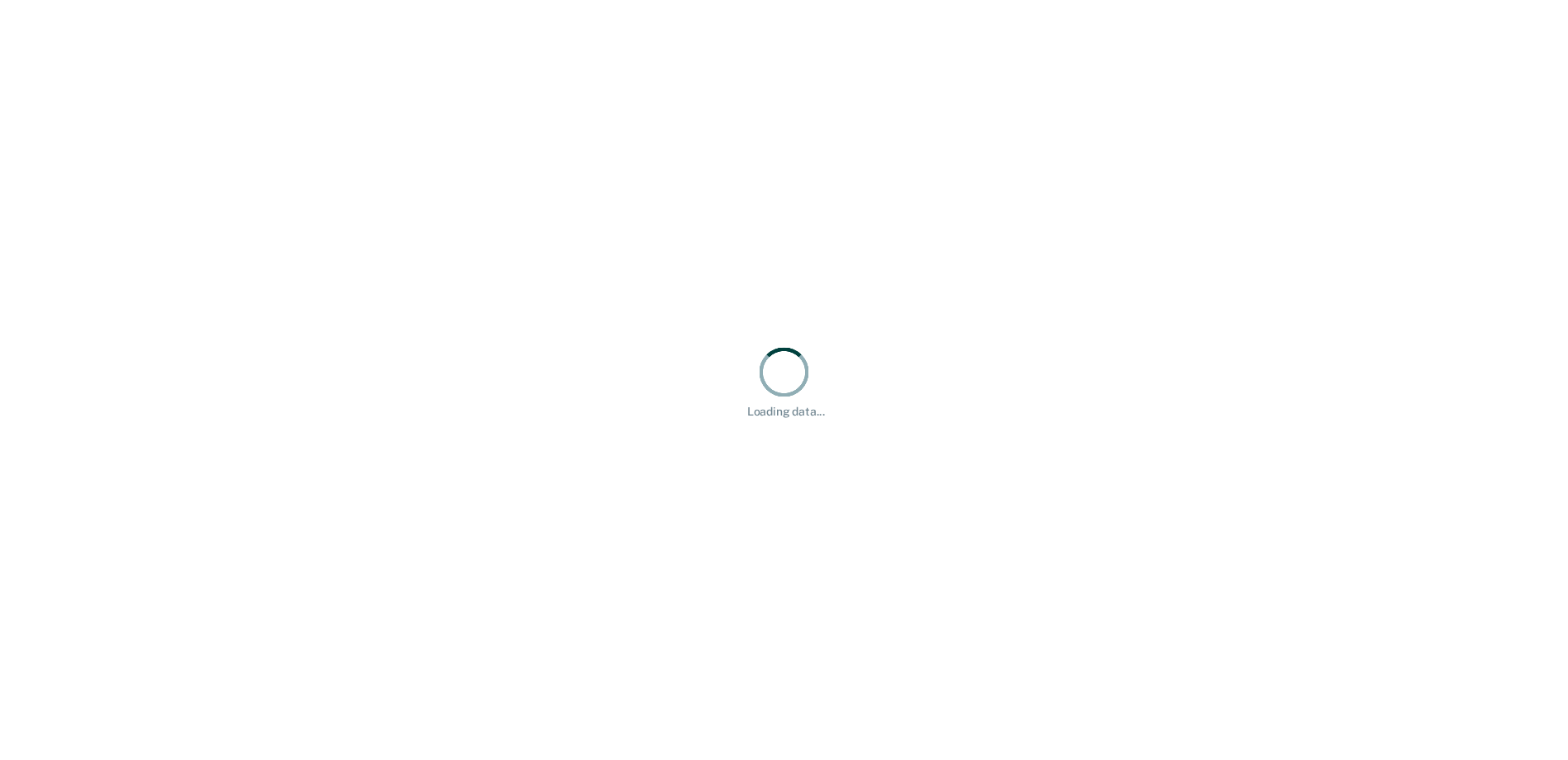 scroll, scrollTop: 0, scrollLeft: 0, axis: both 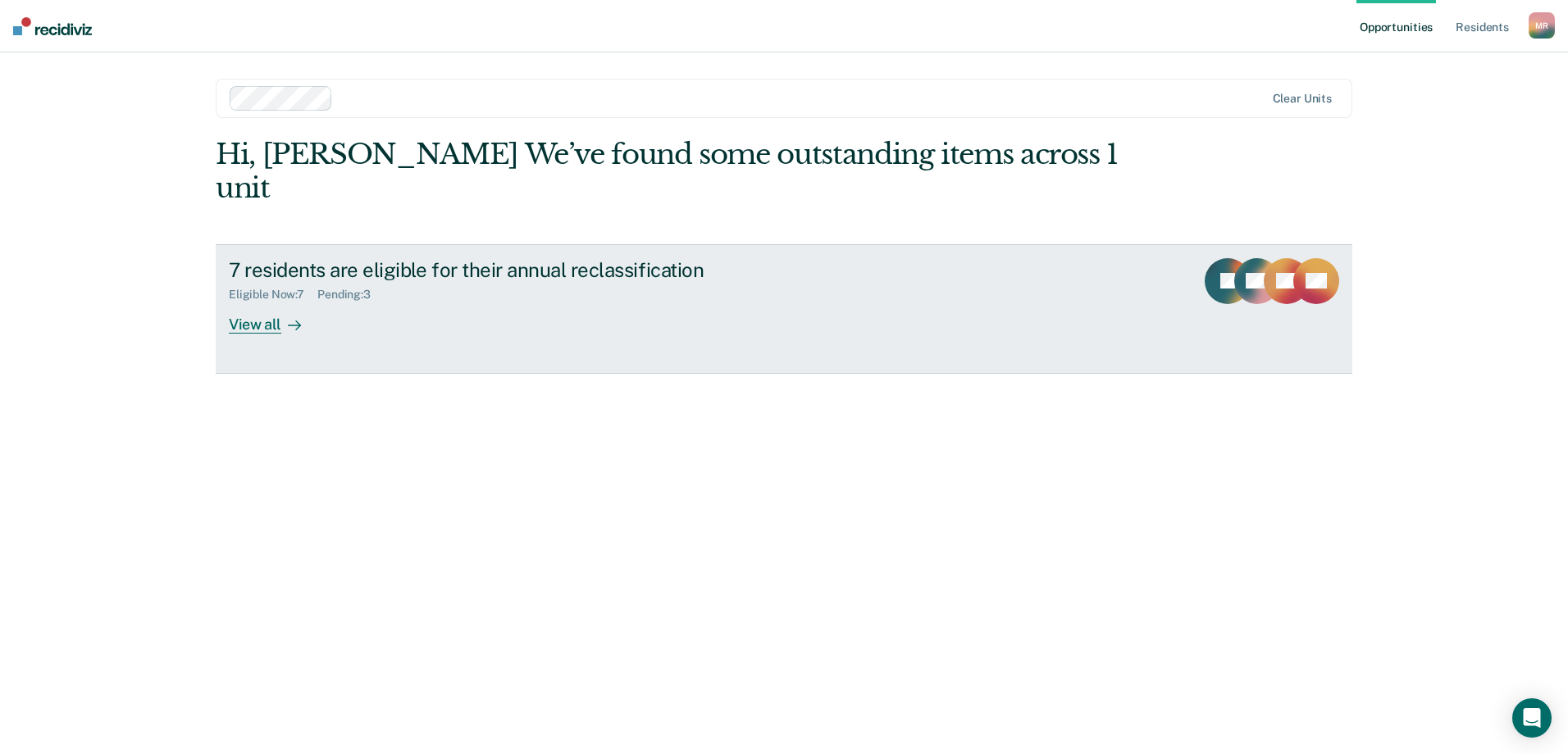 click at bounding box center [291, 324] 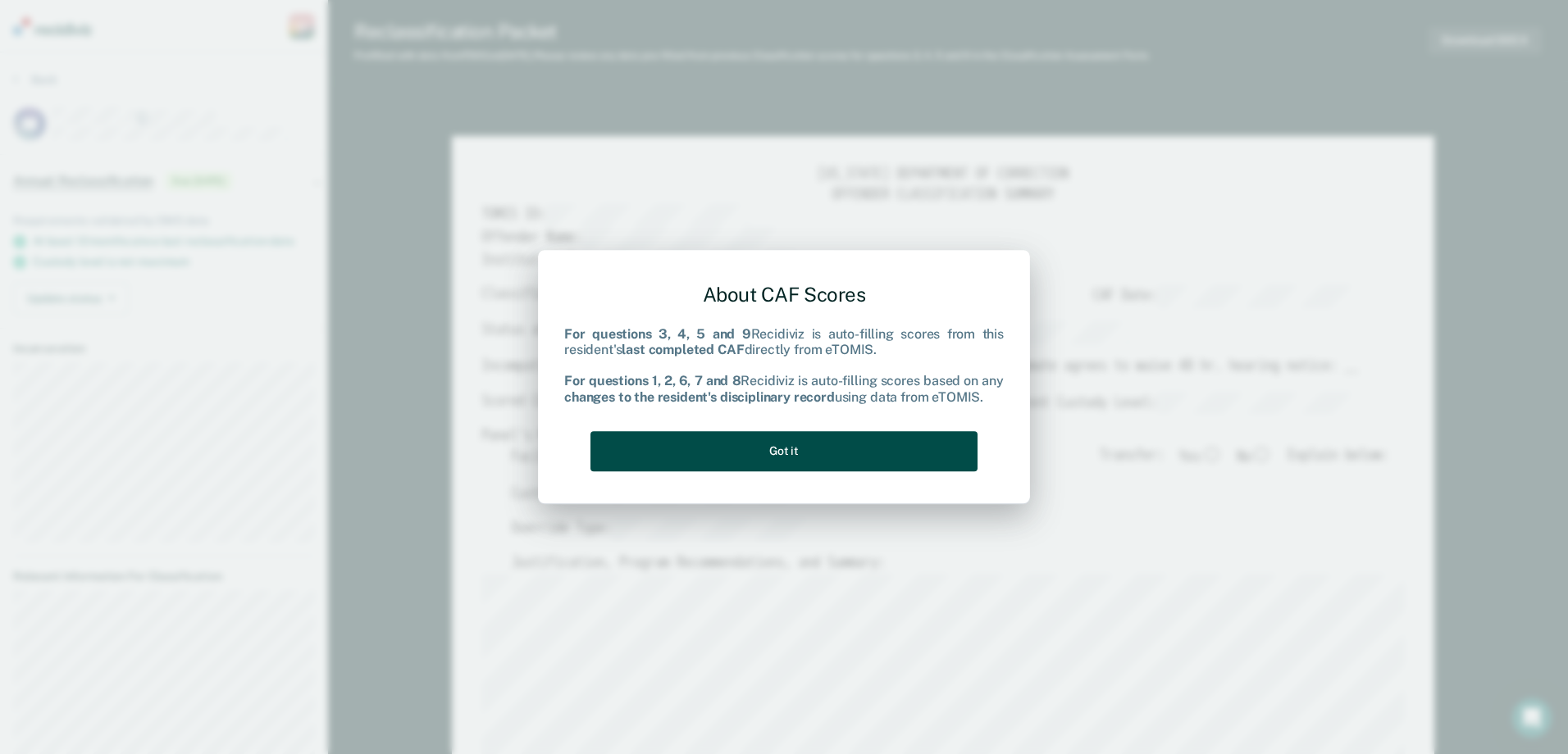 click on "Got it" at bounding box center [784, 451] 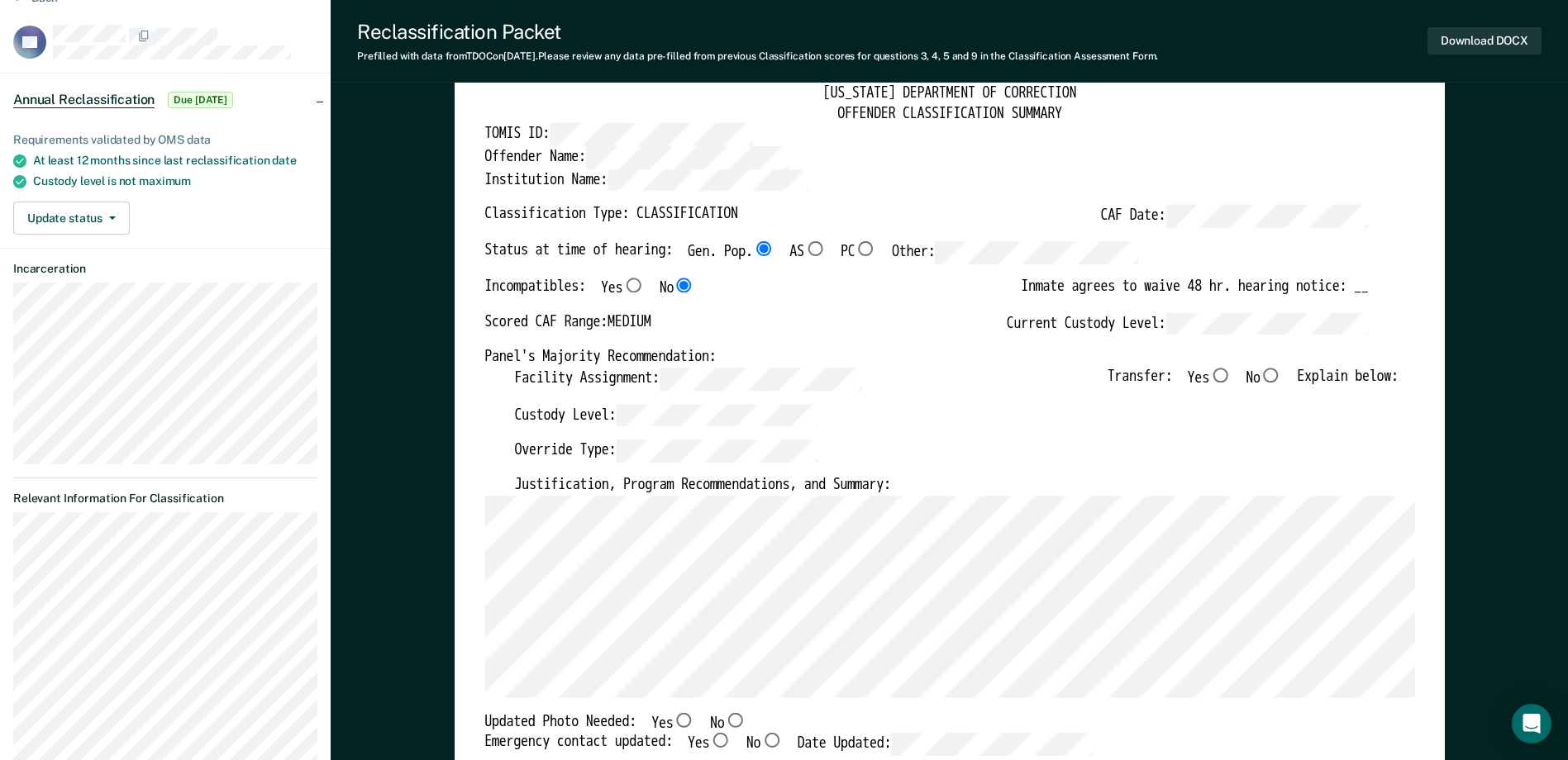 scroll, scrollTop: 0, scrollLeft: 0, axis: both 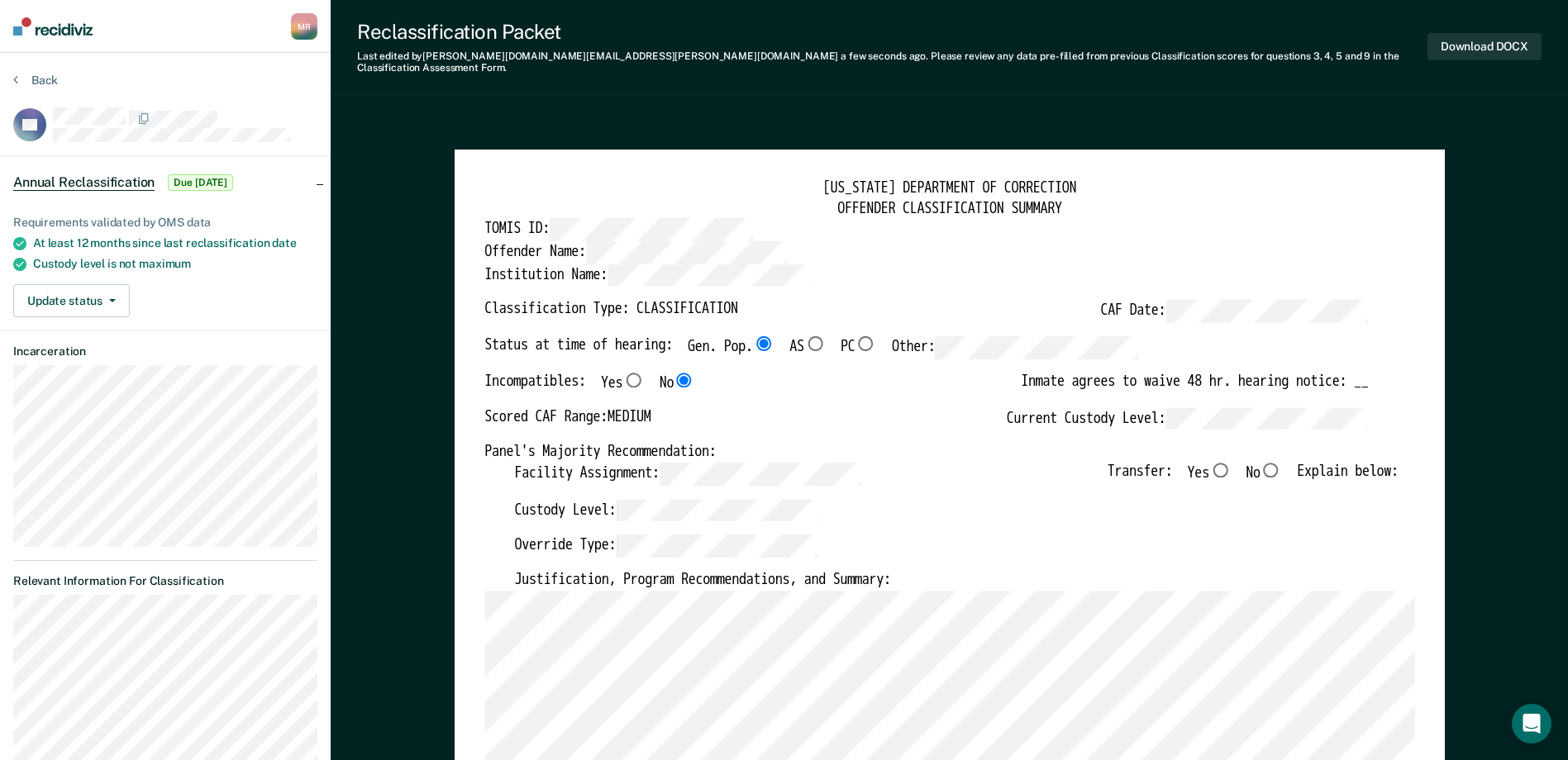 click on "No" at bounding box center (1270, 469) 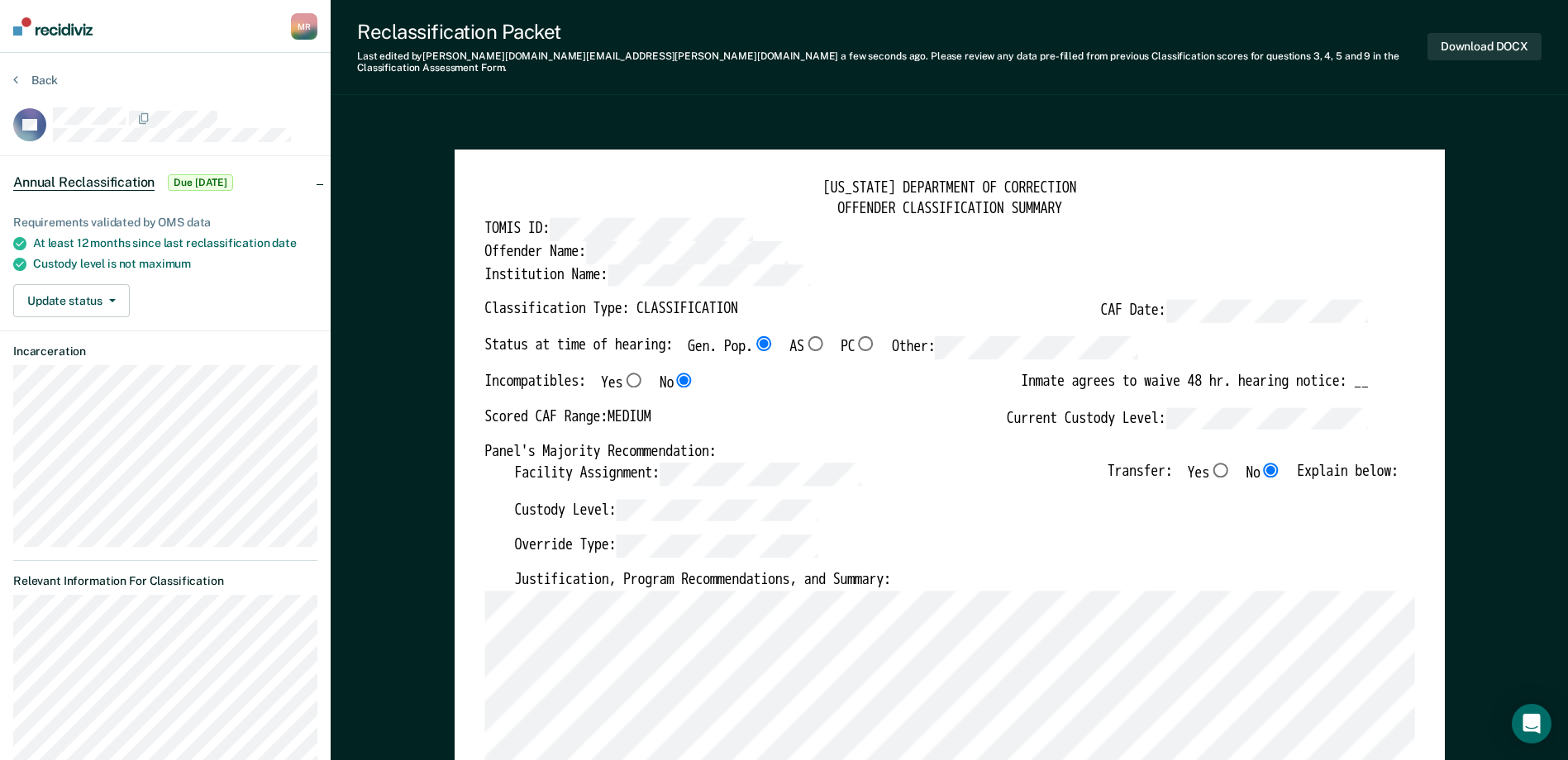type on "x" 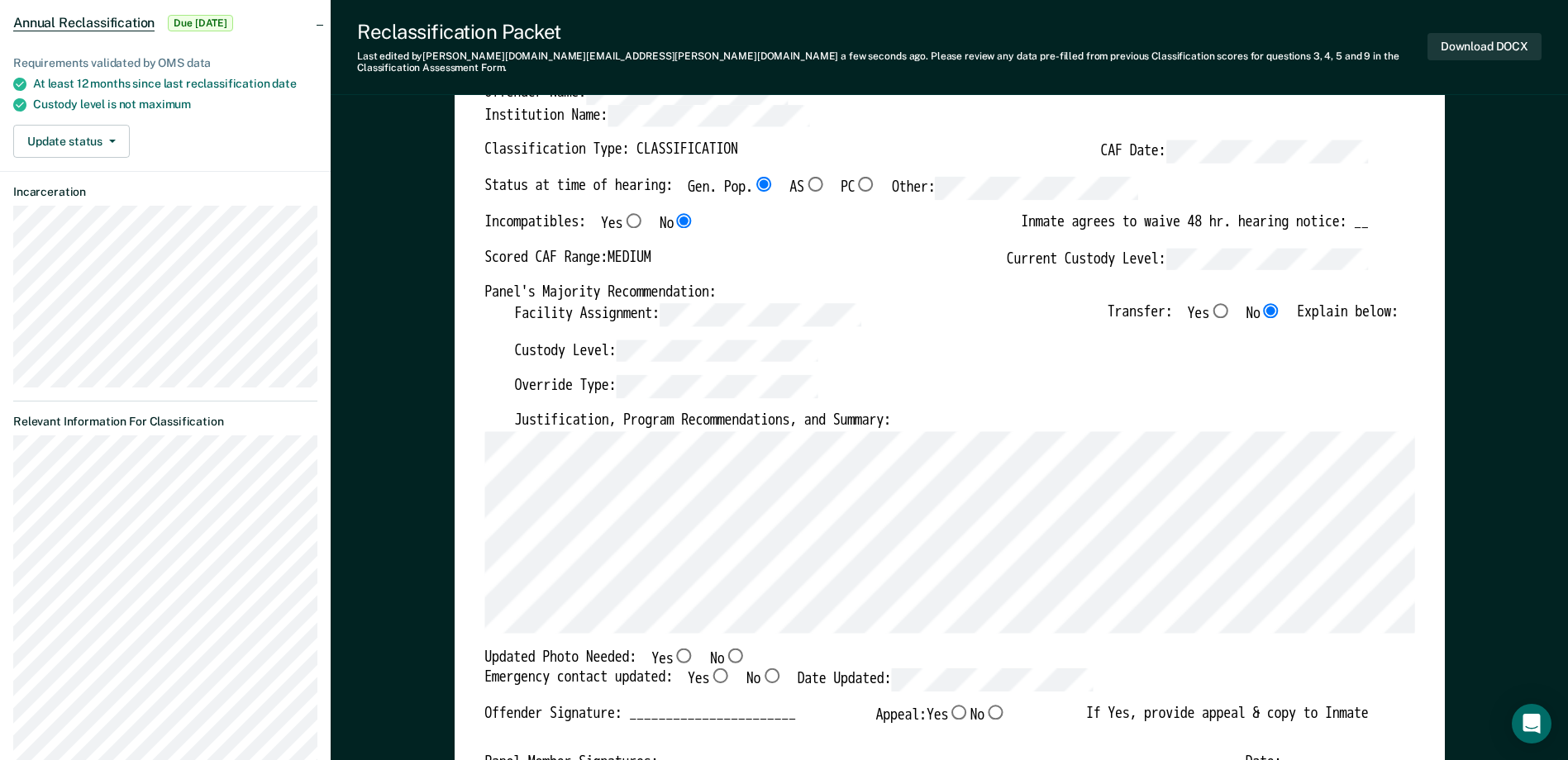 scroll, scrollTop: 165, scrollLeft: 0, axis: vertical 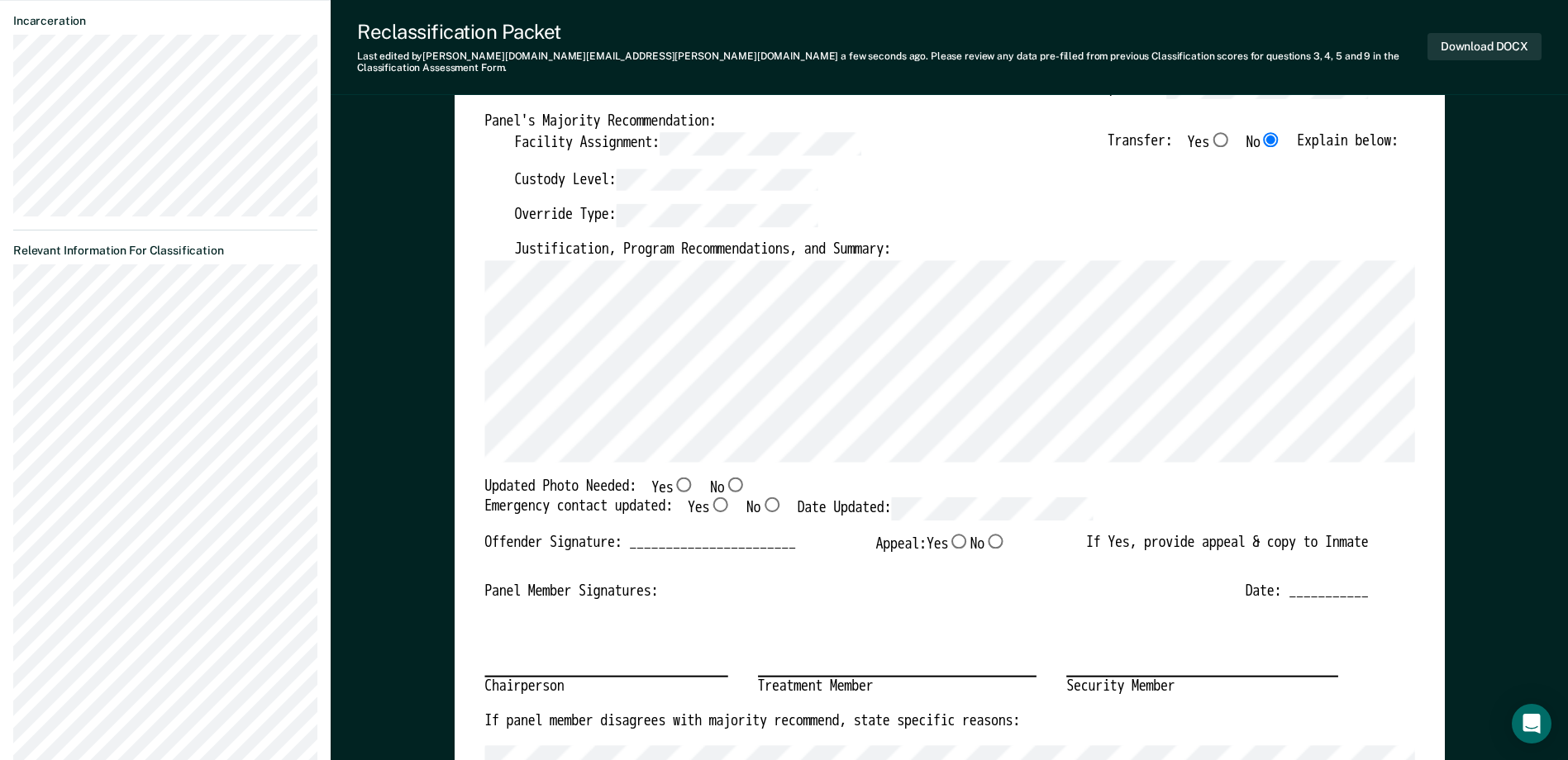 click on "No" at bounding box center (735, 483) 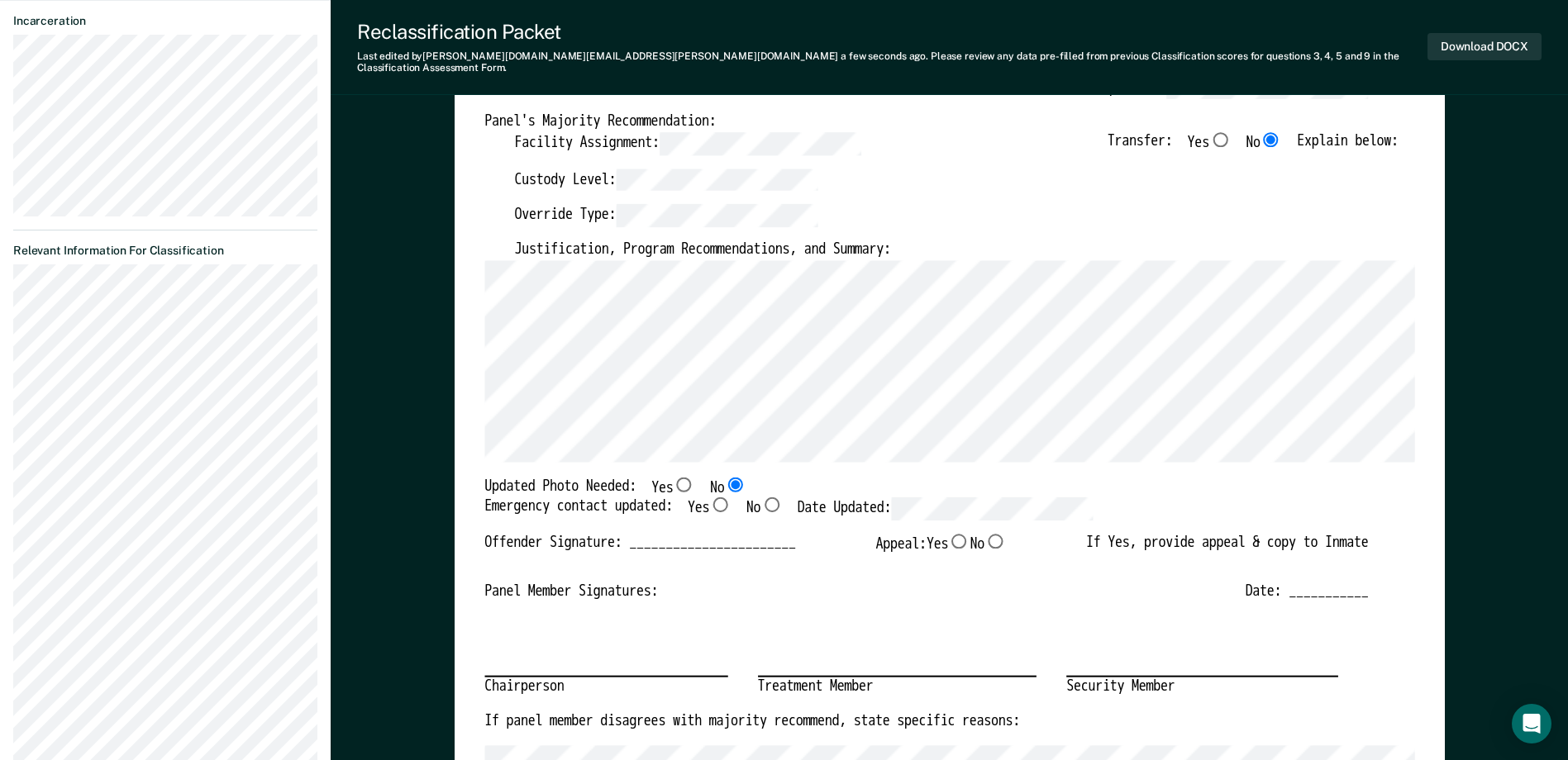 type on "x" 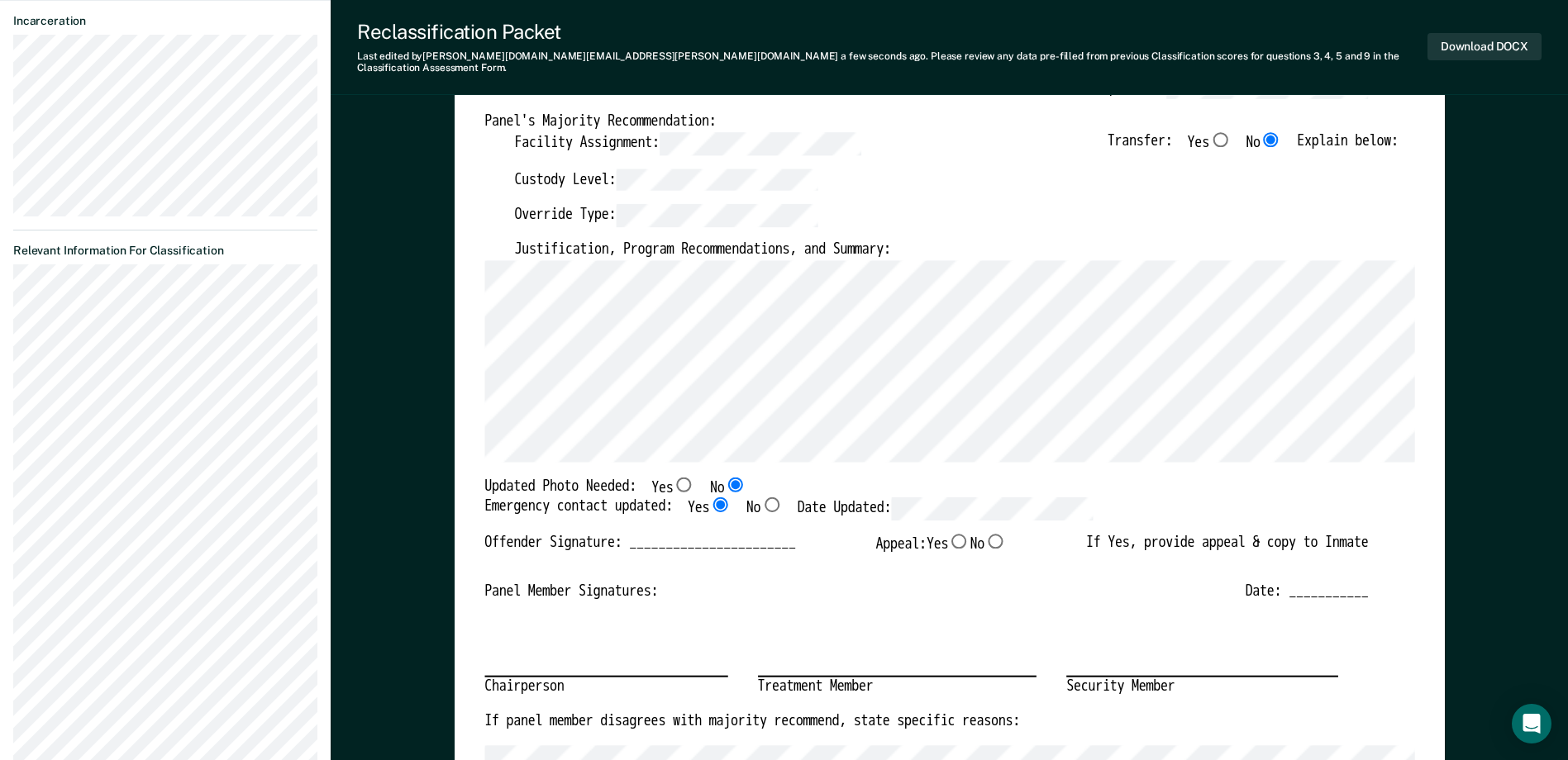 type on "x" 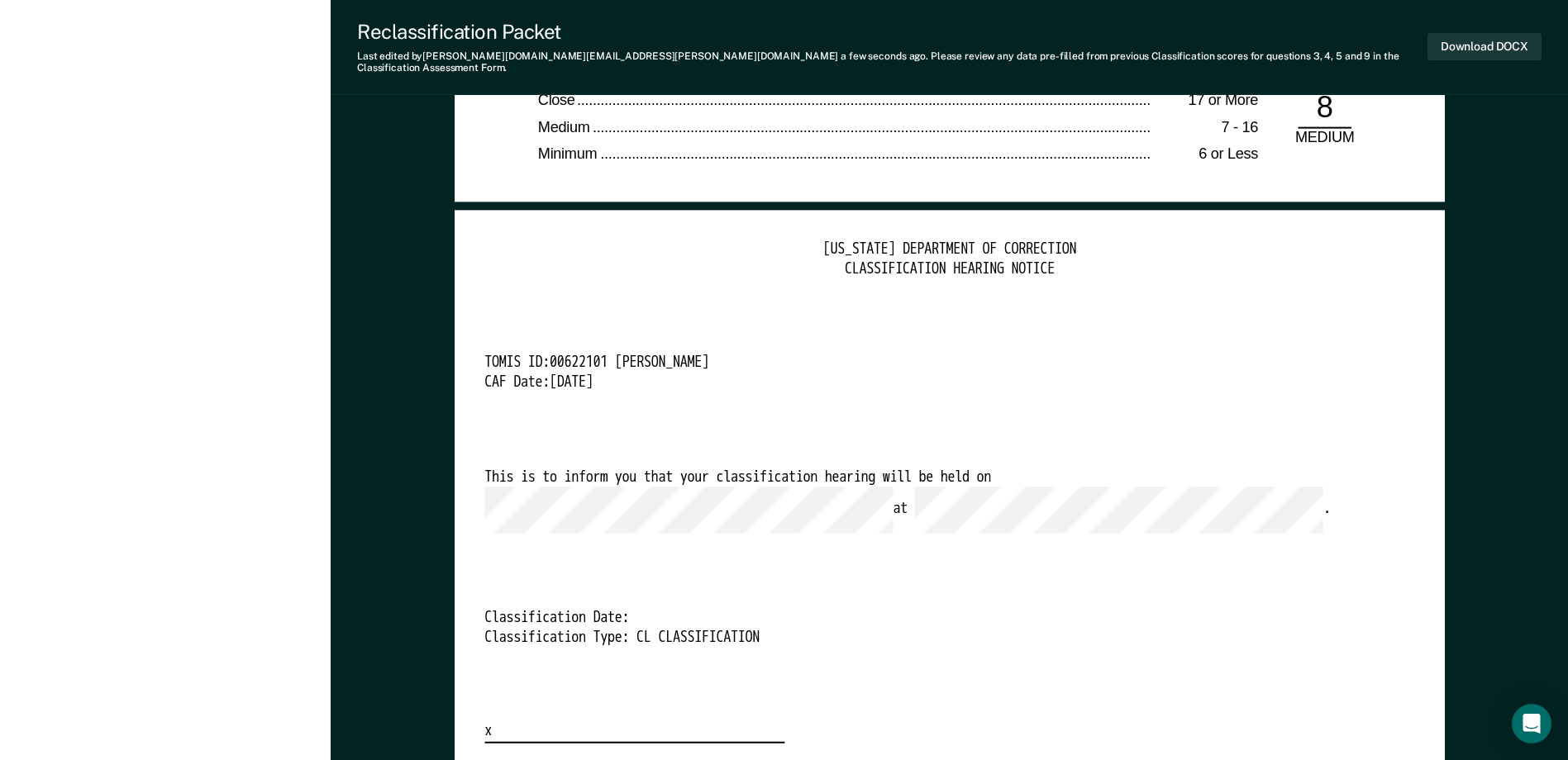 scroll, scrollTop: 3965, scrollLeft: 0, axis: vertical 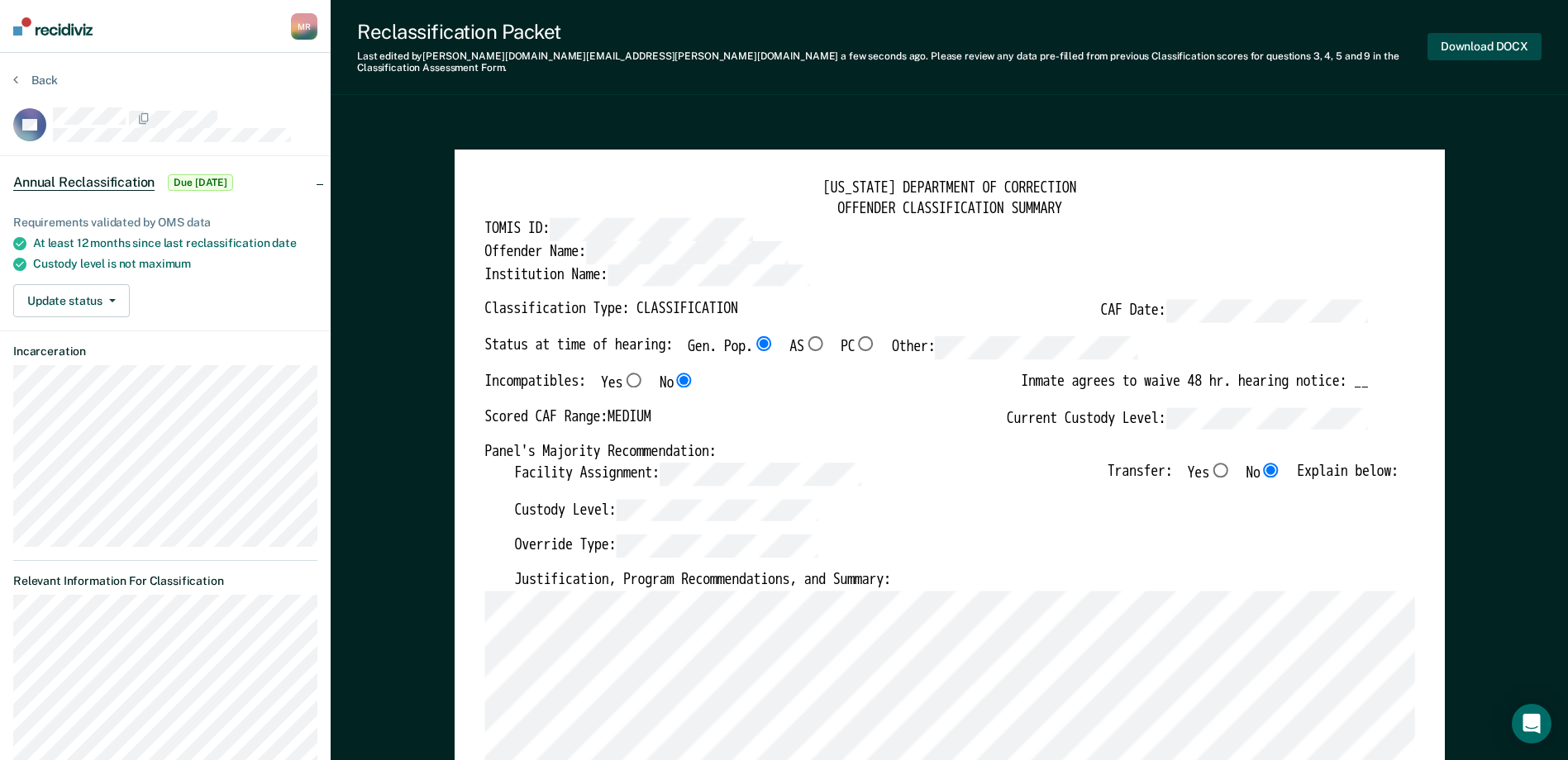 click on "Download DOCX" at bounding box center [1485, 46] 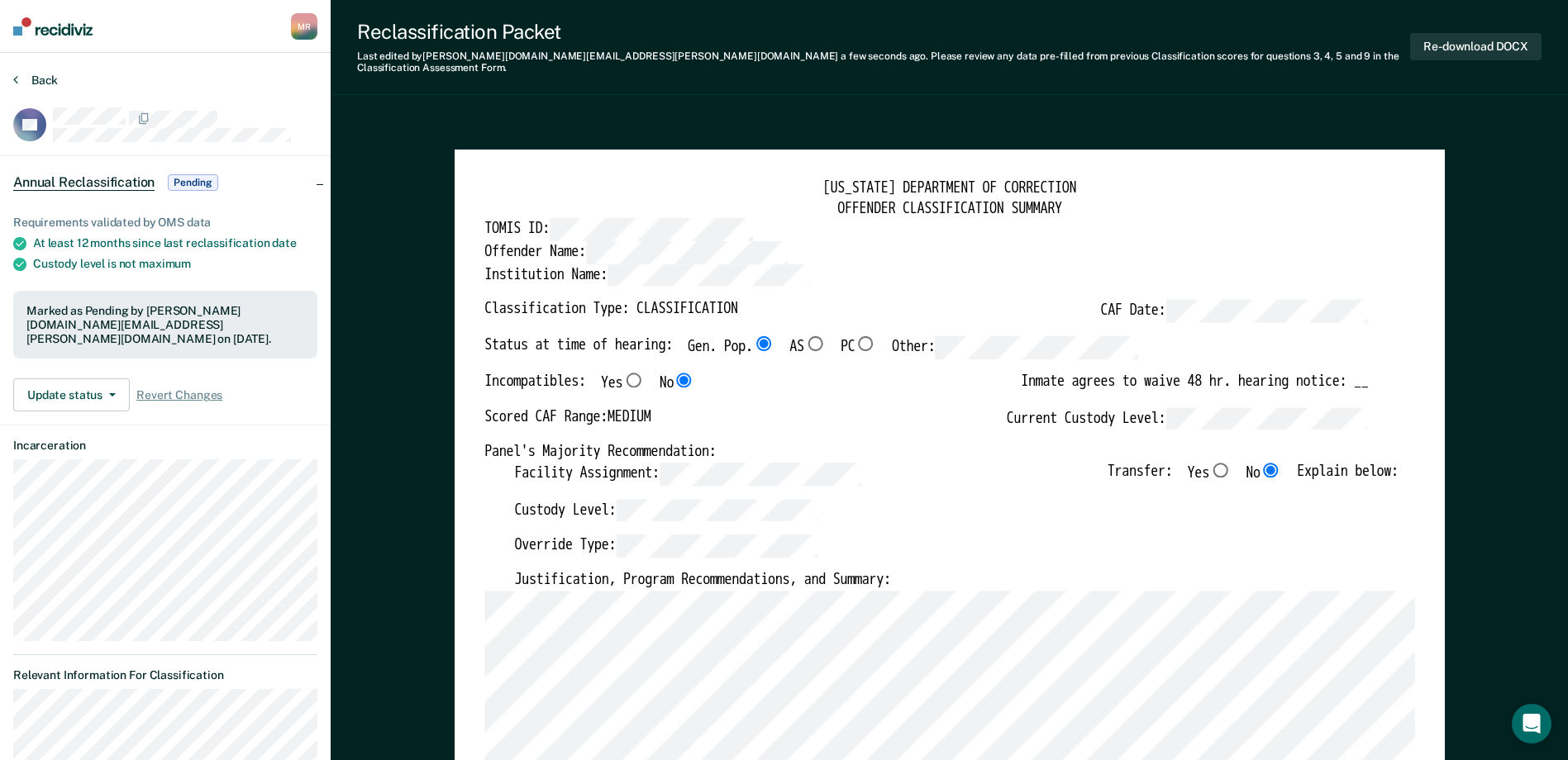 click on "Back" at bounding box center (36, 80) 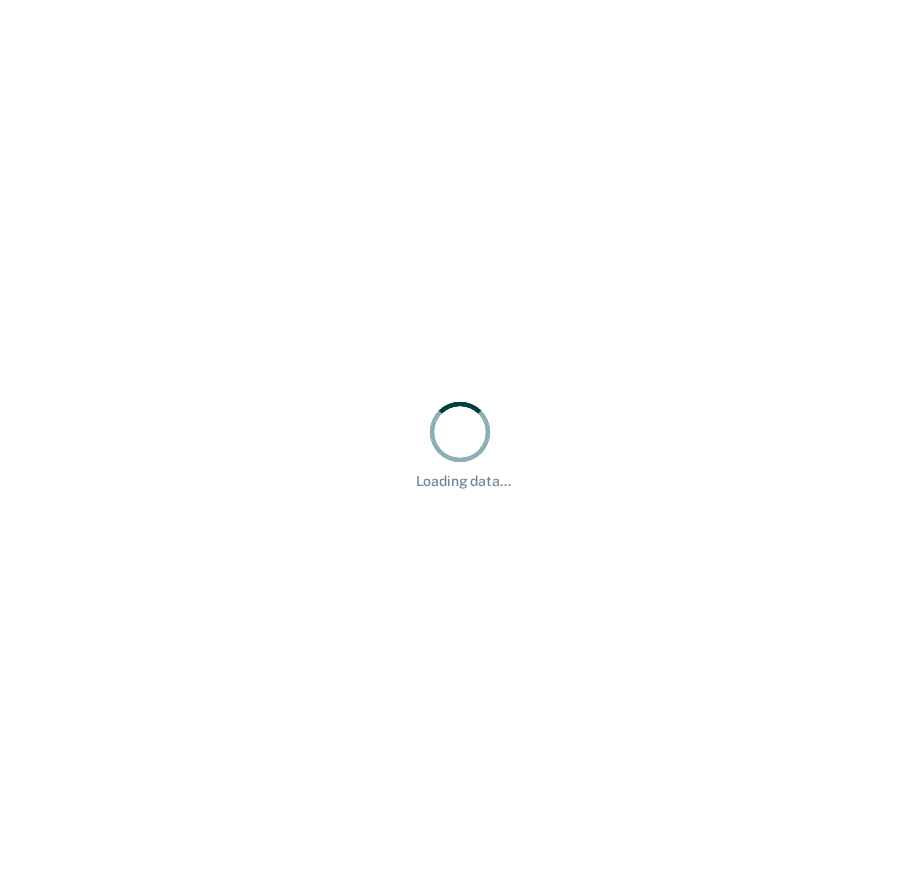 scroll, scrollTop: 0, scrollLeft: 0, axis: both 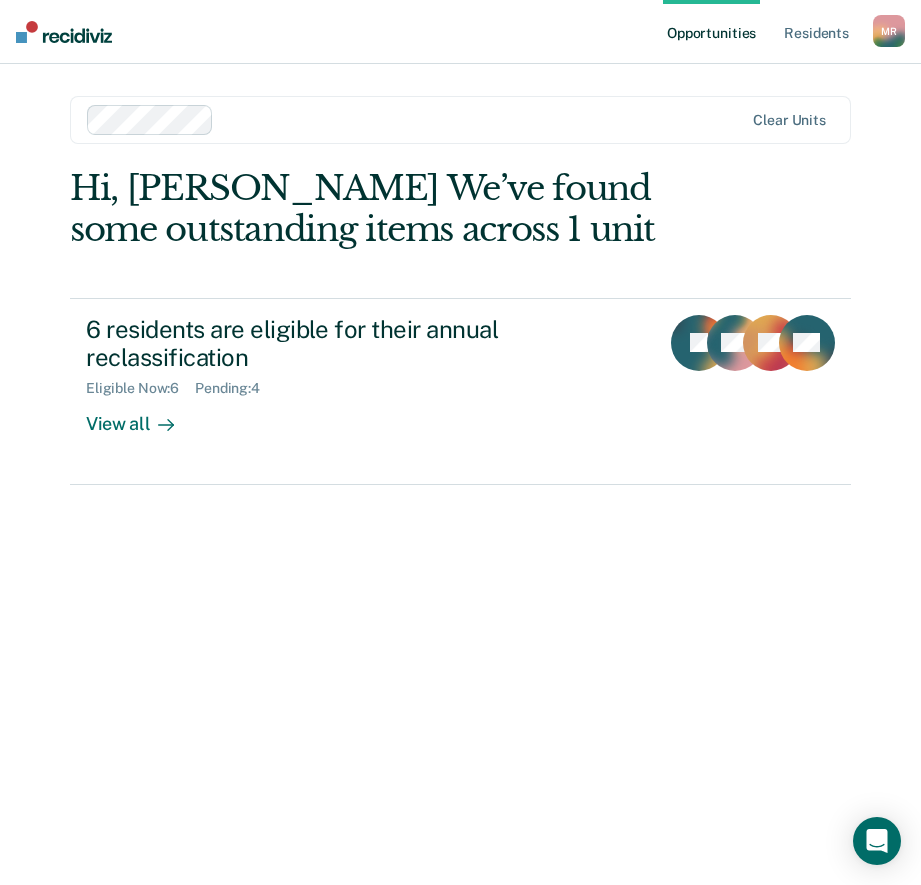 click on "Hi, [PERSON_NAME] We’ve found some outstanding items across 1 unit 6 residents are eligible for their annual reclassification Eligible Now :  6 Pending :  4 View all   IS AH CB + 3" at bounding box center [460, 498] 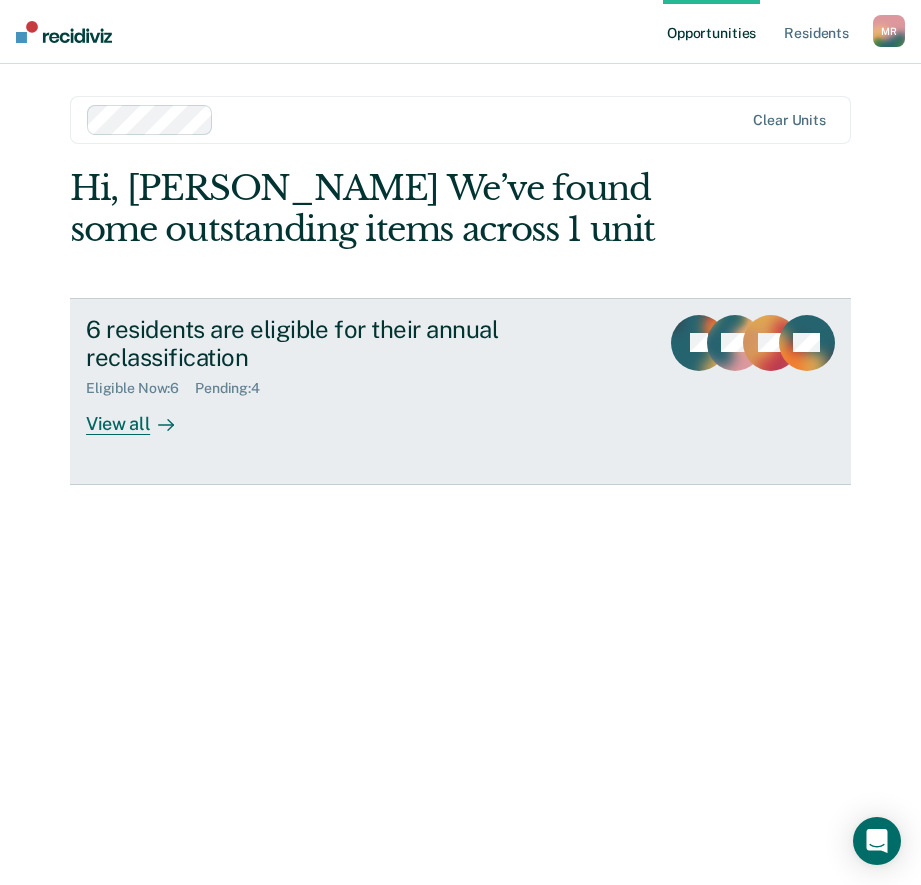 click at bounding box center (162, 424) 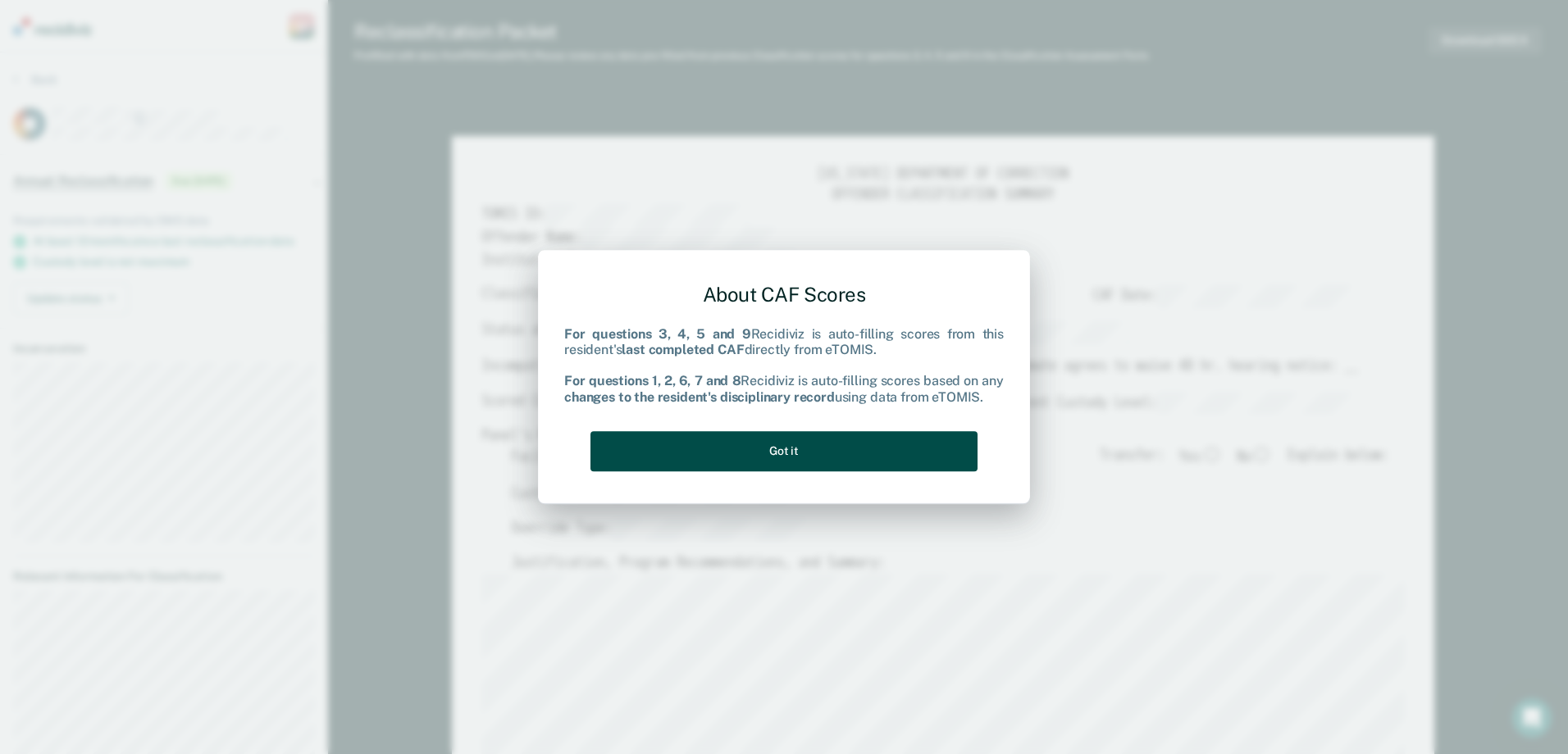 click on "Got it" at bounding box center [784, 451] 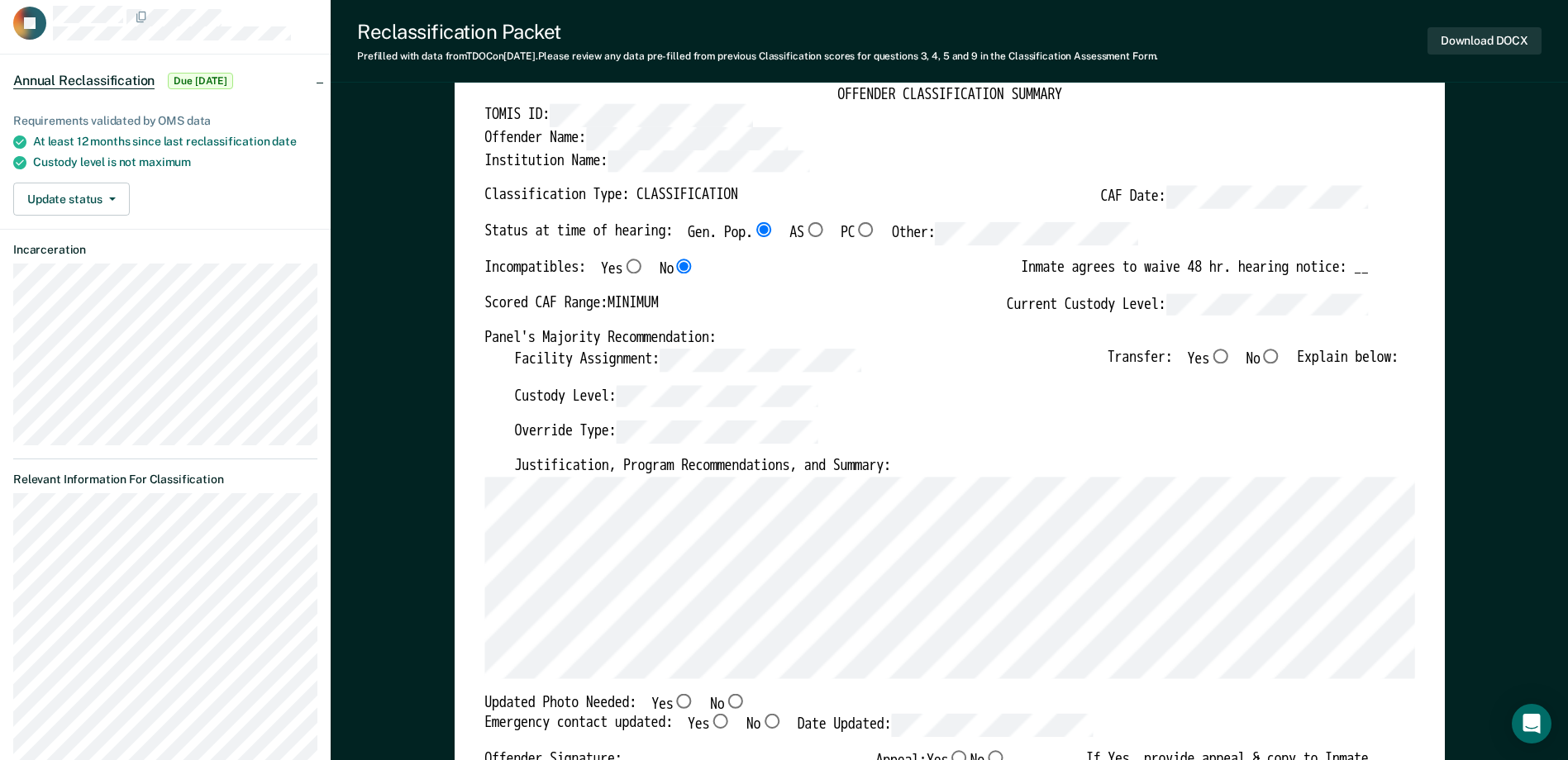 scroll, scrollTop: 165, scrollLeft: 0, axis: vertical 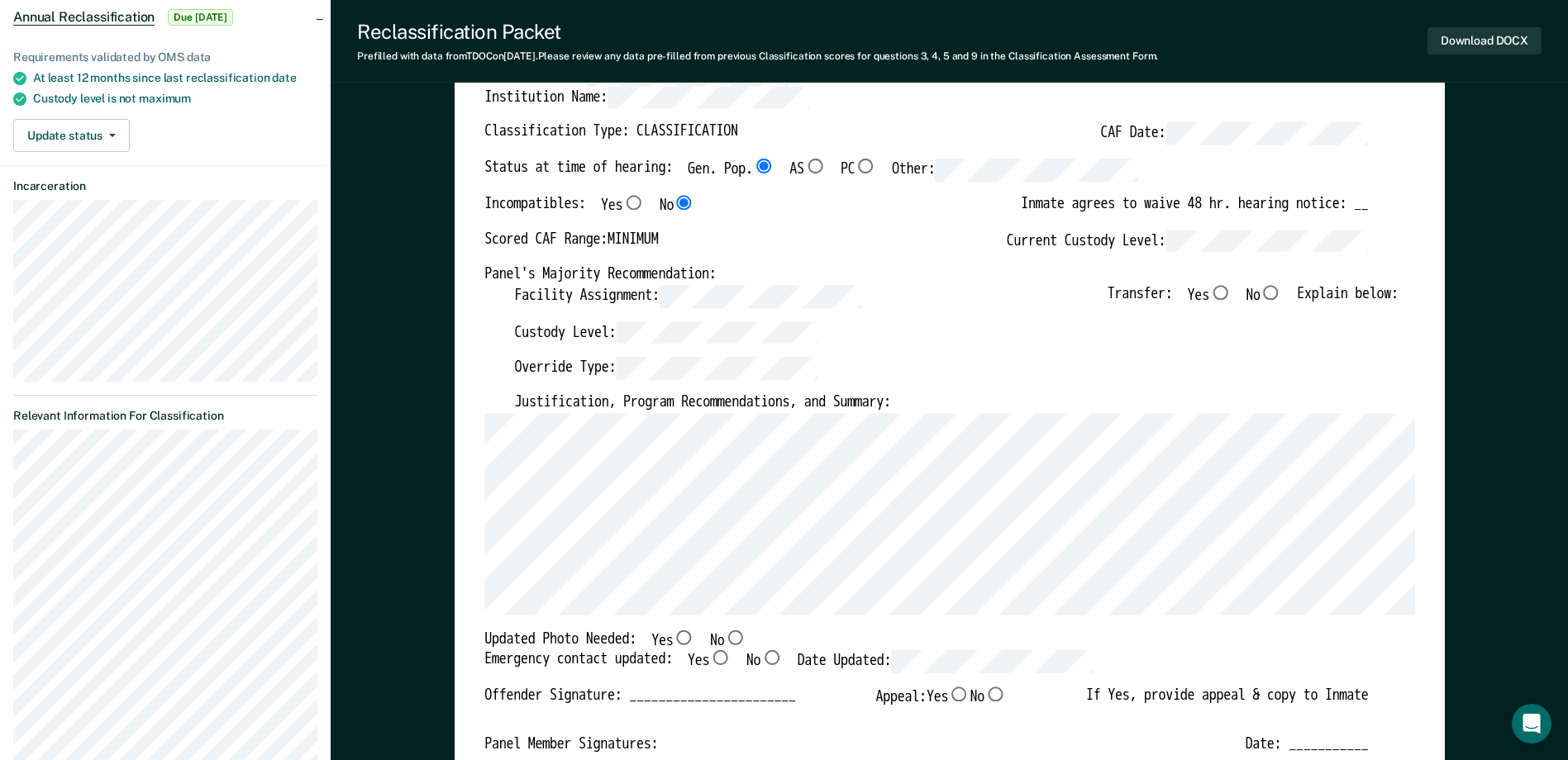 click on "No" at bounding box center (1270, 292) 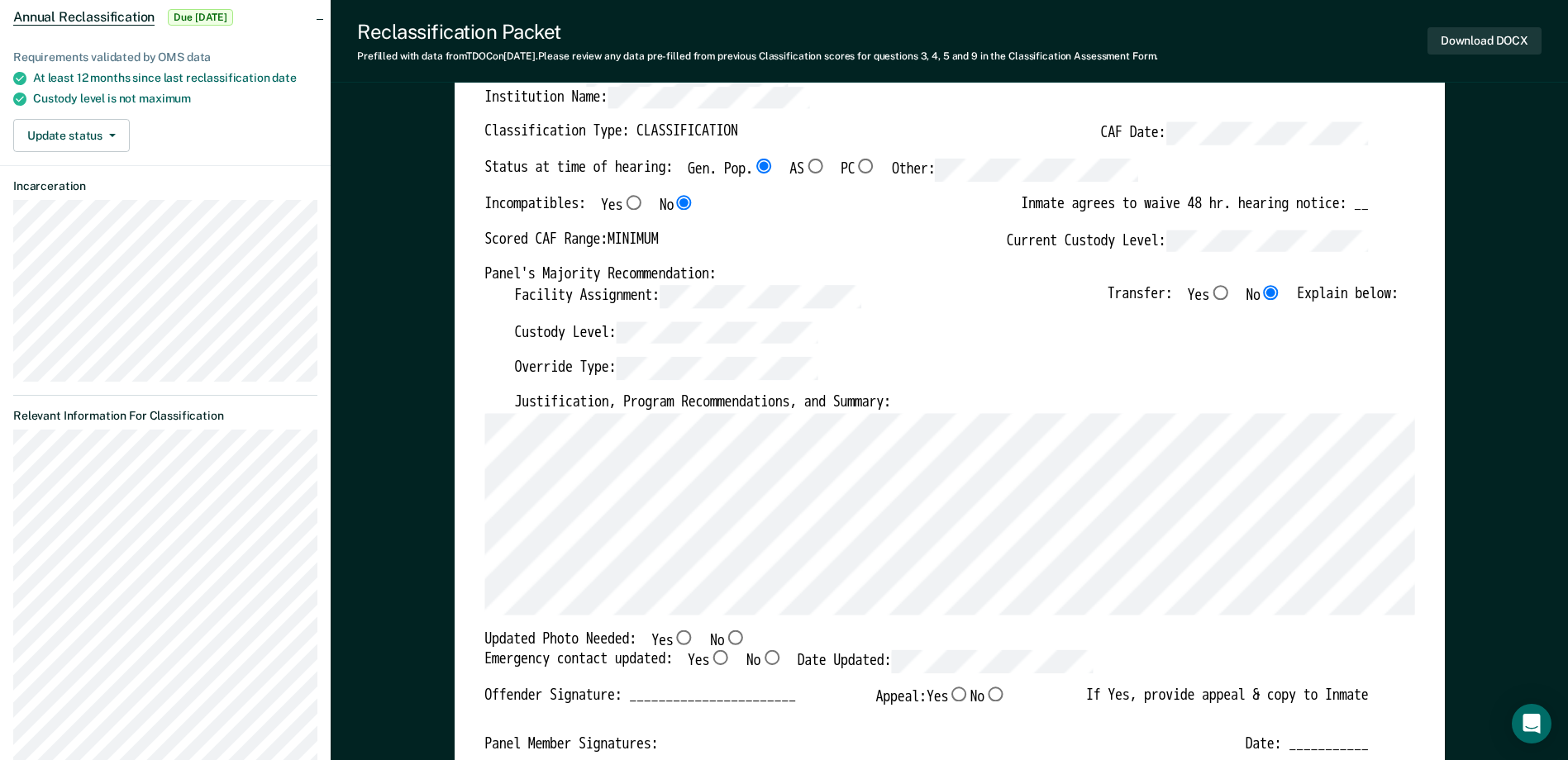 type on "x" 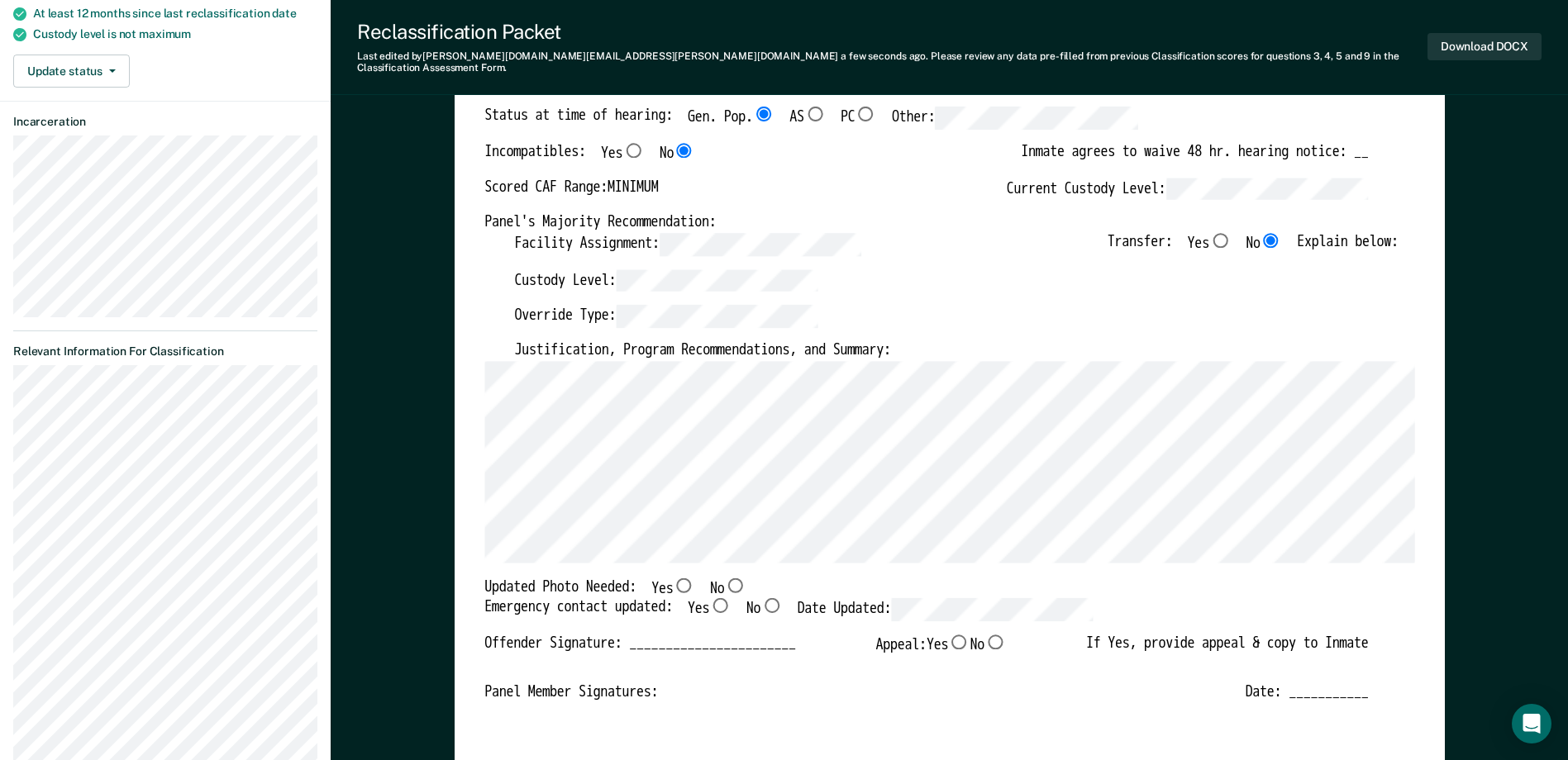 scroll, scrollTop: 248, scrollLeft: 0, axis: vertical 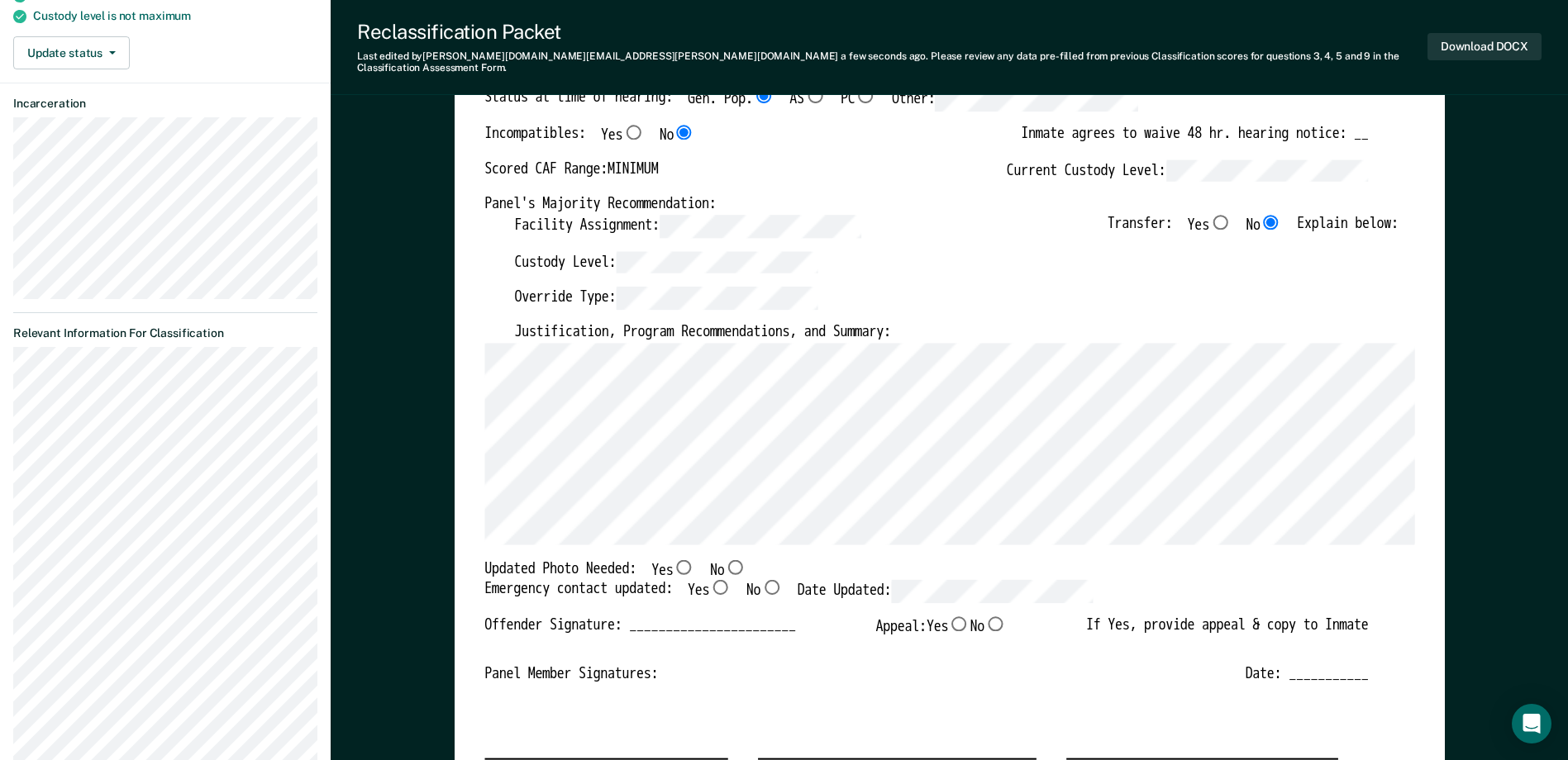 click on "No" at bounding box center (735, 566) 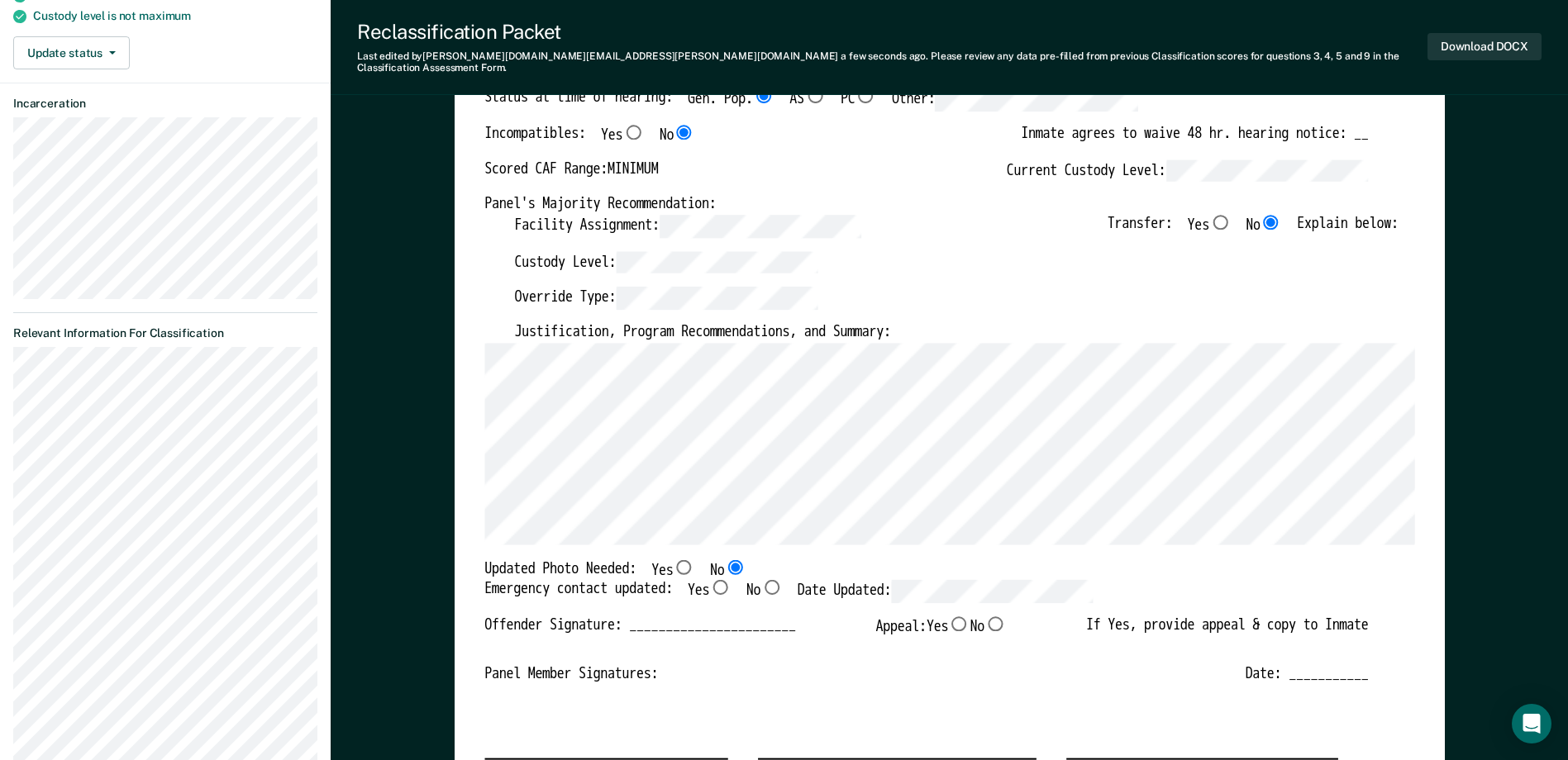 type on "x" 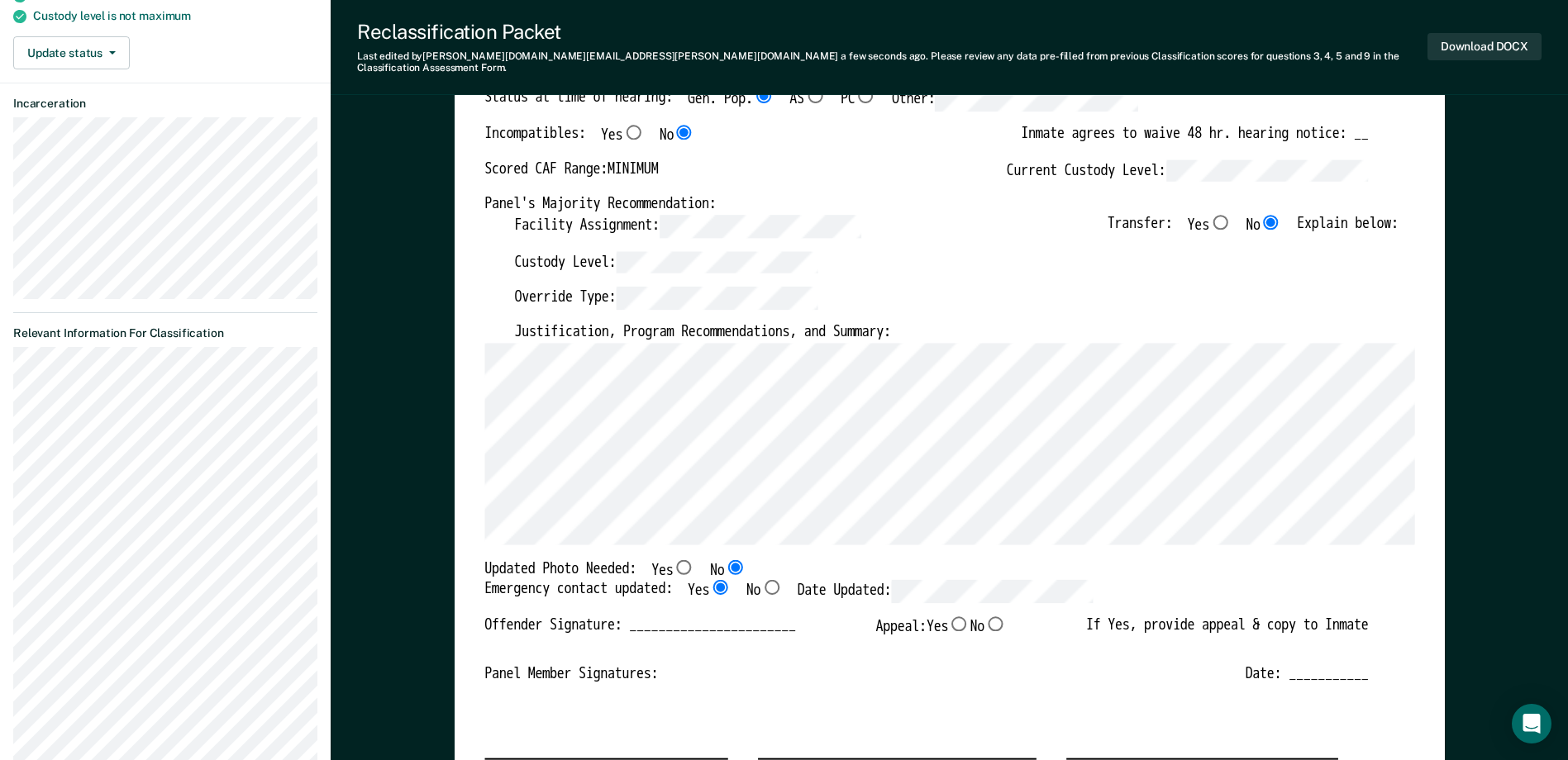 type on "x" 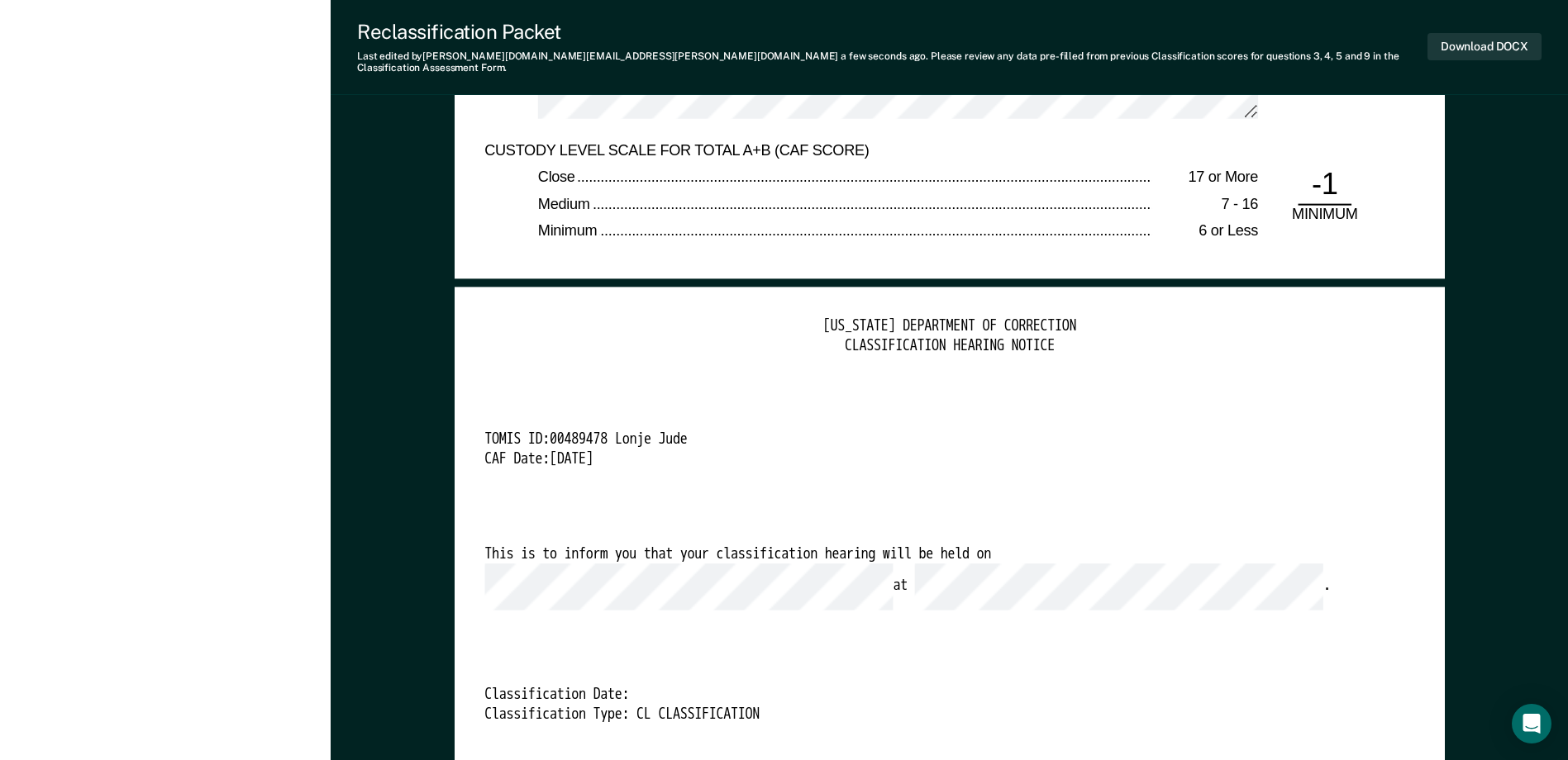 scroll, scrollTop: 3883, scrollLeft: 0, axis: vertical 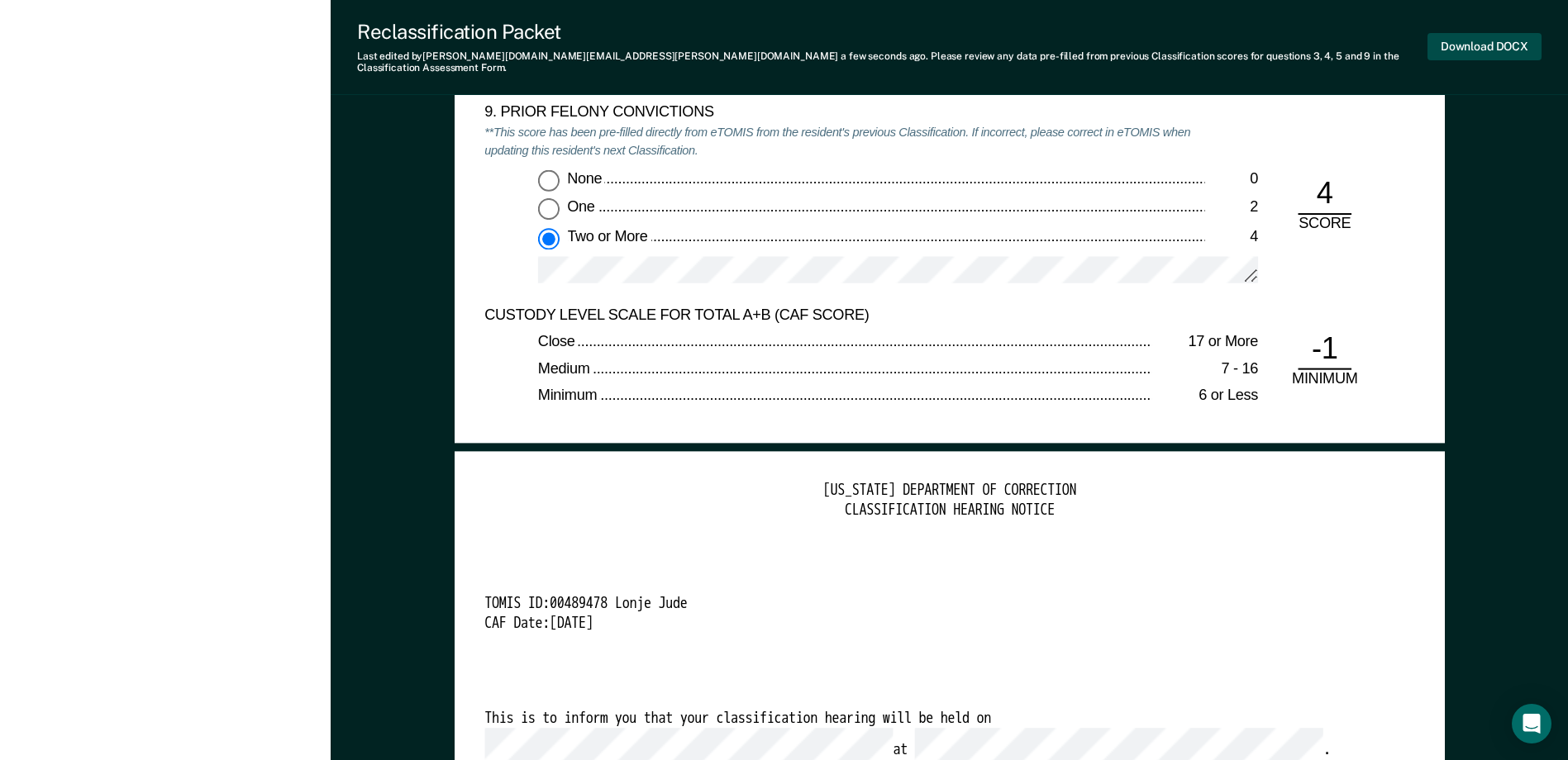 click on "Download DOCX" at bounding box center [1485, 46] 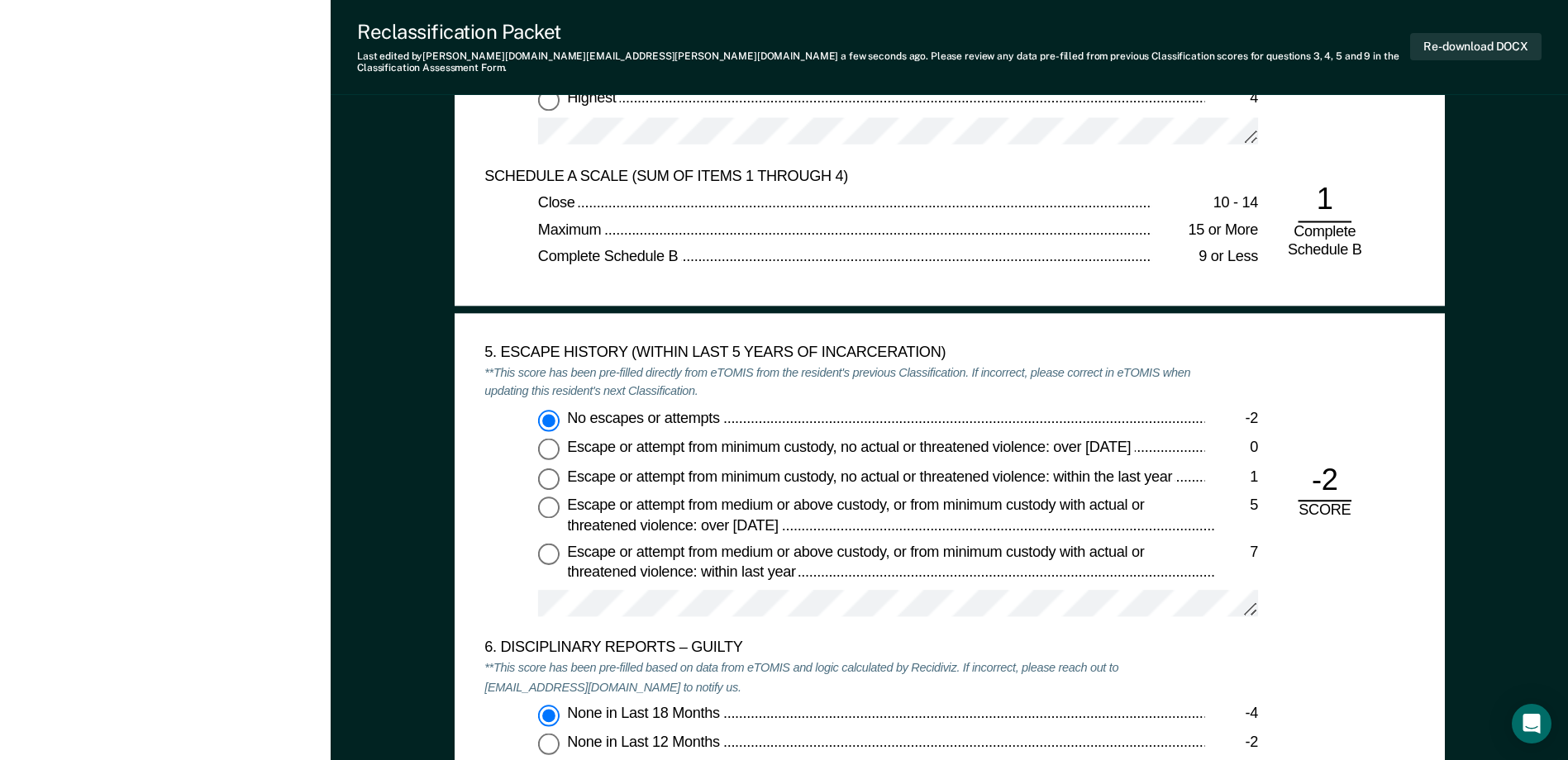 scroll, scrollTop: 2396, scrollLeft: 0, axis: vertical 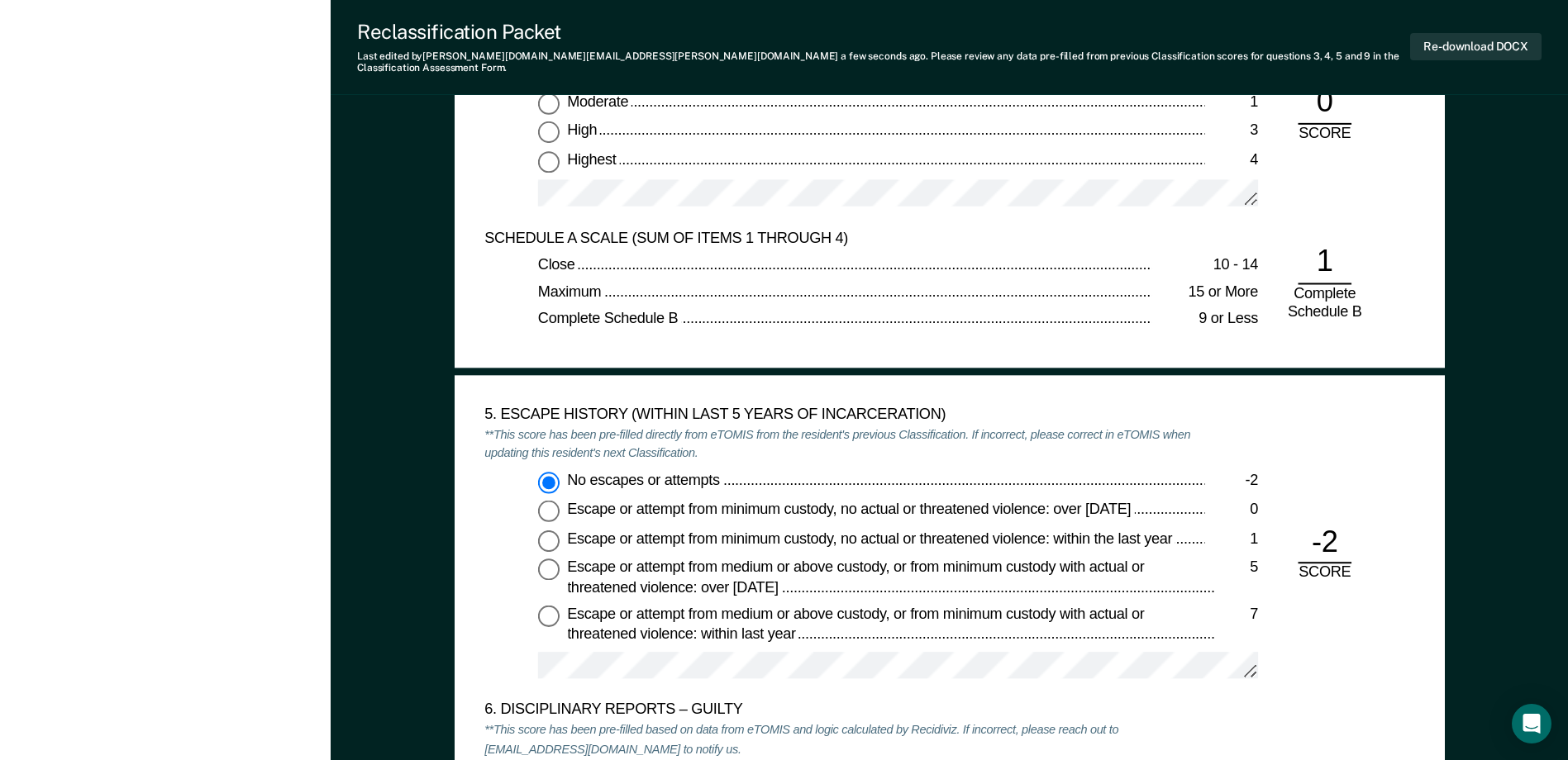drag, startPoint x: 372, startPoint y: 297, endPoint x: 375, endPoint y: 121, distance: 176.02557 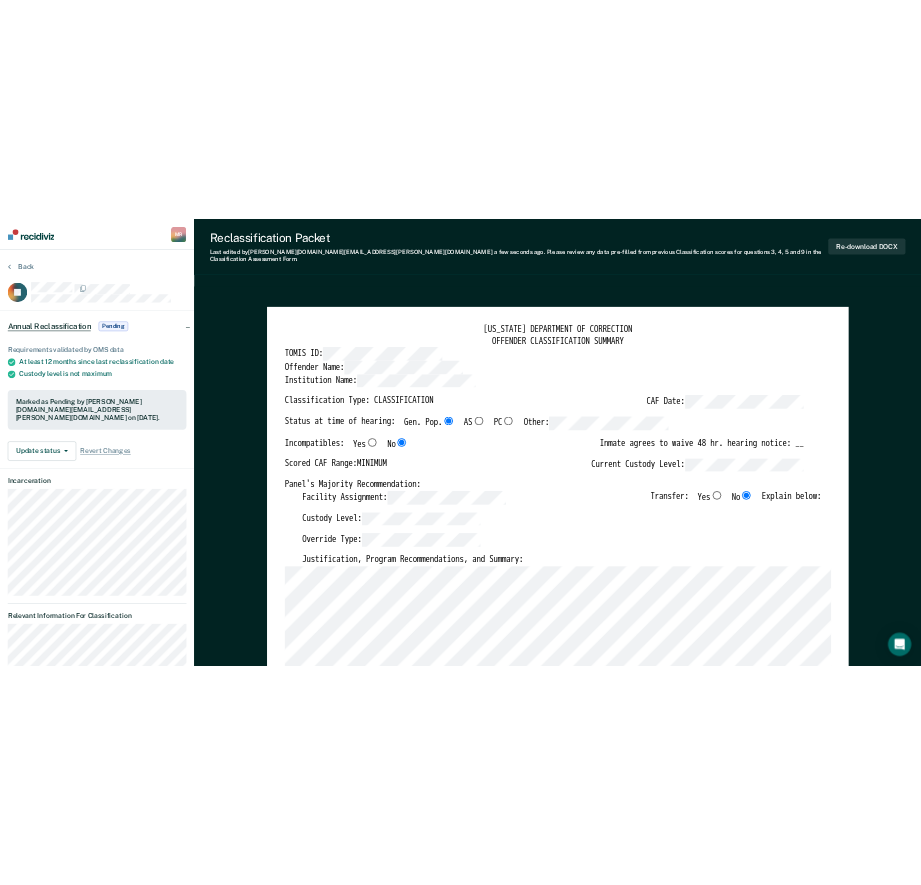 scroll, scrollTop: 0, scrollLeft: 0, axis: both 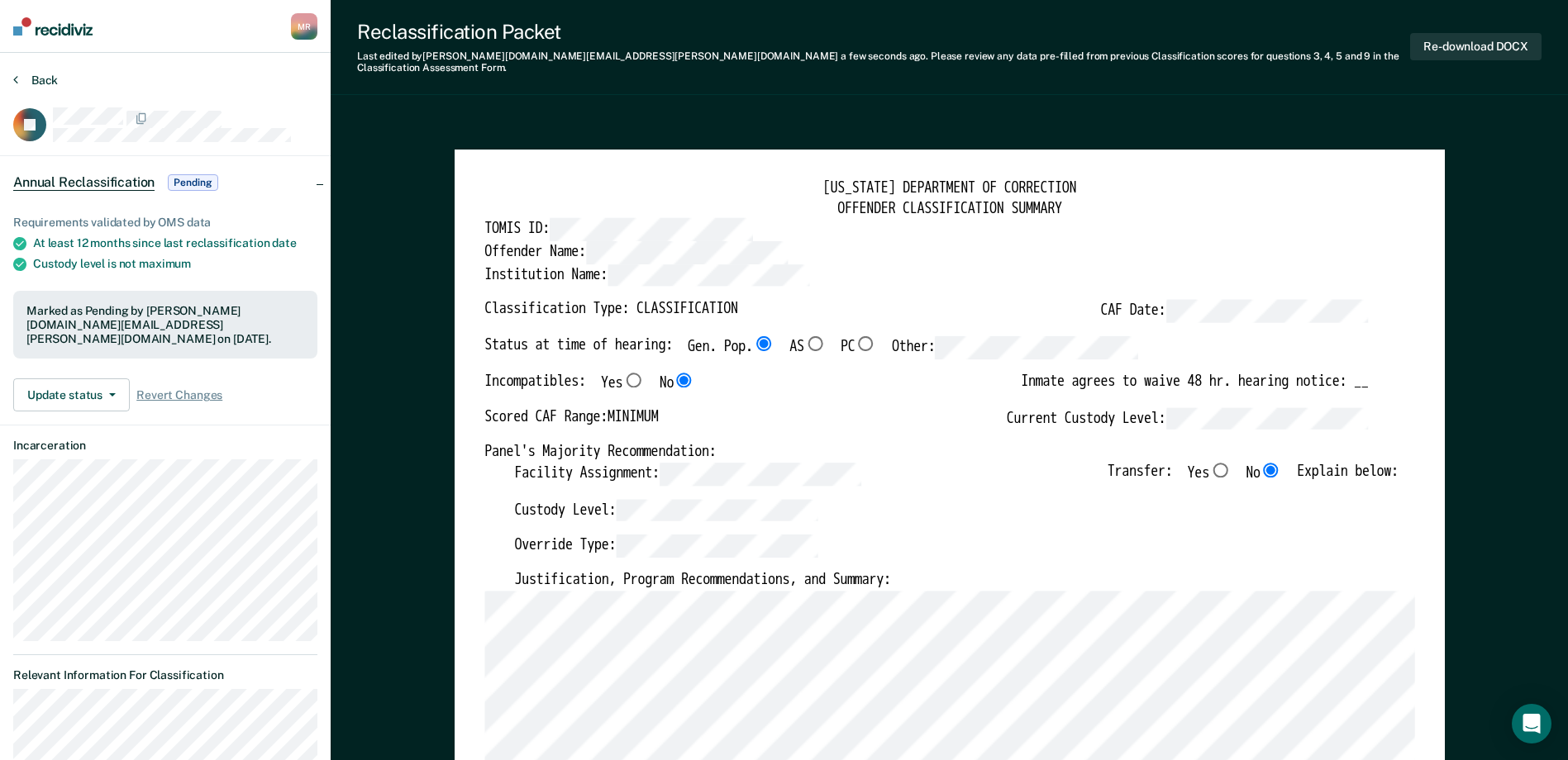 click on "Back" at bounding box center (36, 80) 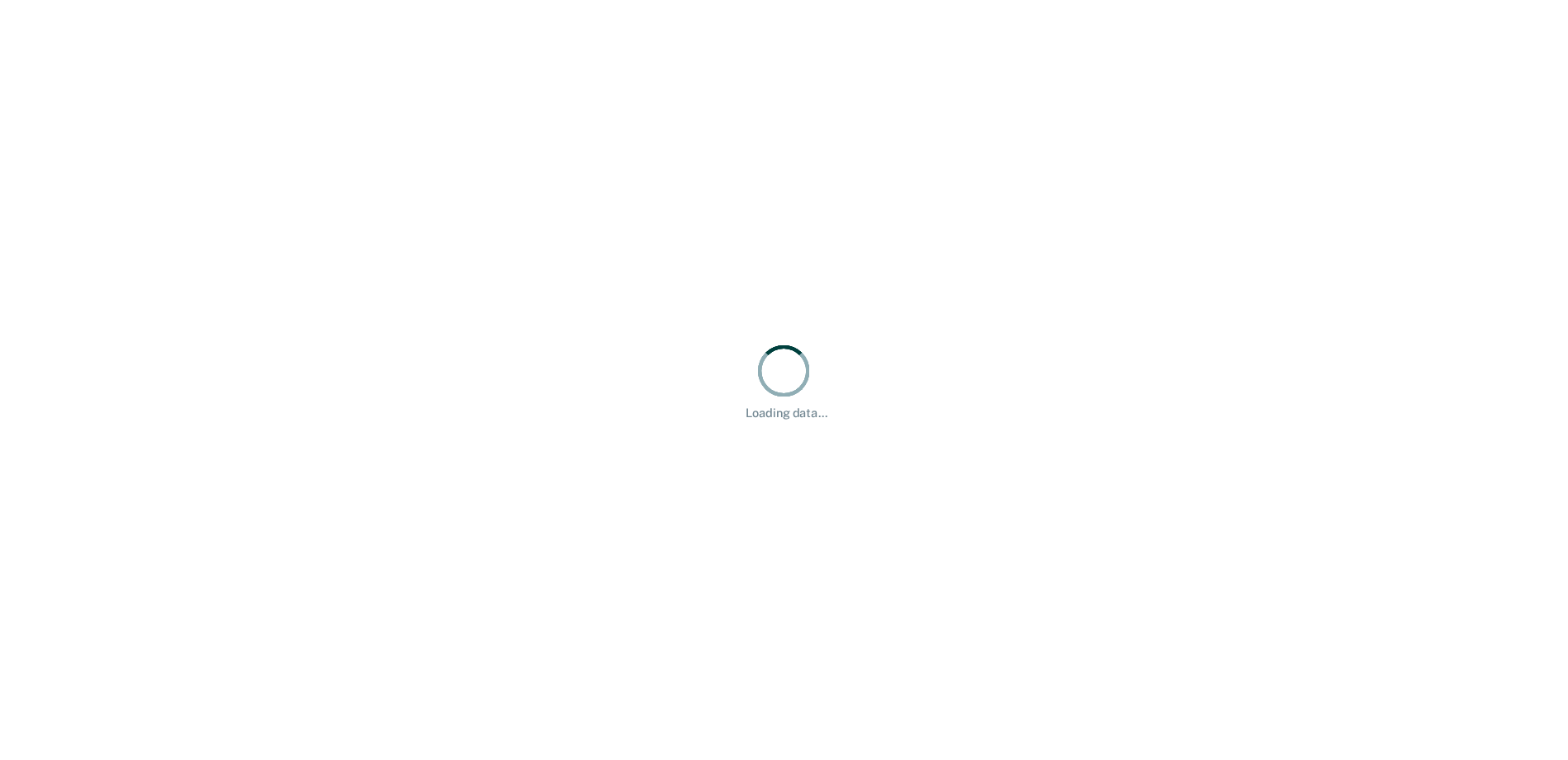 scroll, scrollTop: 0, scrollLeft: 0, axis: both 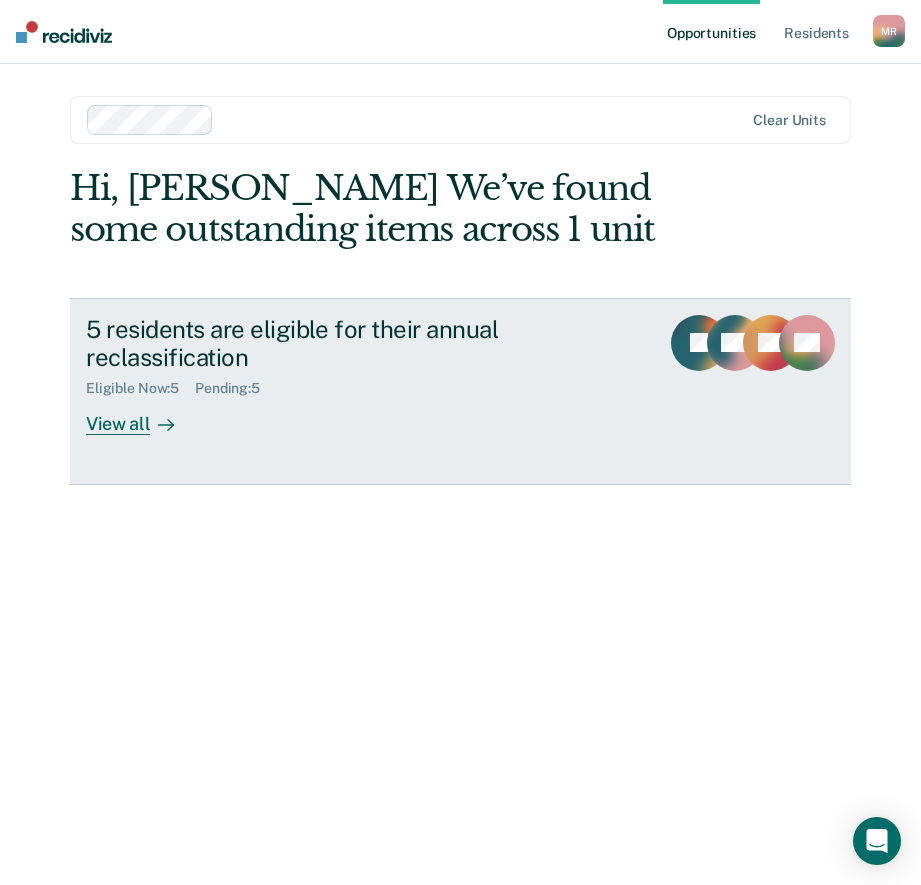 click on "View all" at bounding box center [142, 416] 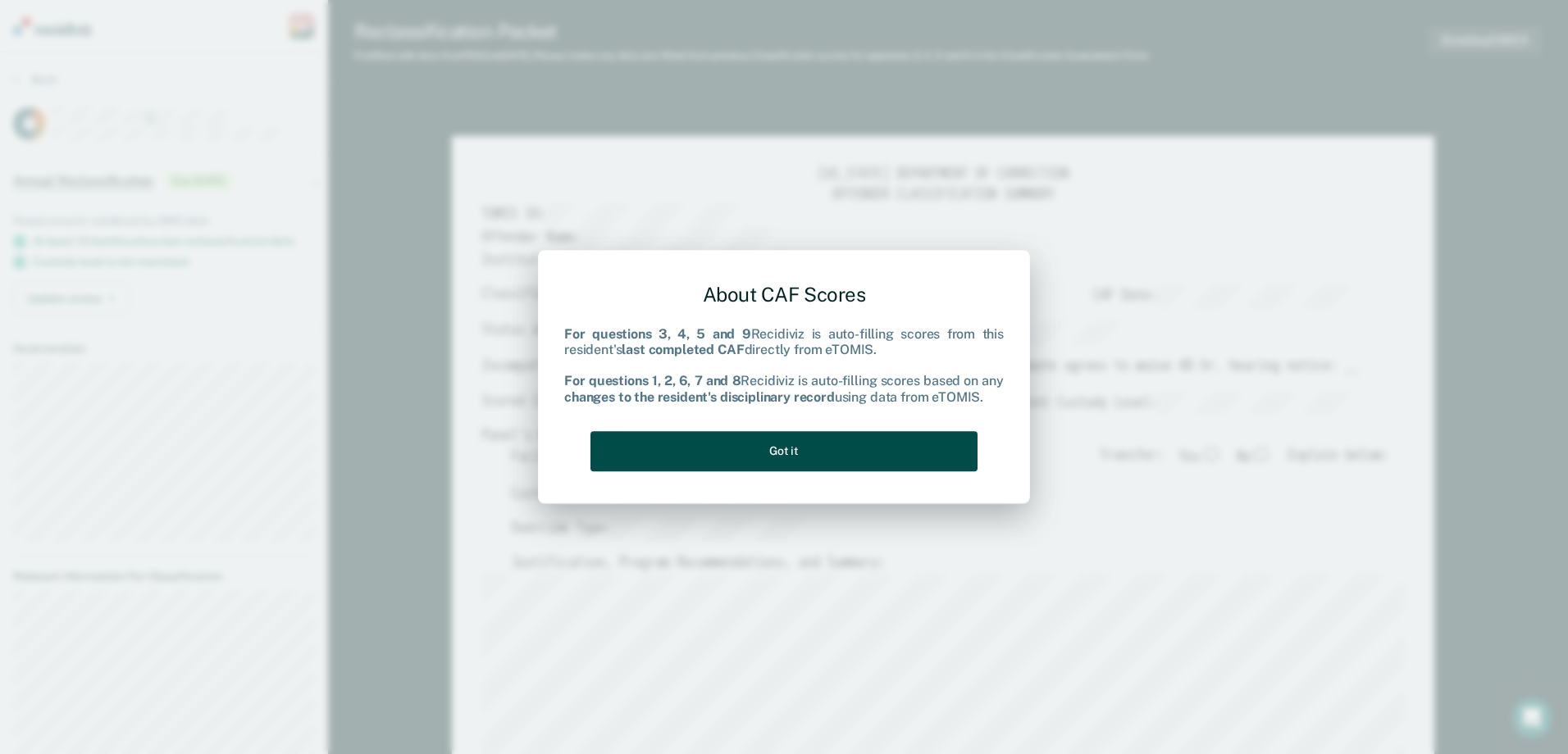 click on "Got it" at bounding box center (784, 451) 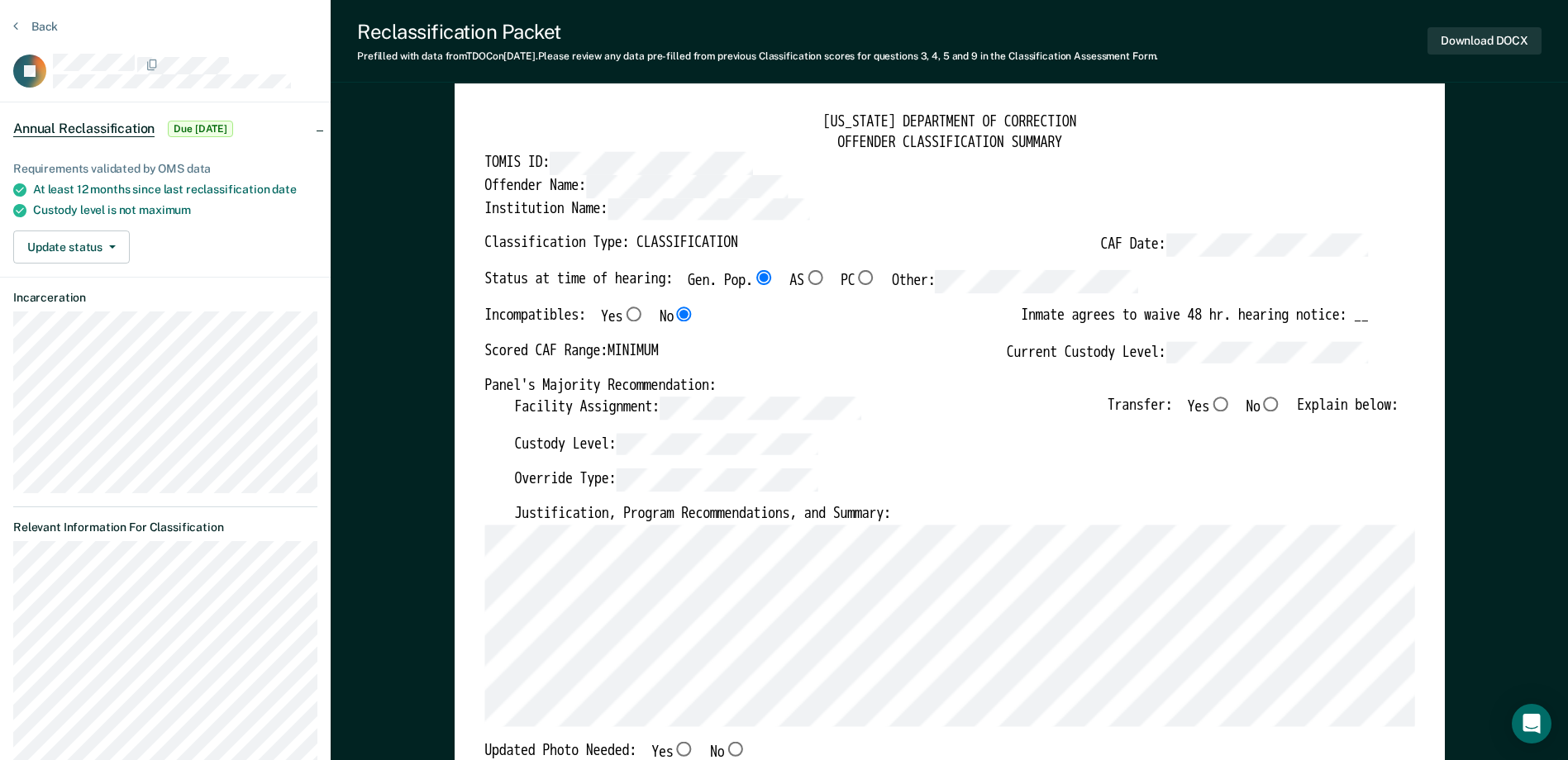 scroll, scrollTop: 83, scrollLeft: 0, axis: vertical 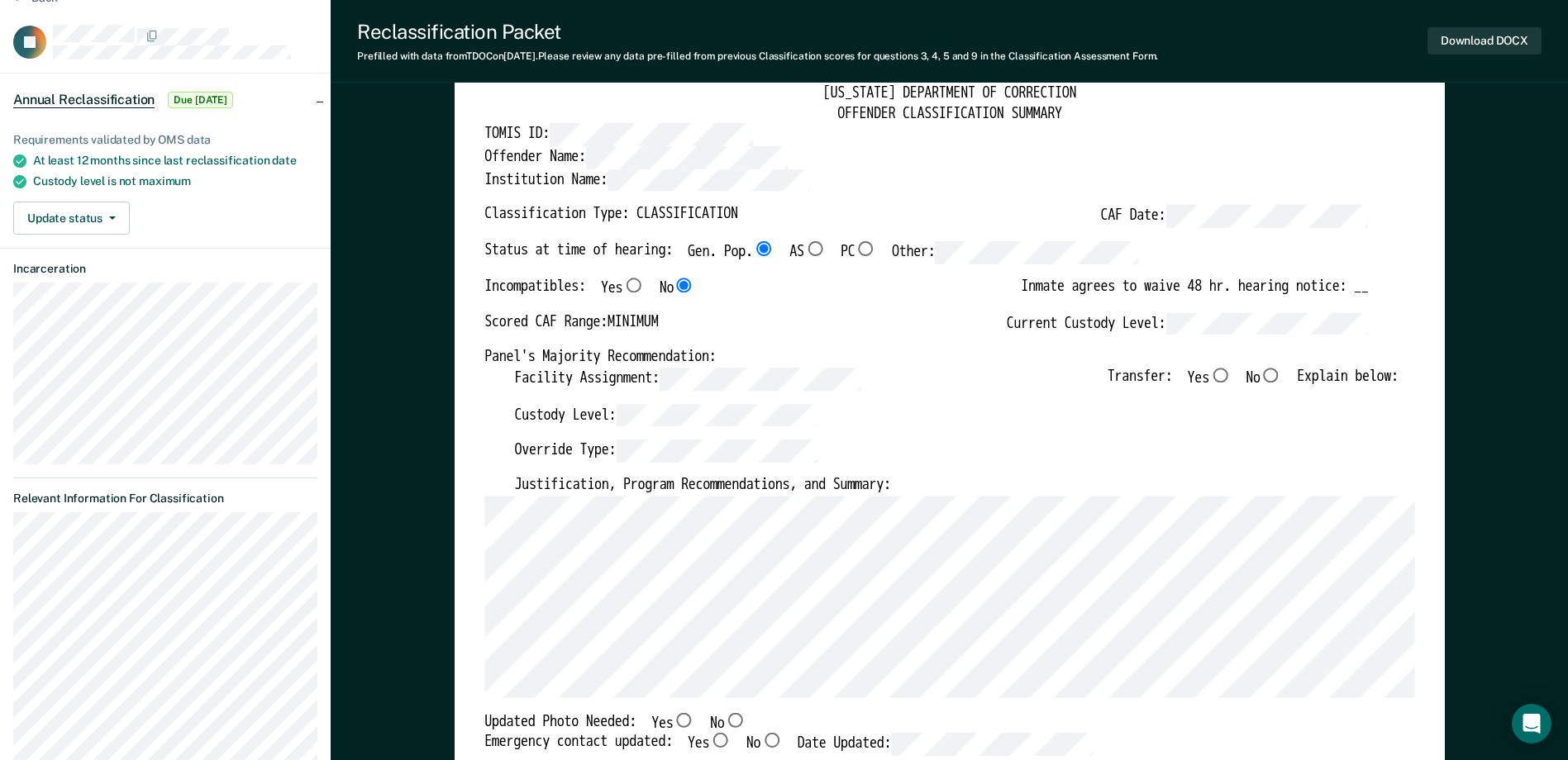 click on "Override Type:" at bounding box center [956, 458] 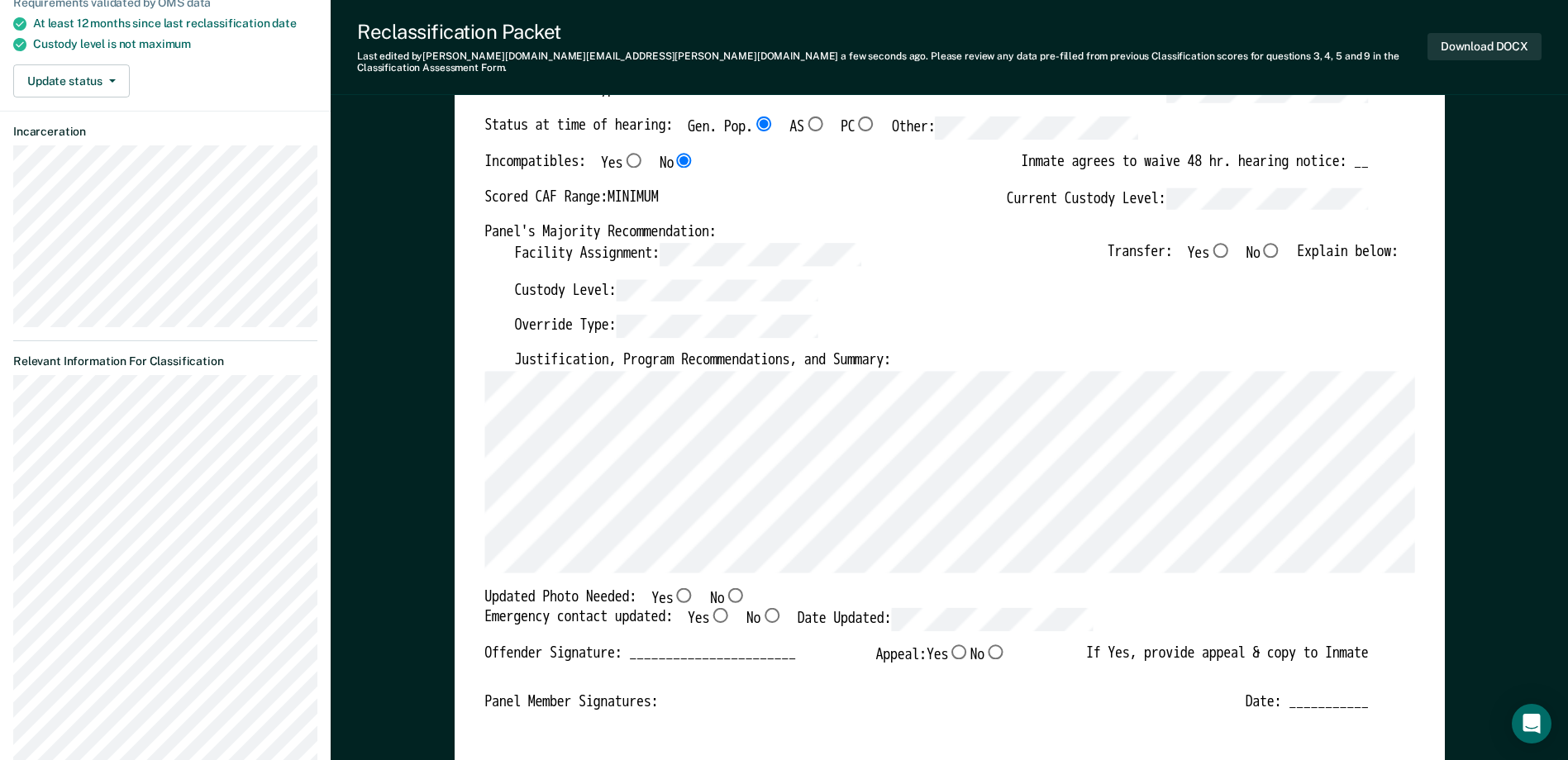 scroll, scrollTop: 248, scrollLeft: 0, axis: vertical 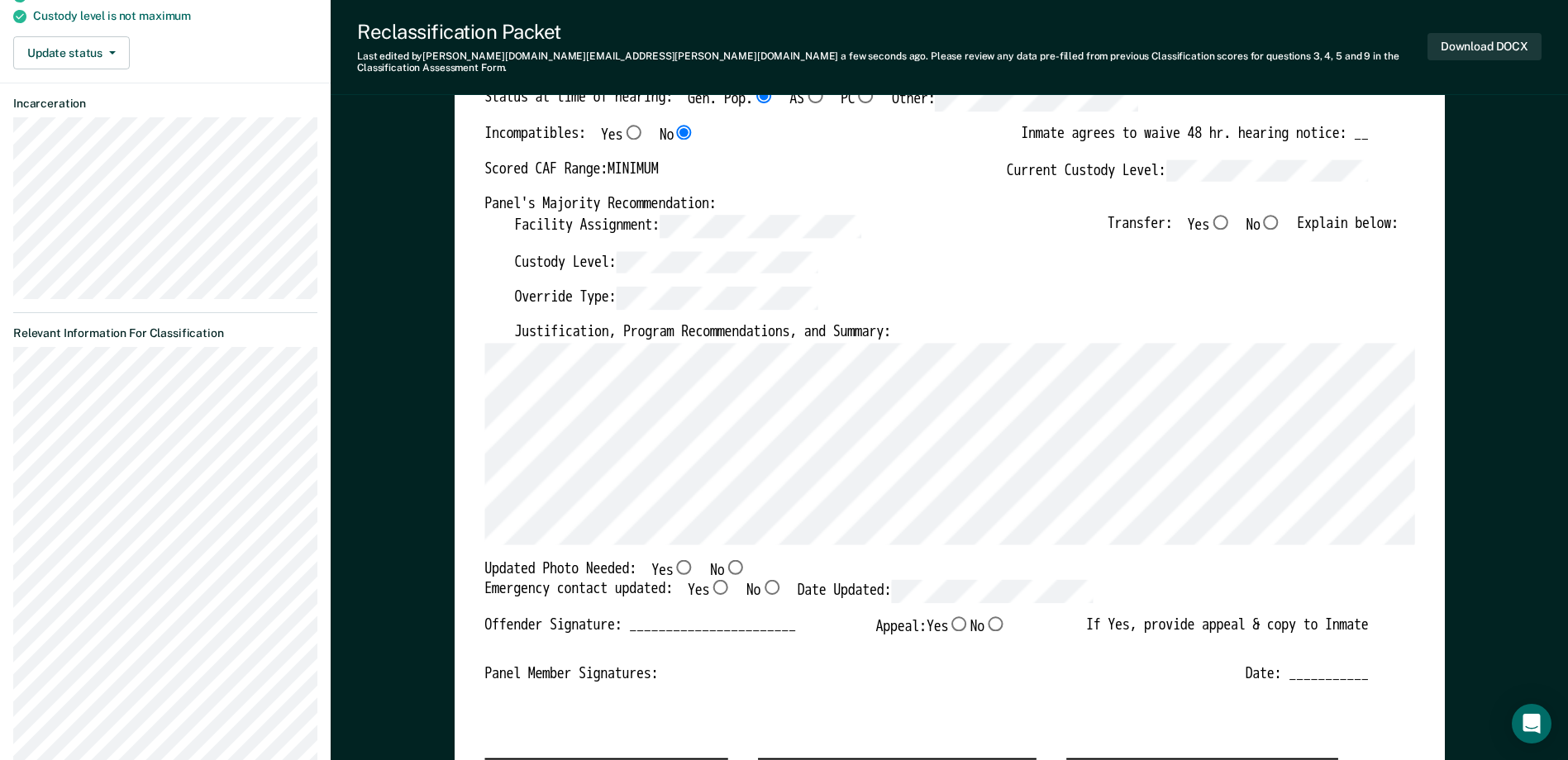click on "No" at bounding box center [735, 566] 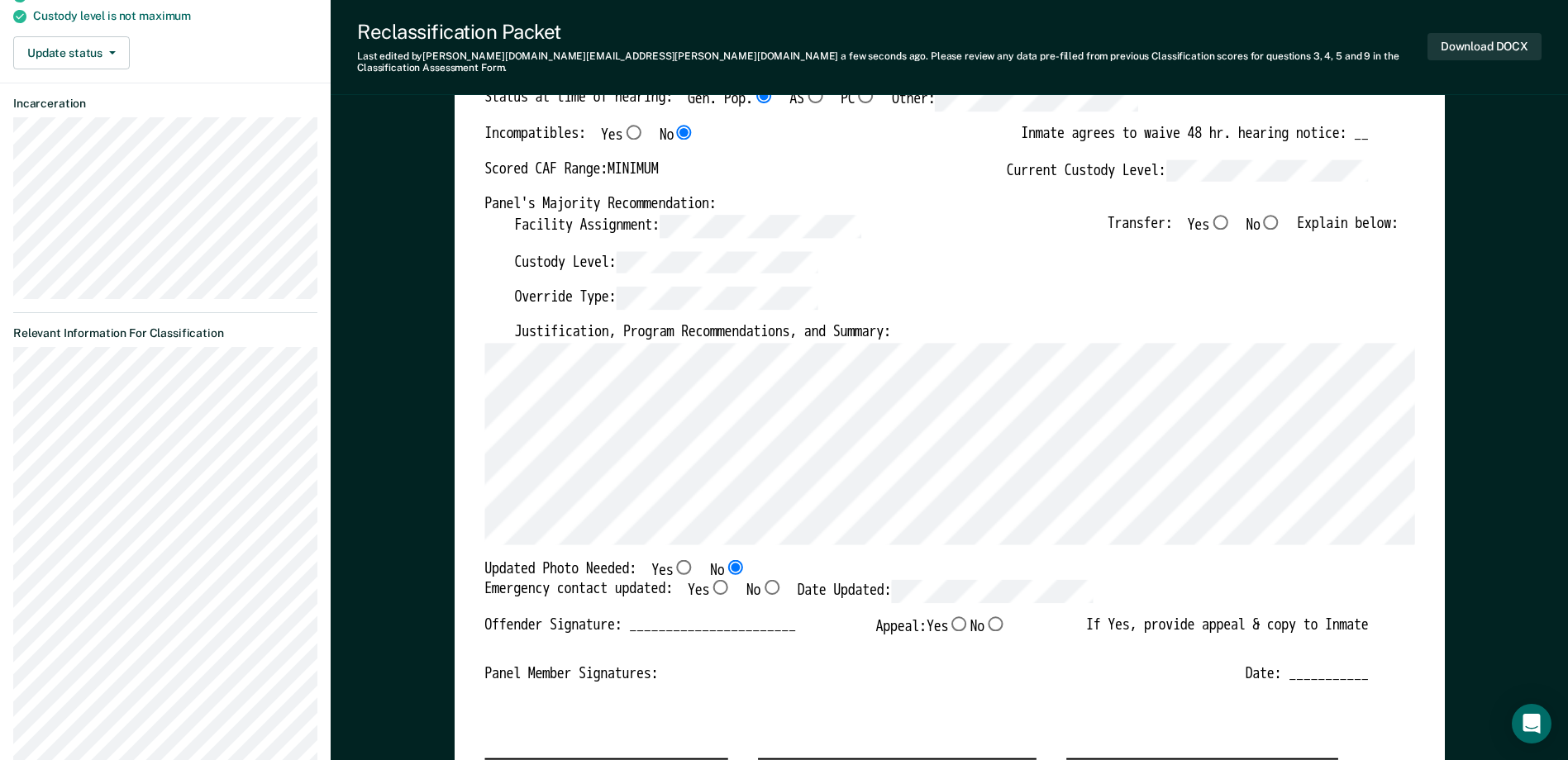 type on "x" 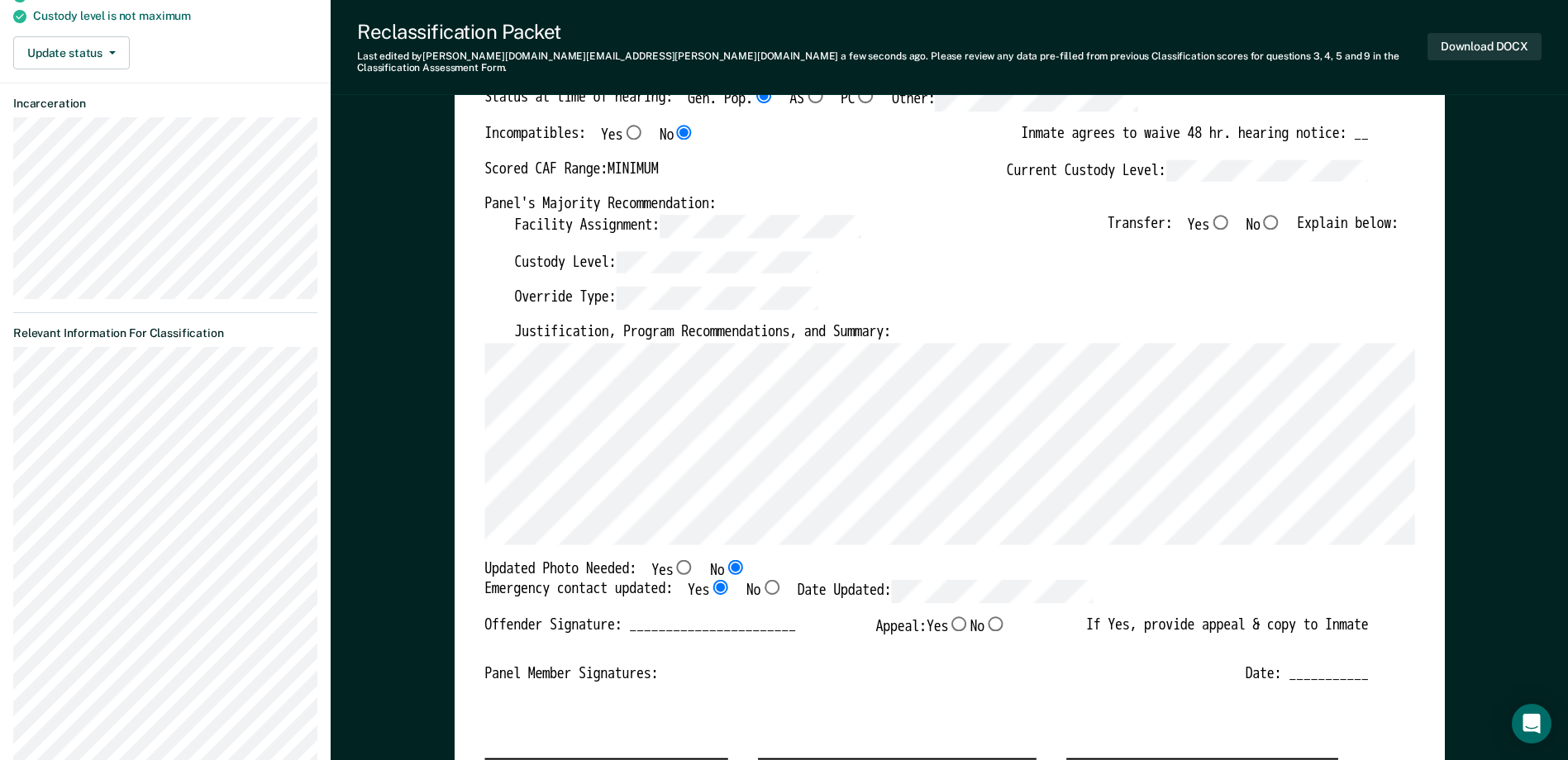 type on "x" 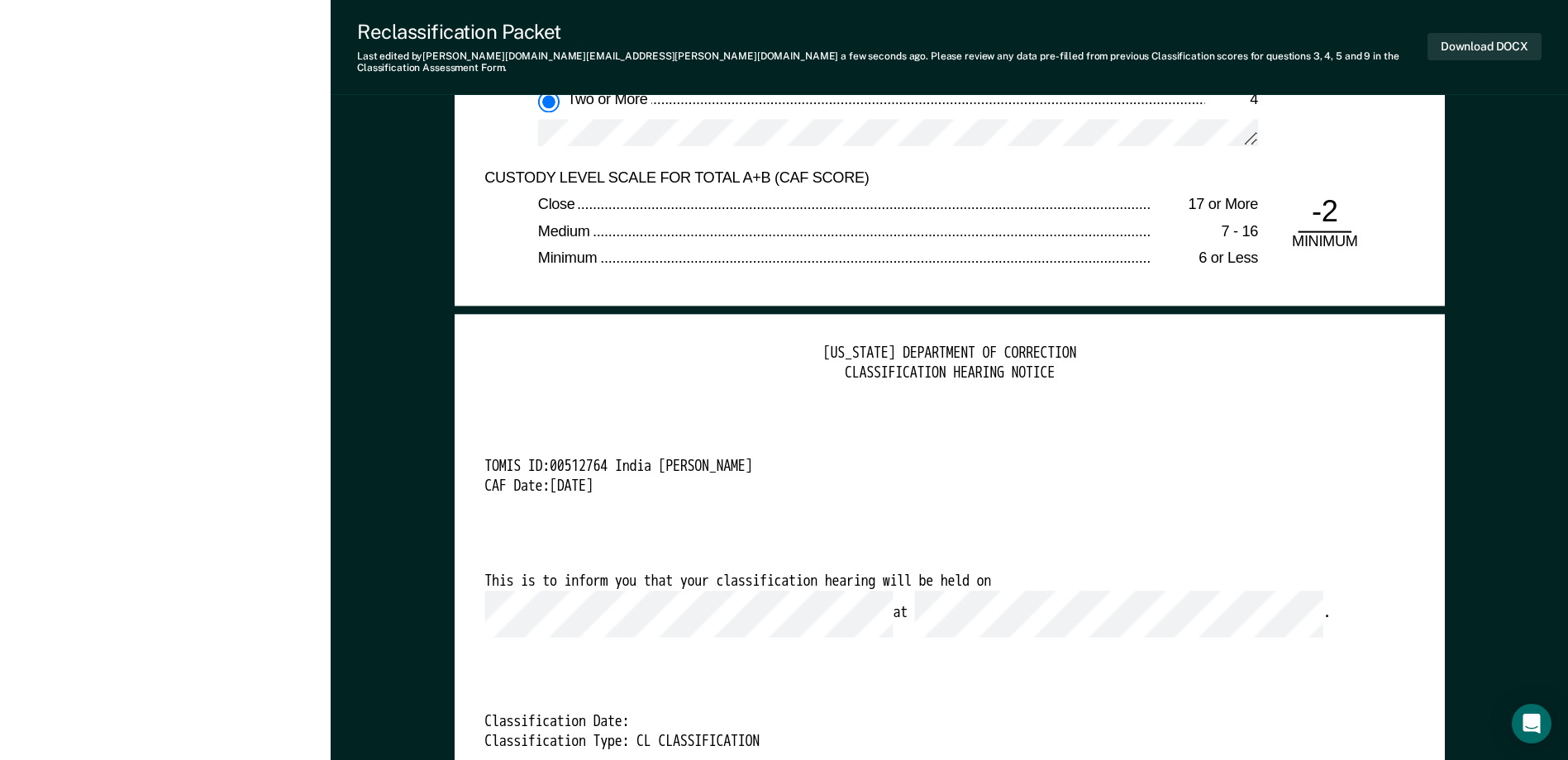 scroll, scrollTop: 3883, scrollLeft: 0, axis: vertical 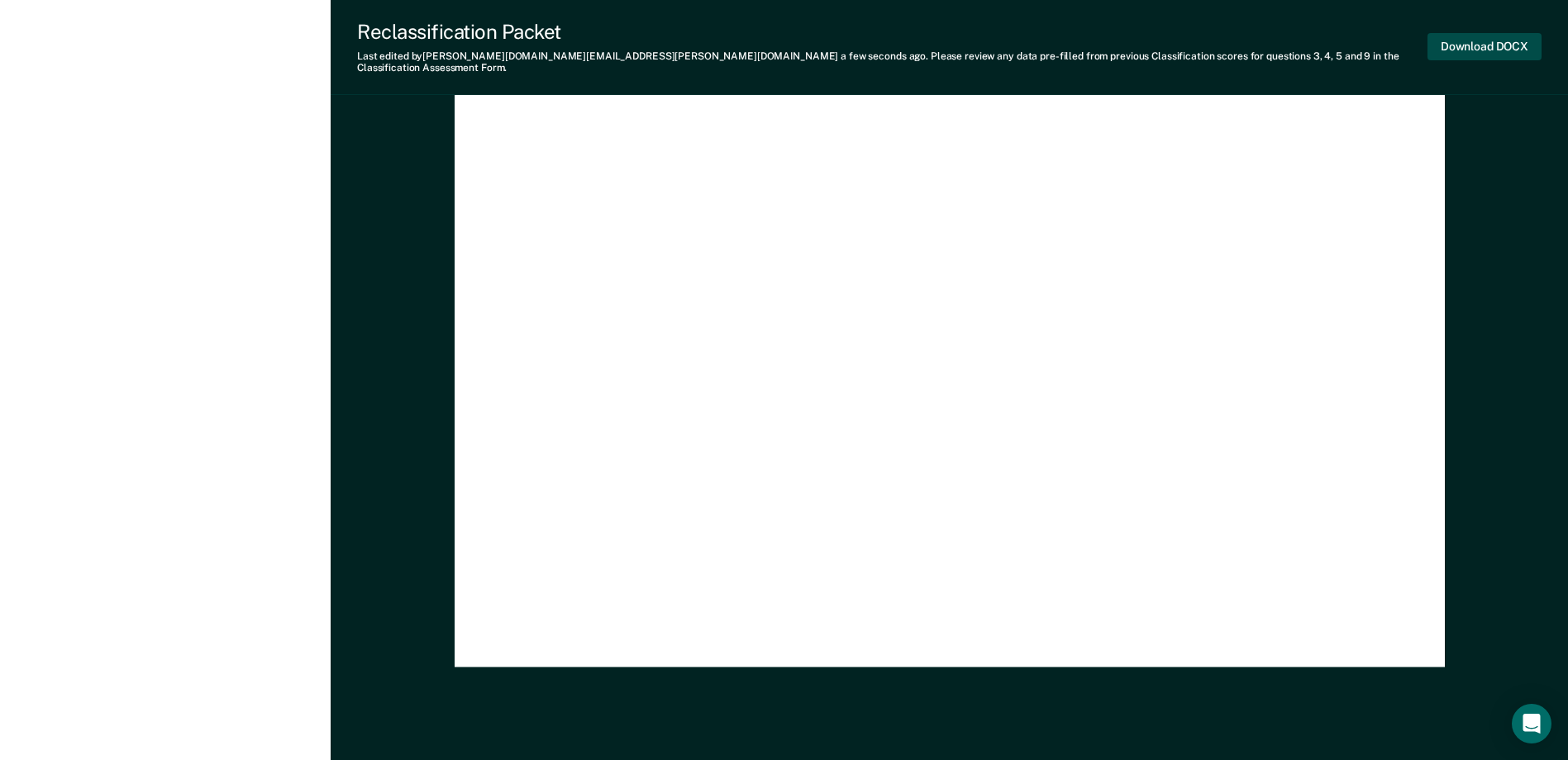 click on "Download DOCX" at bounding box center [1485, 46] 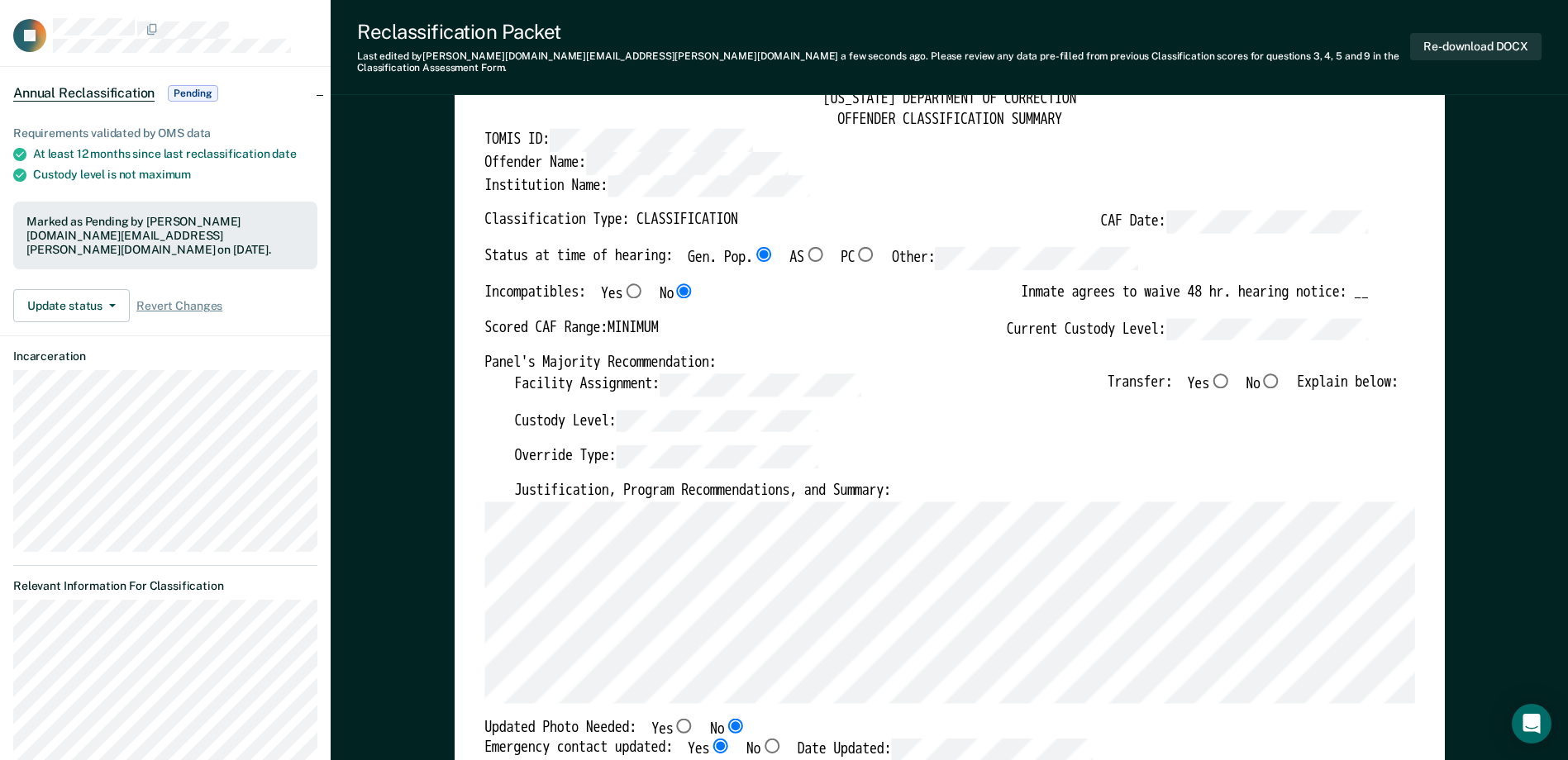 scroll, scrollTop: 0, scrollLeft: 0, axis: both 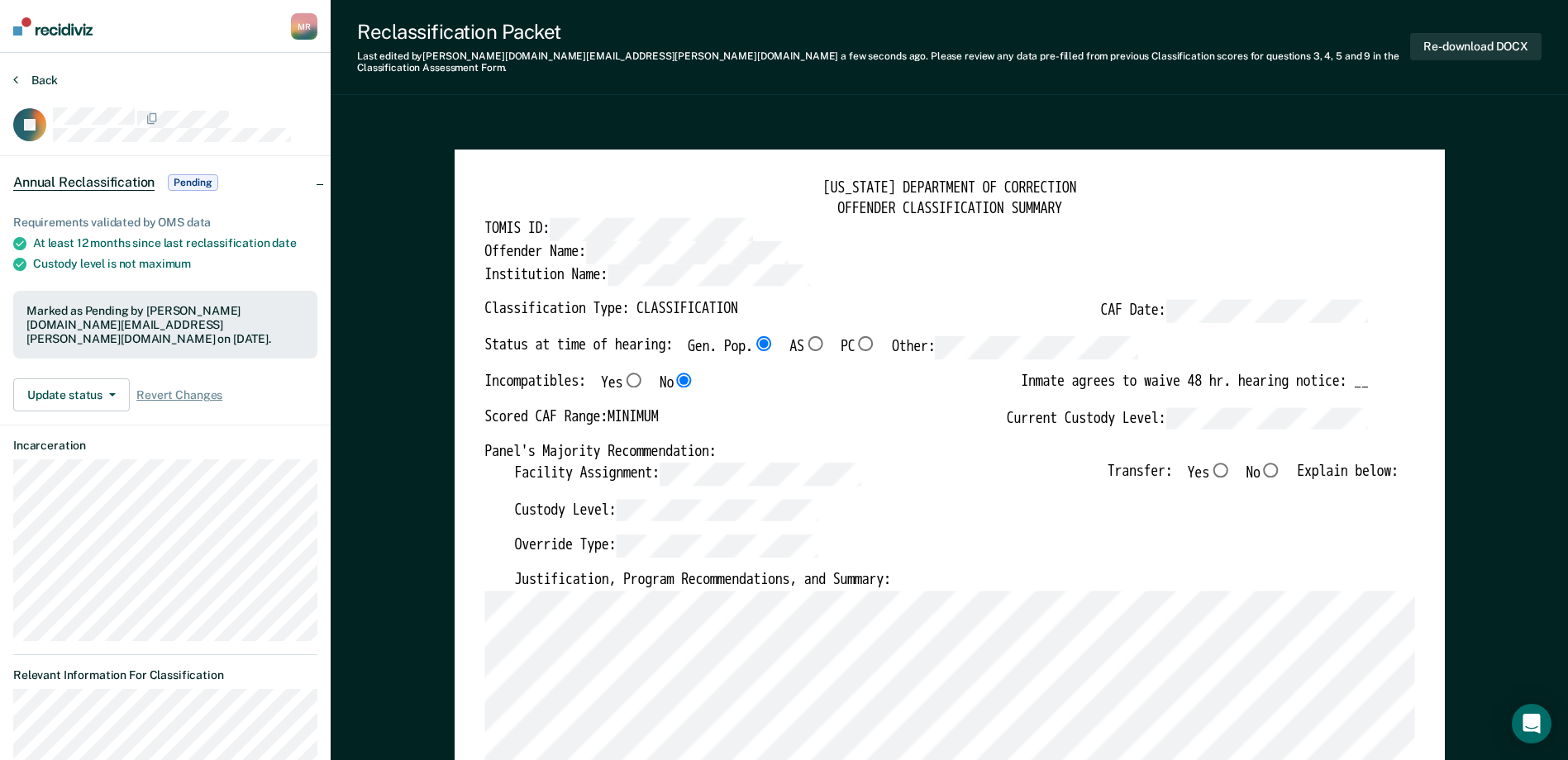 click on "Back" at bounding box center [36, 80] 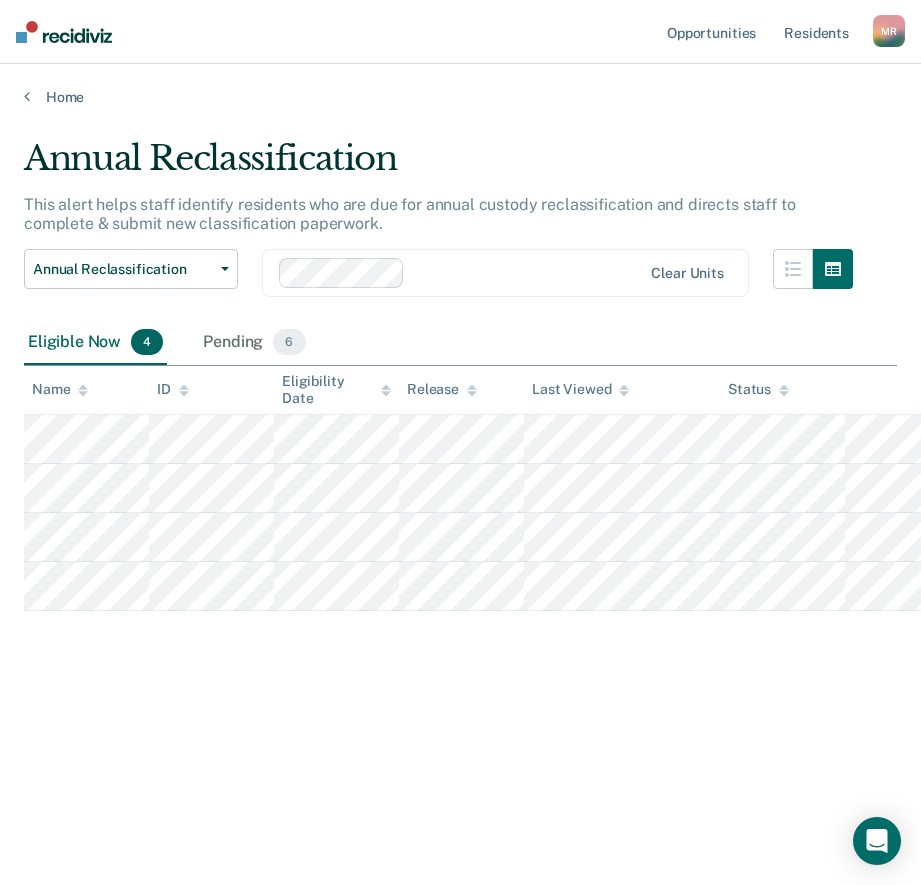 click on "Annual Reclassification" at bounding box center [438, 166] 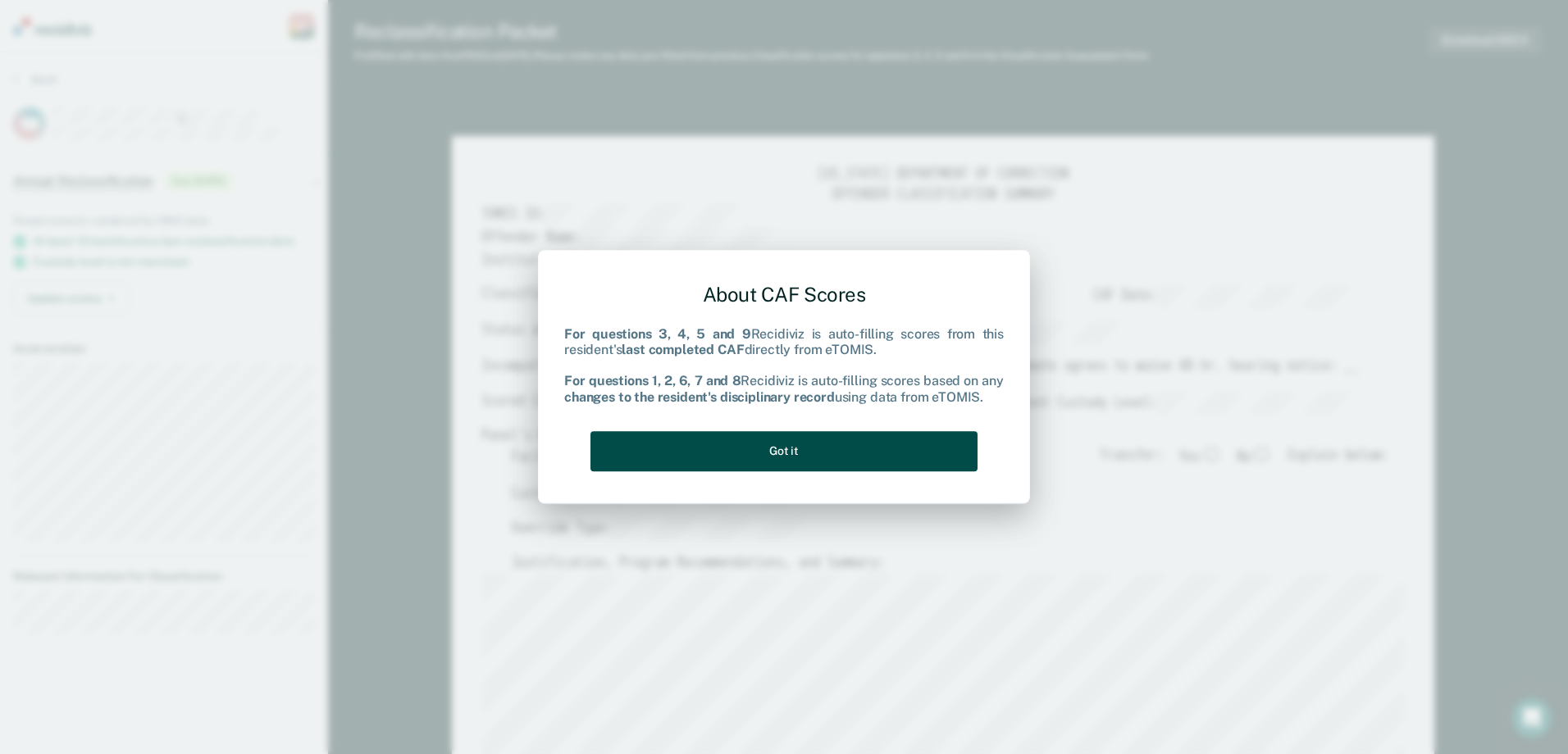 click on "Got it" at bounding box center (784, 451) 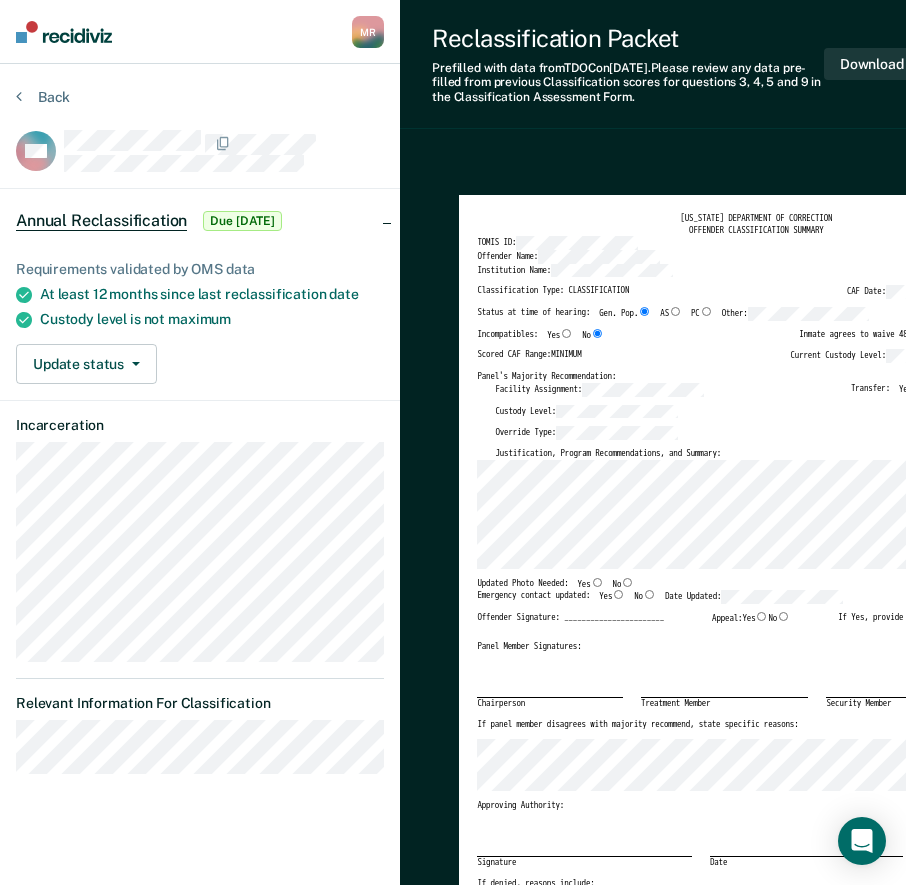 click on "Yes" at bounding box center (755, 618) 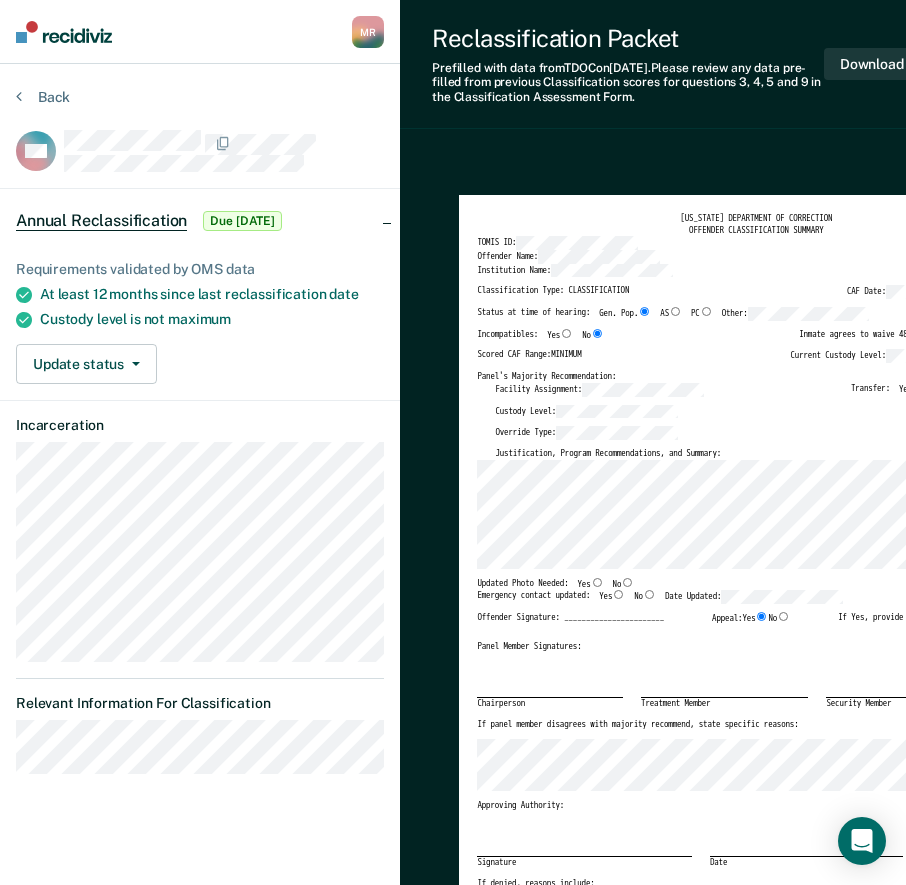 type on "x" 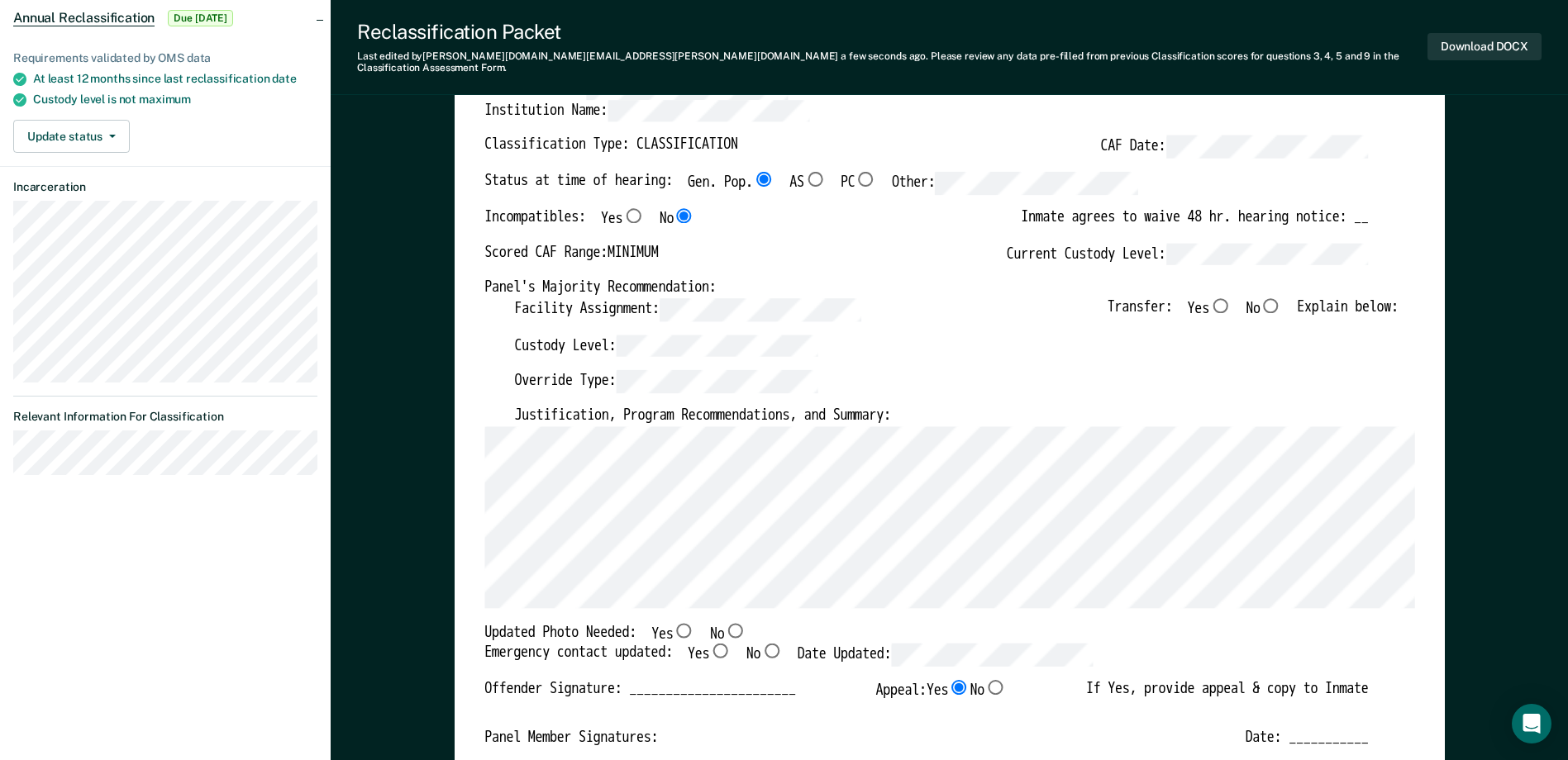 scroll, scrollTop: 165, scrollLeft: 0, axis: vertical 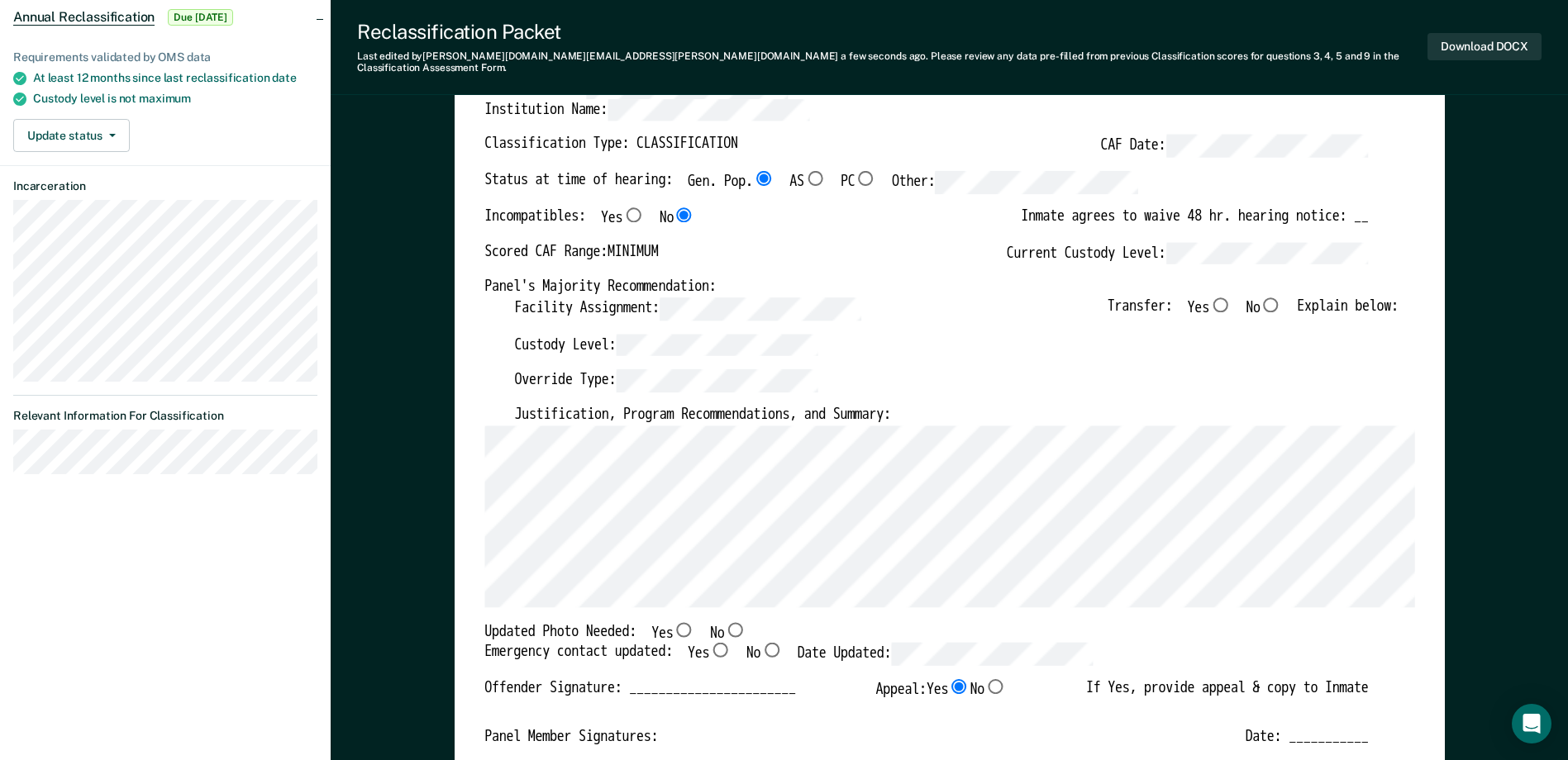 click on "Custody Level:" at bounding box center [956, 351] 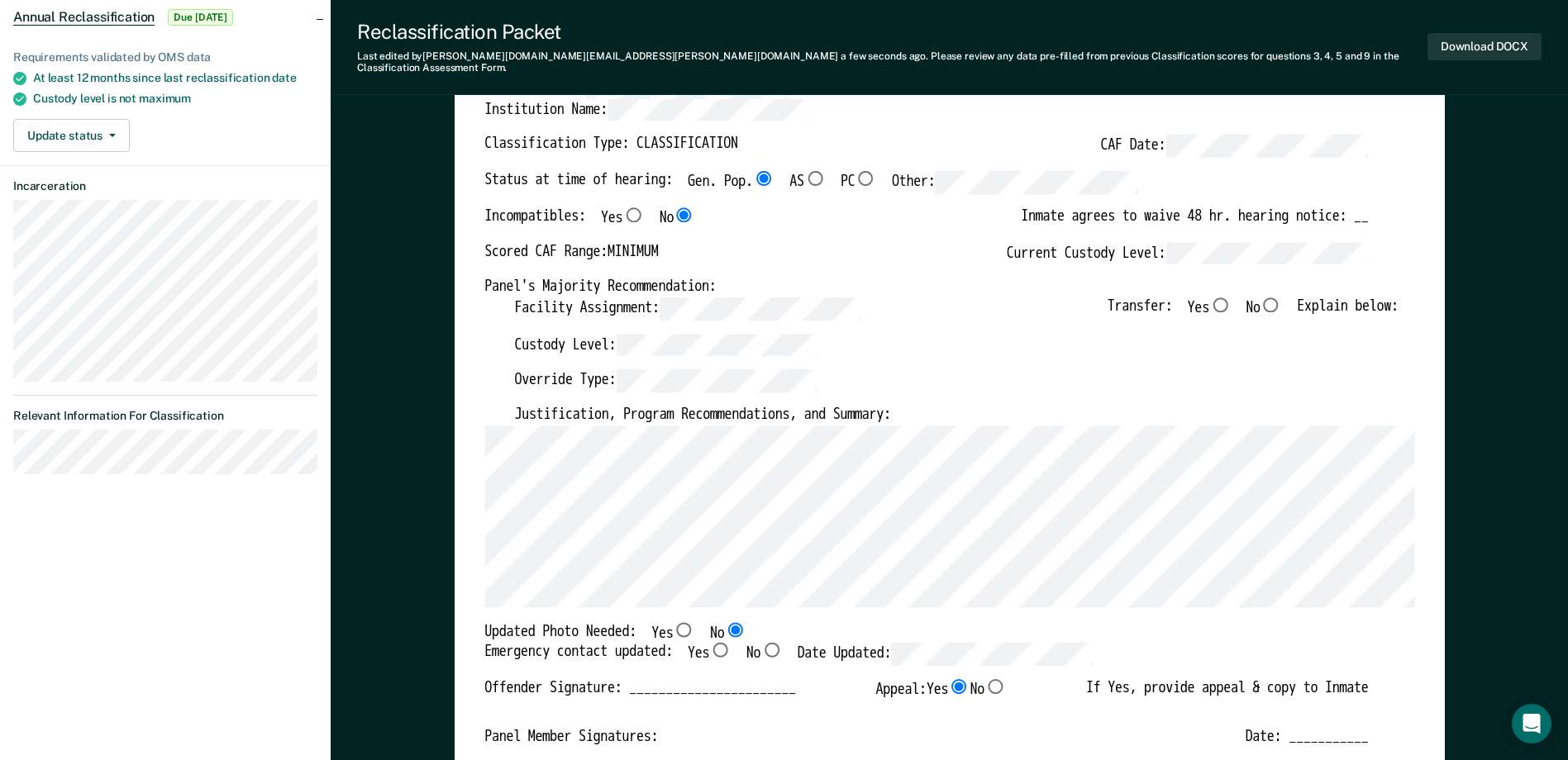 type on "x" 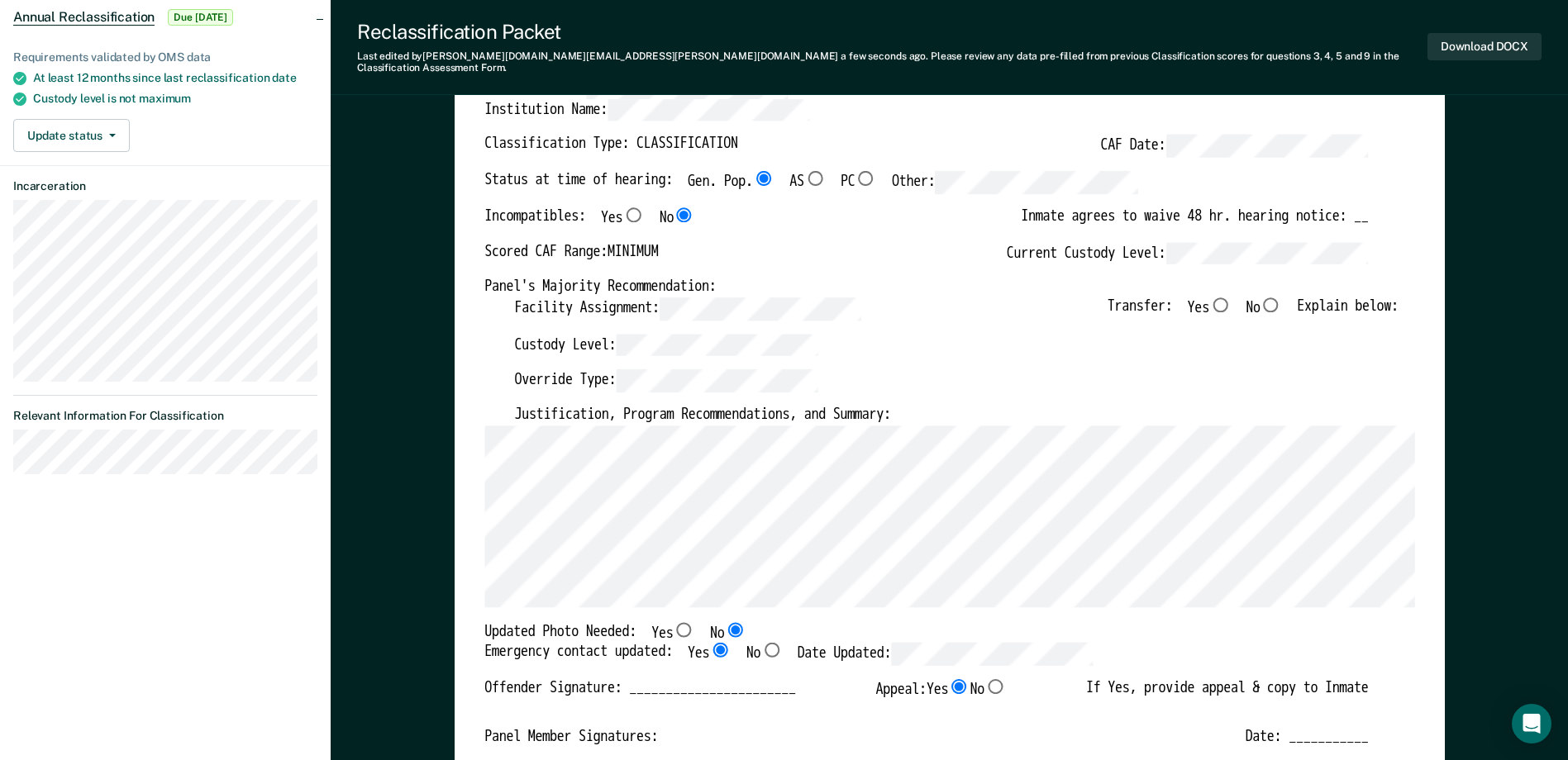 type on "x" 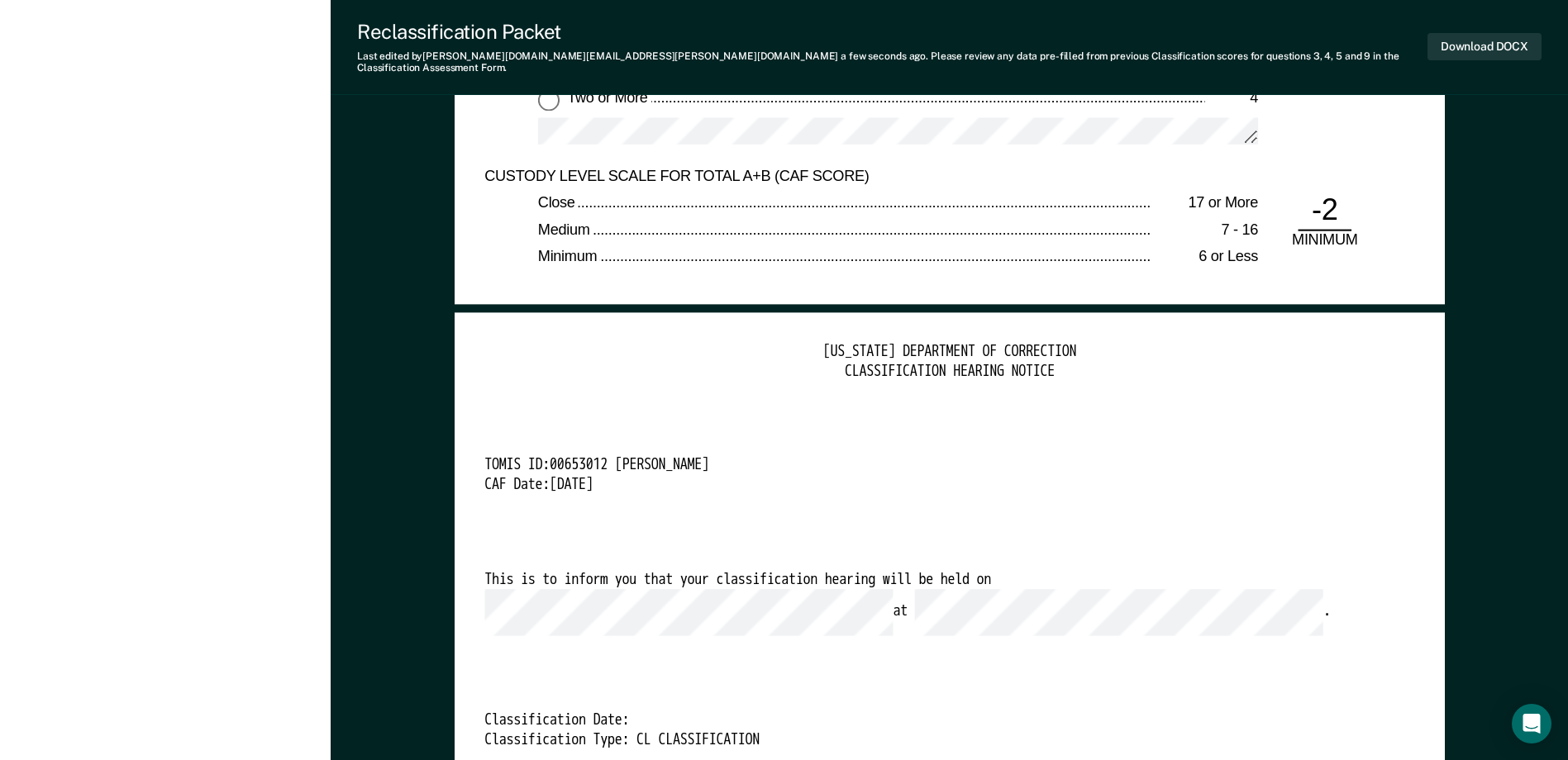 scroll, scrollTop: 3883, scrollLeft: 0, axis: vertical 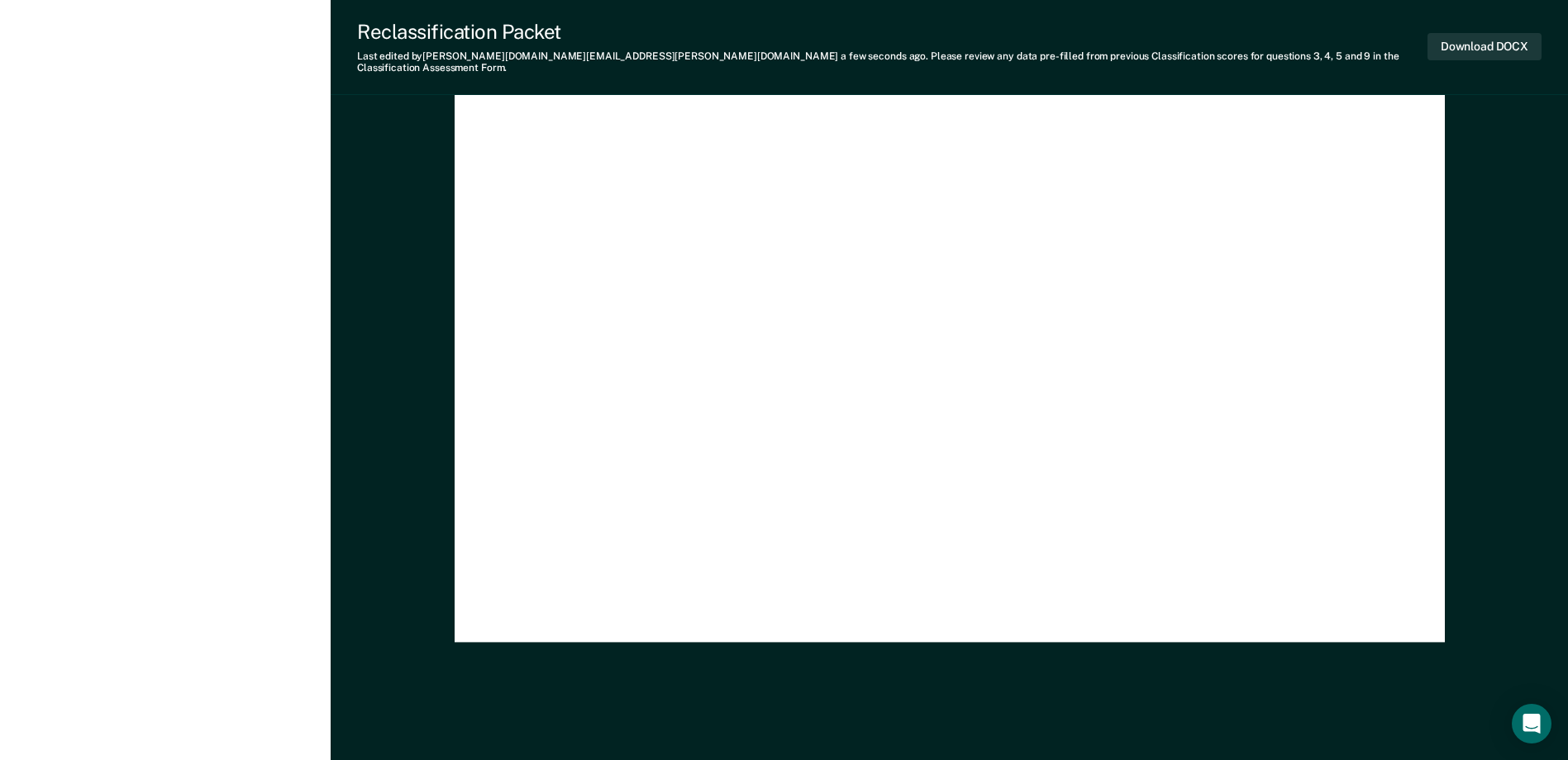 click on "Download DOCX" at bounding box center [1485, 47] 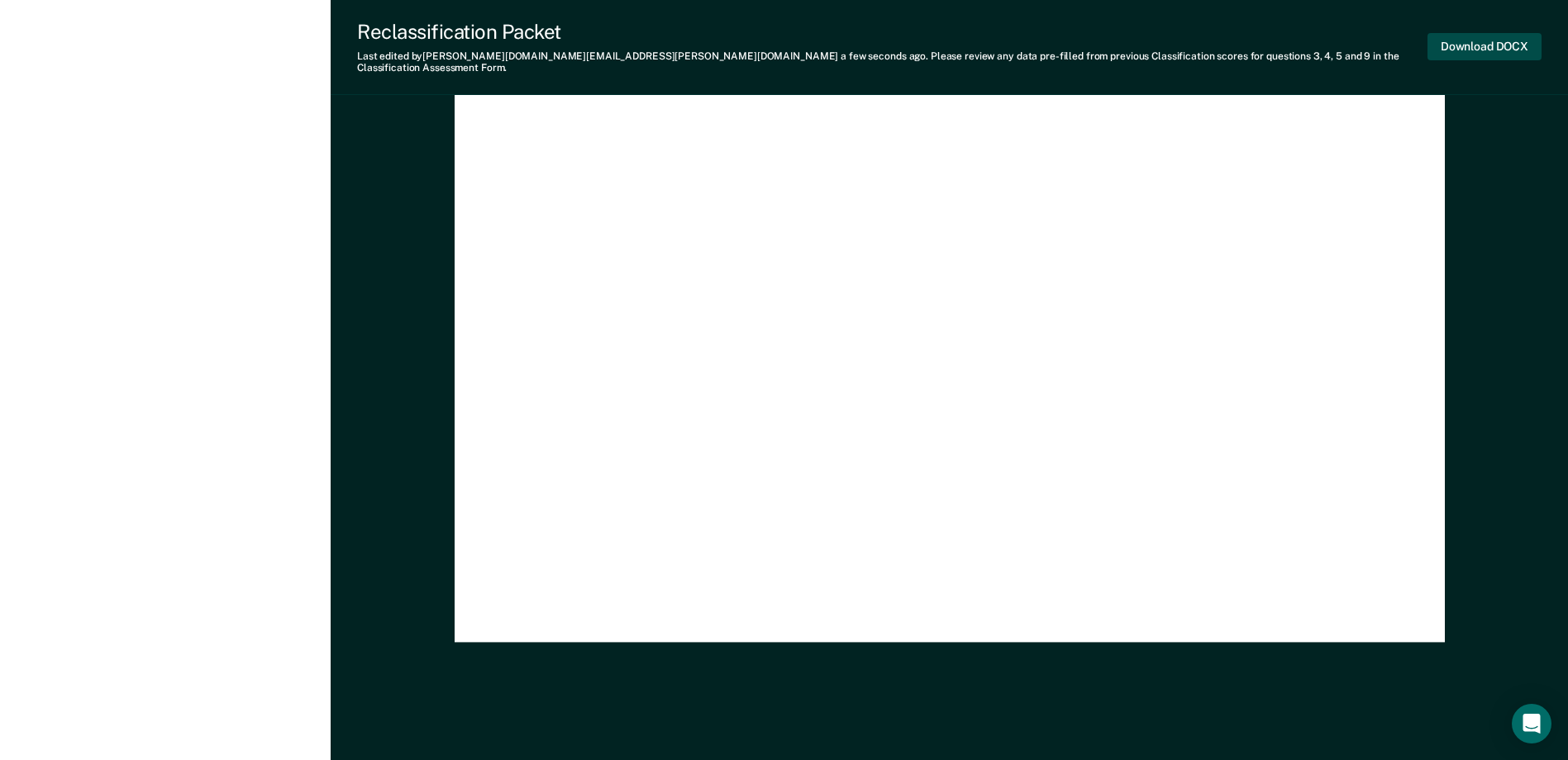 click on "Download DOCX" at bounding box center [1485, 46] 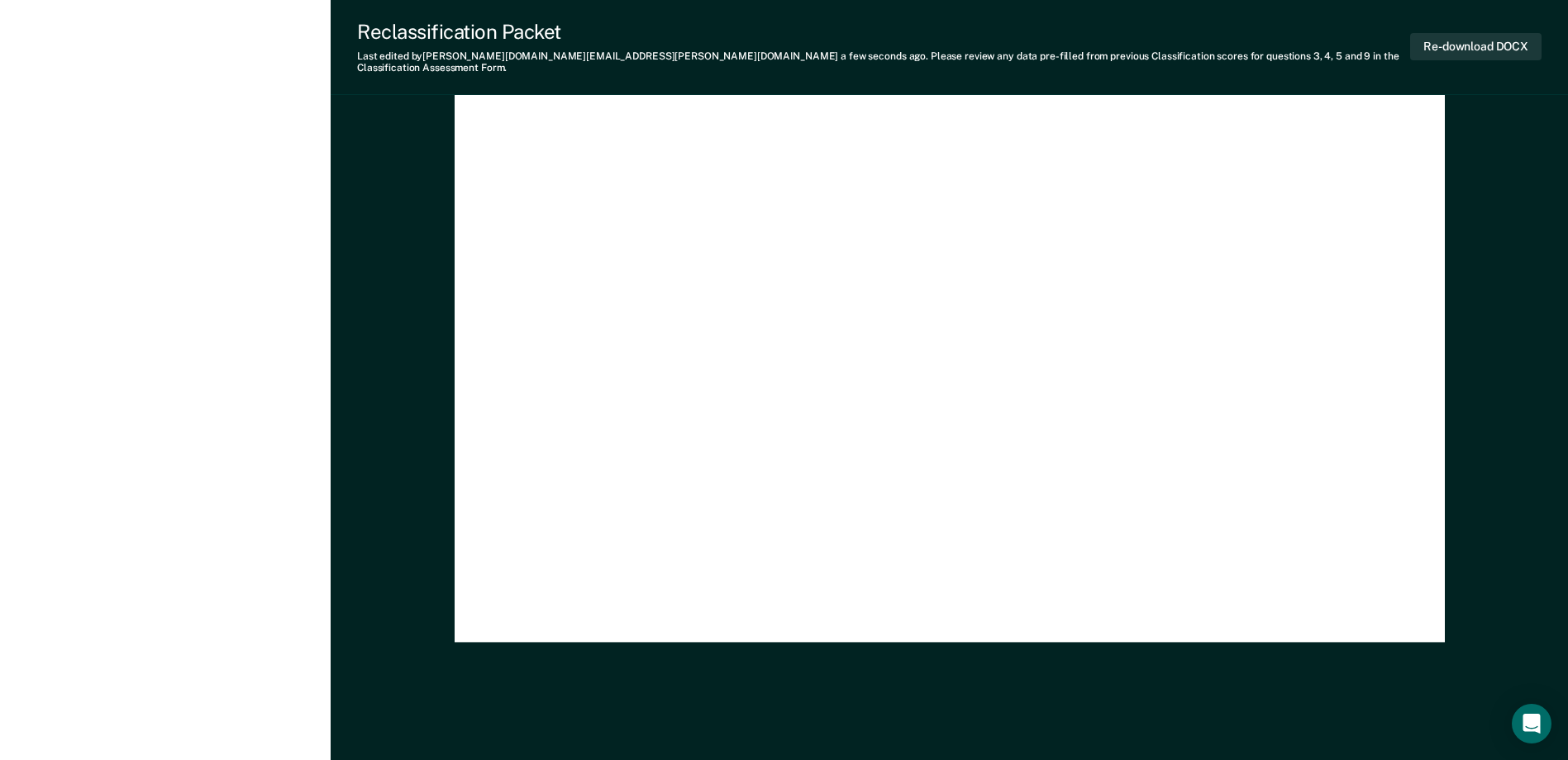 click on "[US_STATE] DEPARTMENT OF CORRECTION CLASSIFICATION HEARING NOTICE TOMIS ID:  00653012   [PERSON_NAME] CAF Date:  [DATE] This is to inform you that your classification hearing will be held on    at   . Classification Date: Classification Type: CL CLASSIFICATION x" at bounding box center (949, -2) 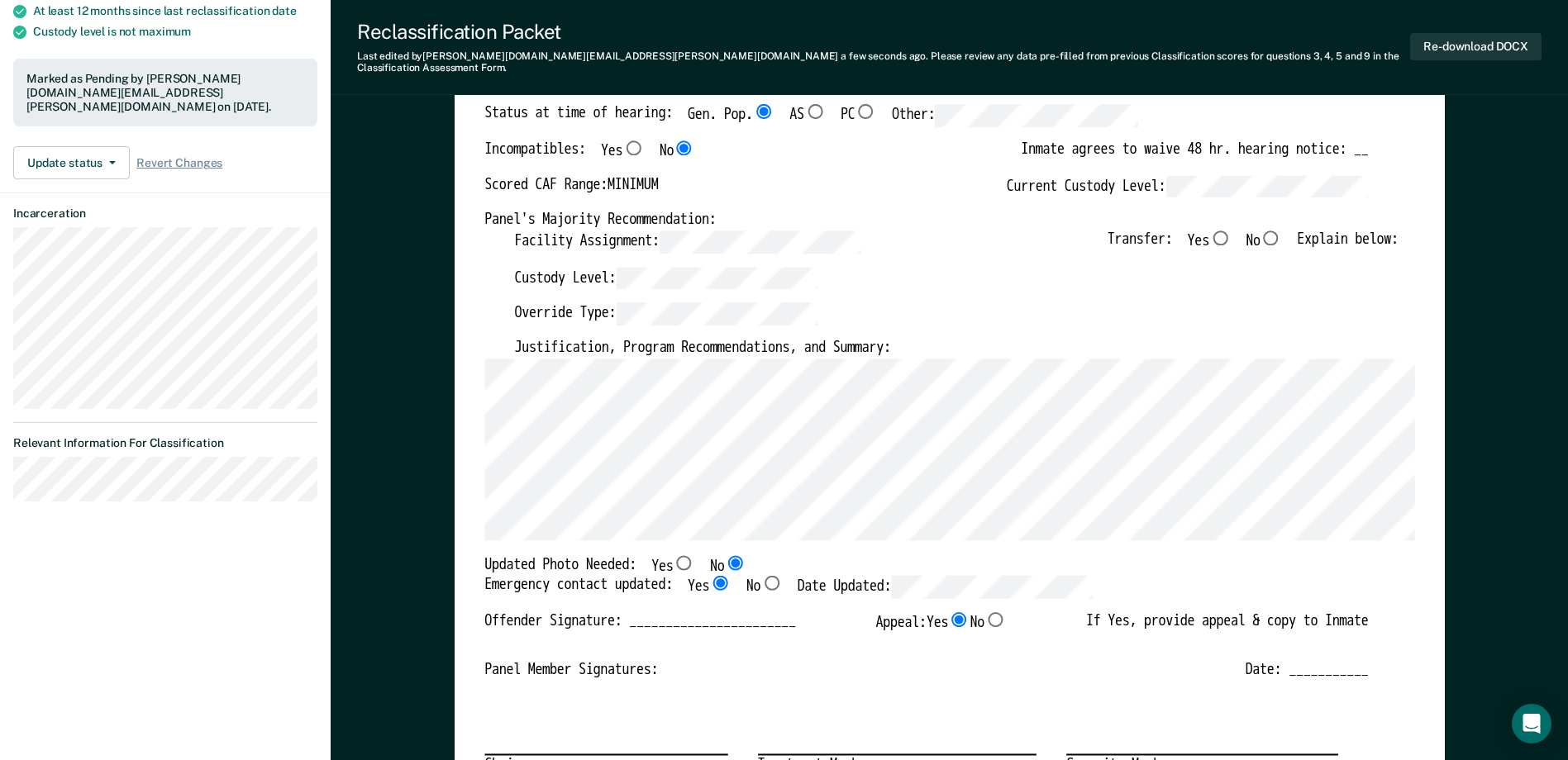 scroll, scrollTop: 0, scrollLeft: 0, axis: both 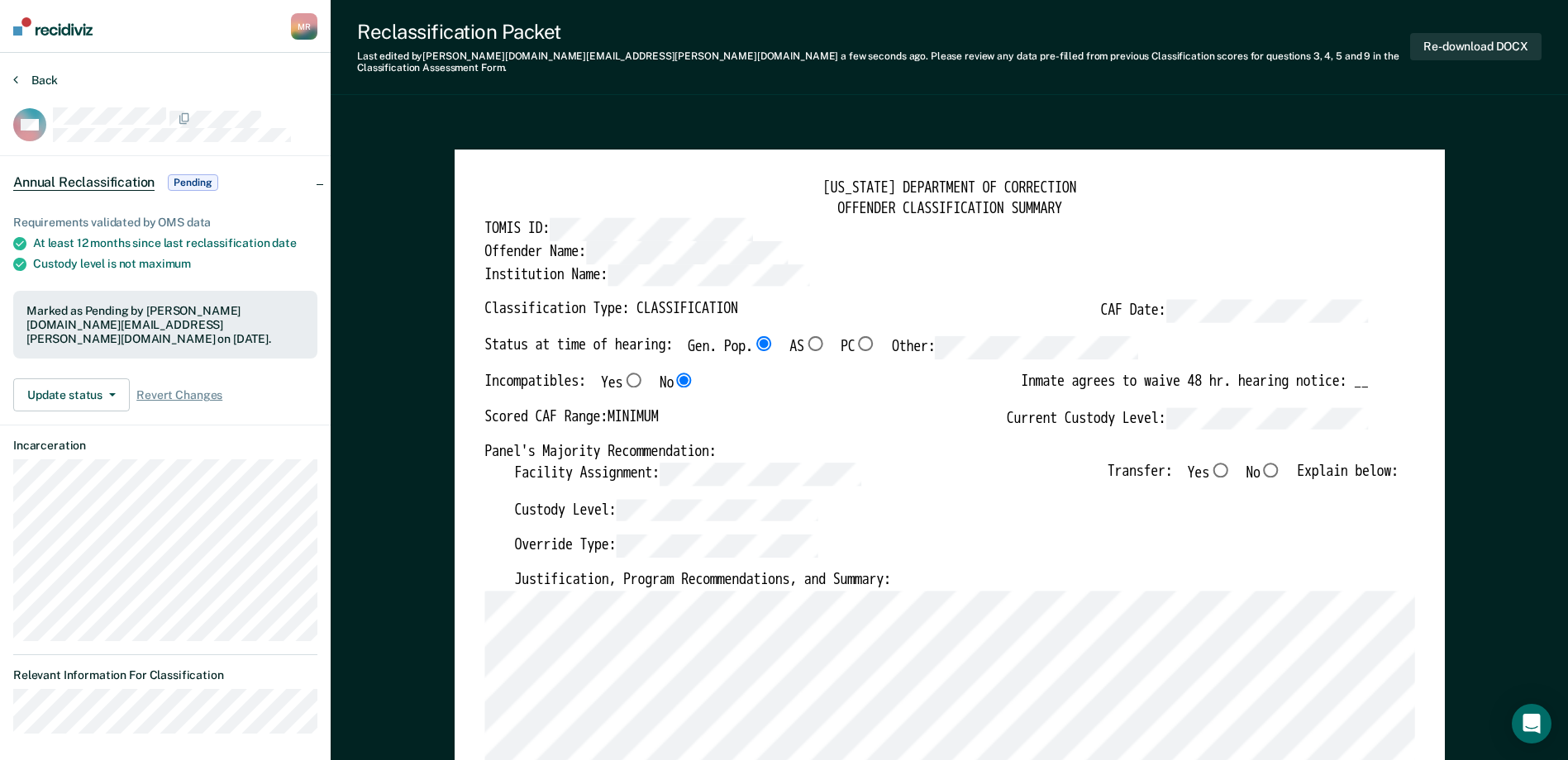 click on "Back" at bounding box center (36, 80) 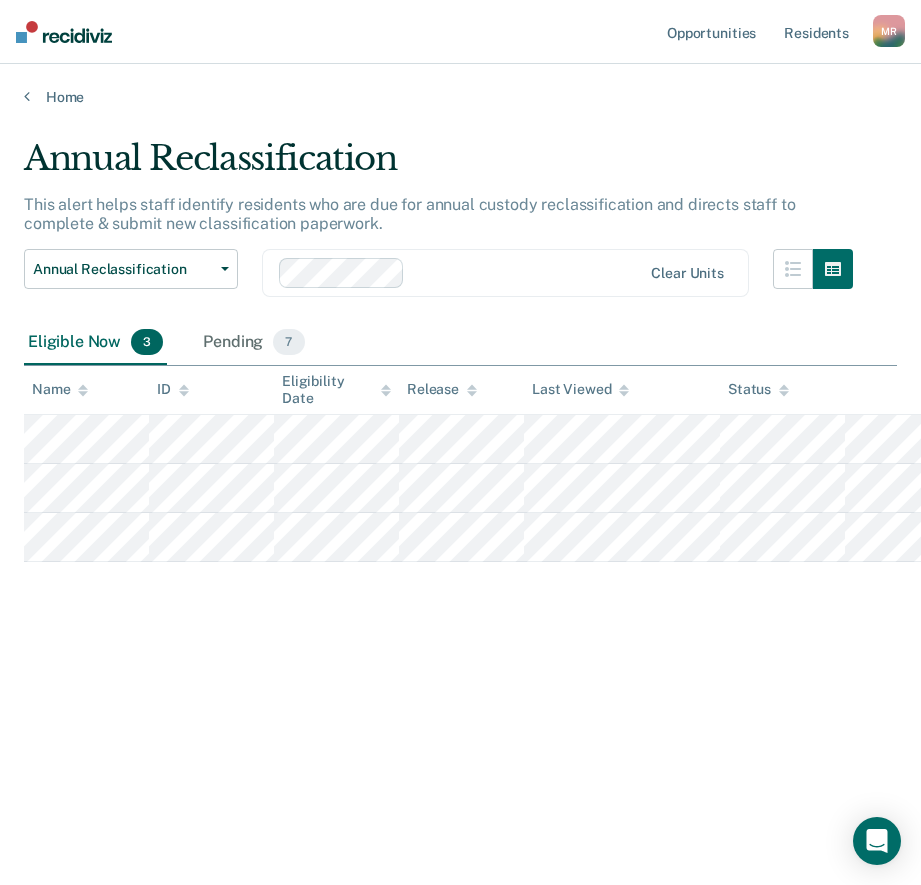 click on "Annual Reclassification   This alert helps staff identify residents who are due for annual custody reclassification and directs staff to complete & submit new classification paperwork. Annual Reclassification Custody Level Downgrade Annual Reclassification Initial Classification Clear   units Eligible Now 3 Pending 7
To pick up a draggable item, press the space bar.
While dragging, use the arrow keys to move the item.
Press space again to drop the item in its new position, or press escape to cancel.
Name ID Eligibility Date Release Last Viewed Status" at bounding box center (460, 436) 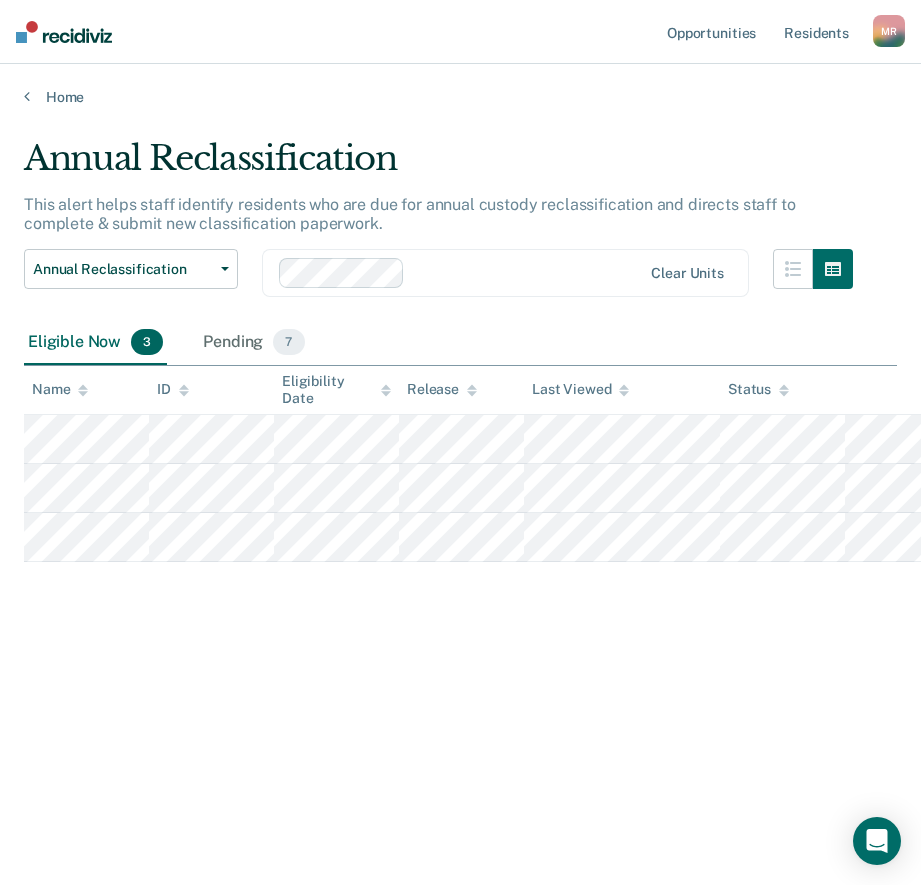 click on "Annual Reclassification   This alert helps staff identify residents who are due for annual custody reclassification and directs staff to complete & submit new classification paperwork. Annual Reclassification Custody Level Downgrade Annual Reclassification Initial Classification Clear   units Eligible Now 3 Pending 7
To pick up a draggable item, press the space bar.
While dragging, use the arrow keys to move the item.
Press space again to drop the item in its new position, or press escape to cancel.
Name ID Eligibility Date Release Last Viewed Status" at bounding box center [460, 492] 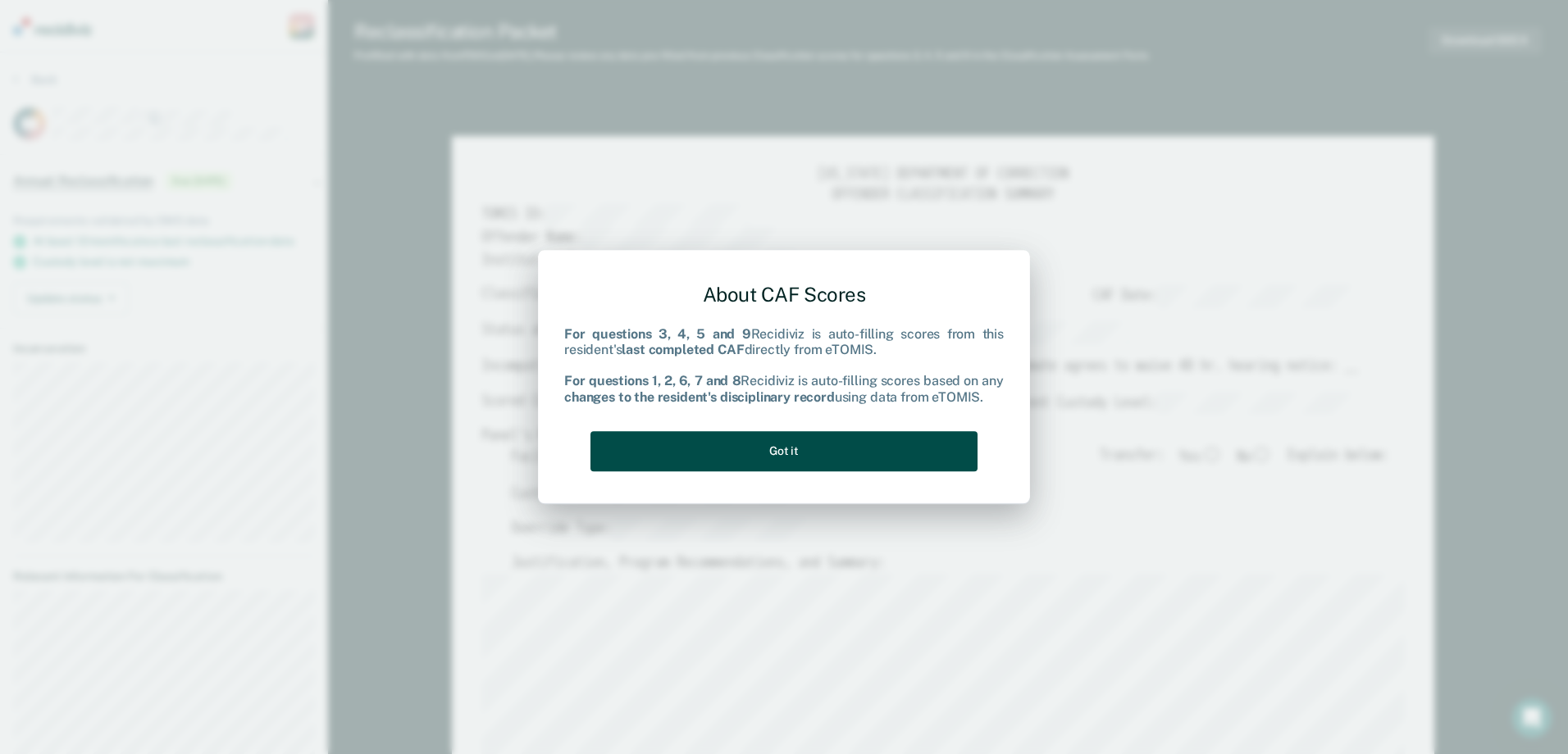 click on "Got it" at bounding box center [784, 451] 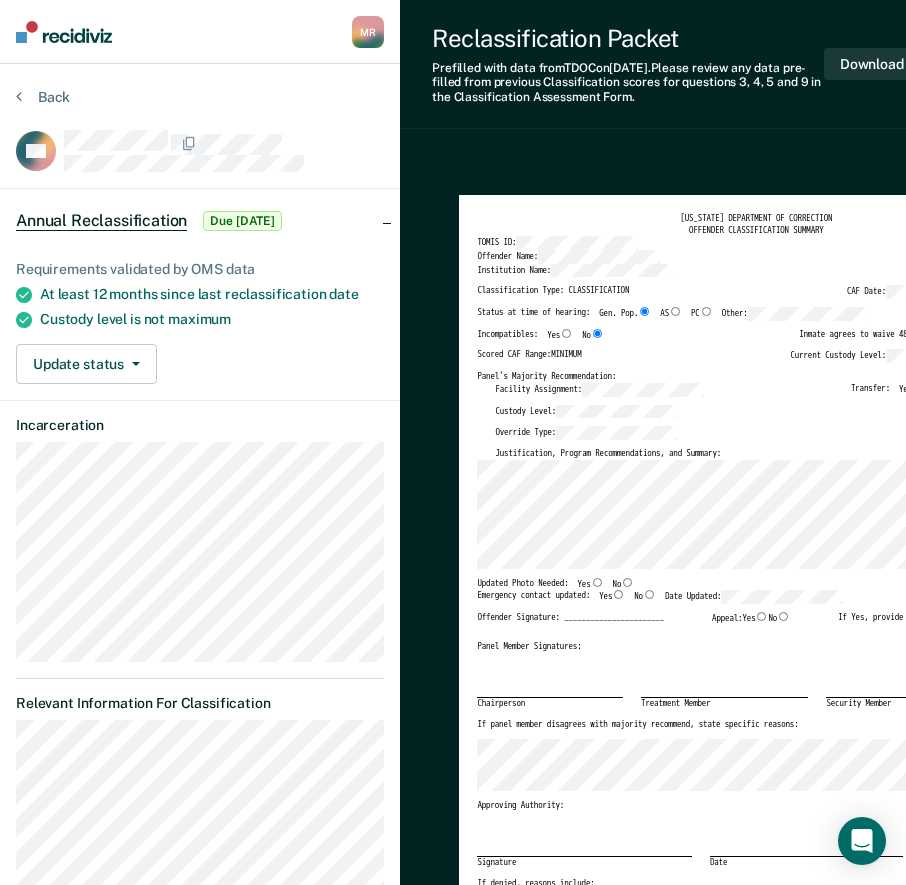 drag, startPoint x: 614, startPoint y: 626, endPoint x: 639, endPoint y: 601, distance: 35.35534 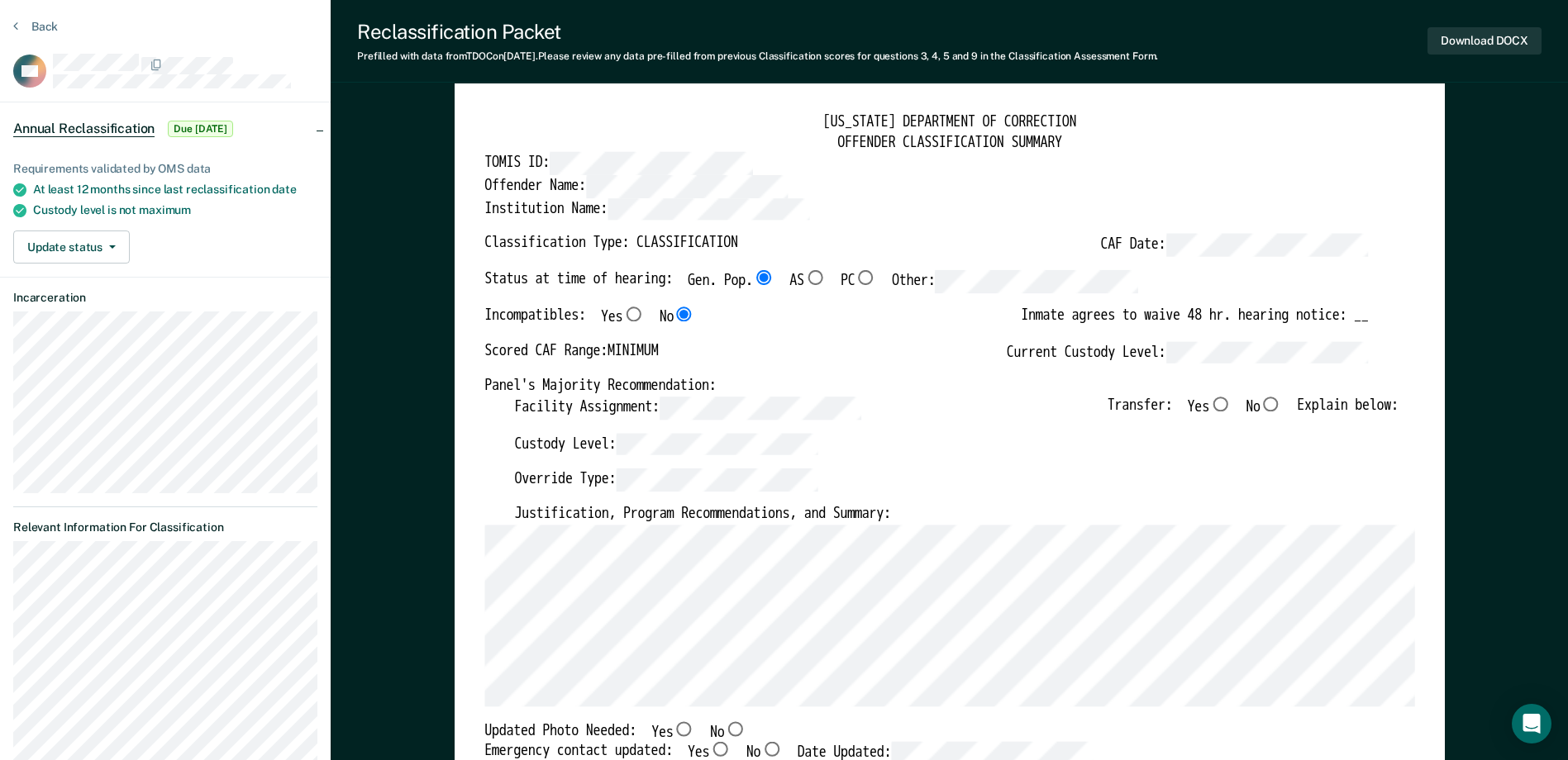 scroll, scrollTop: 83, scrollLeft: 0, axis: vertical 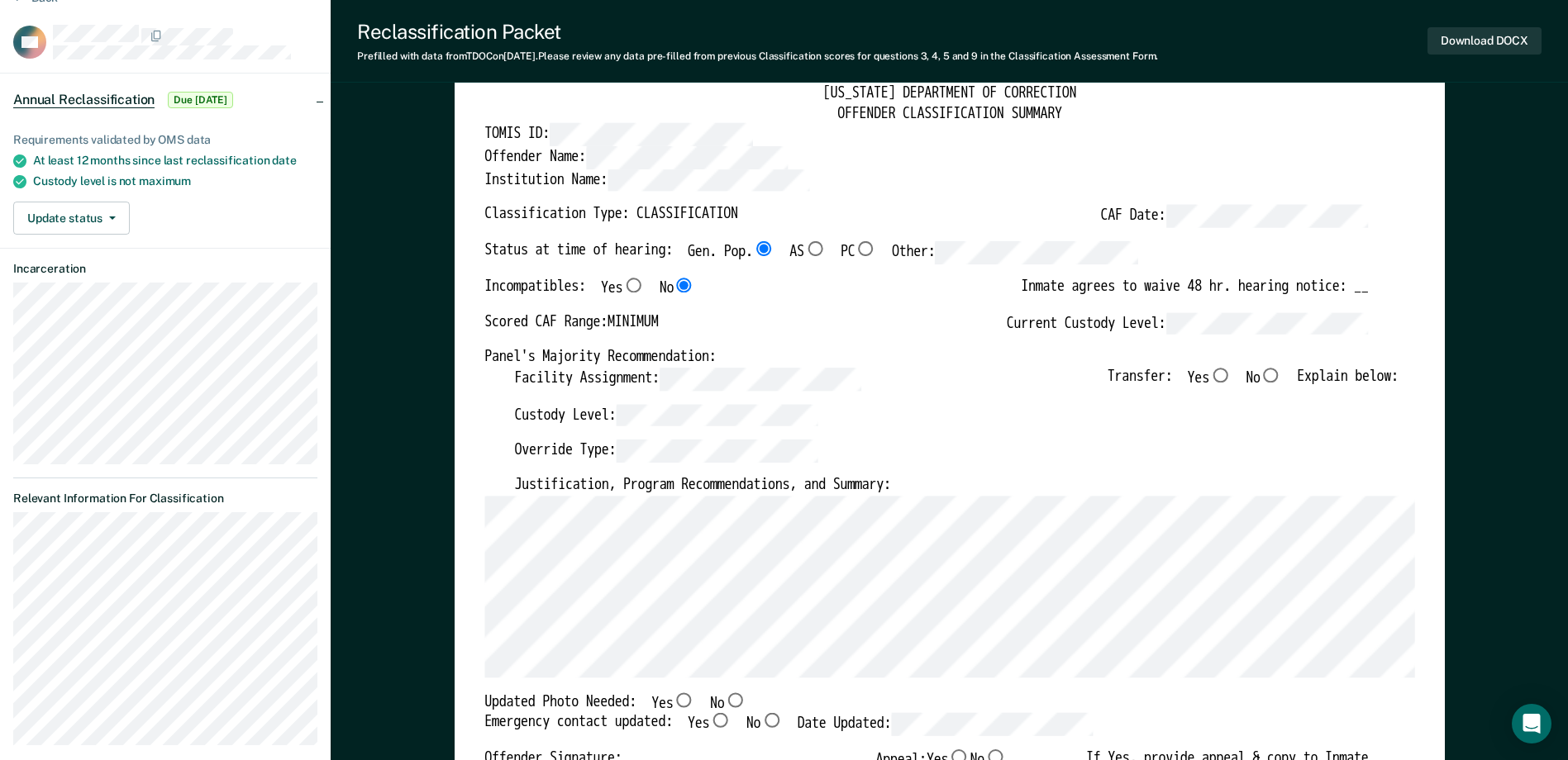 click on "No" at bounding box center [1270, 375] 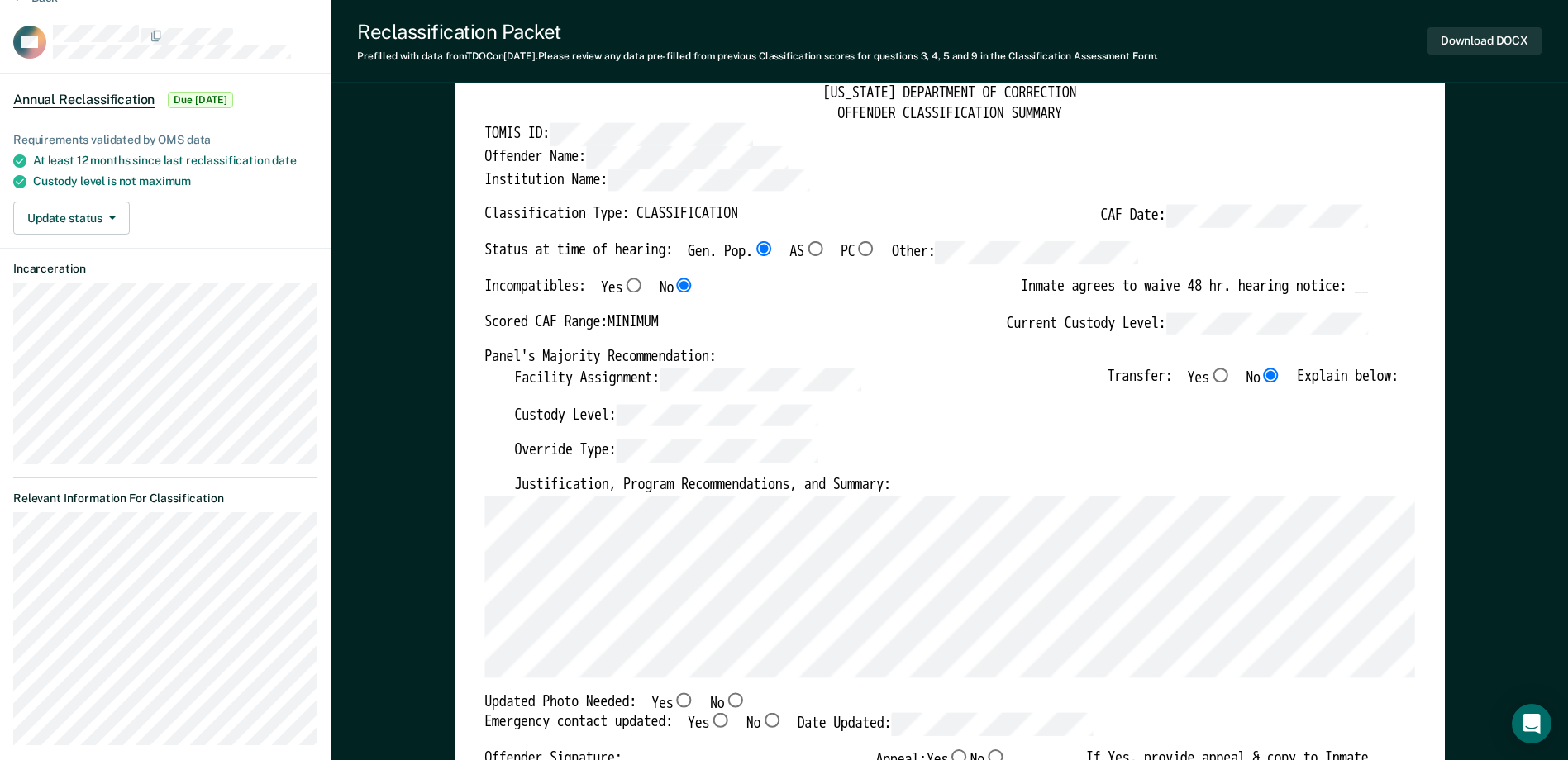 type on "x" 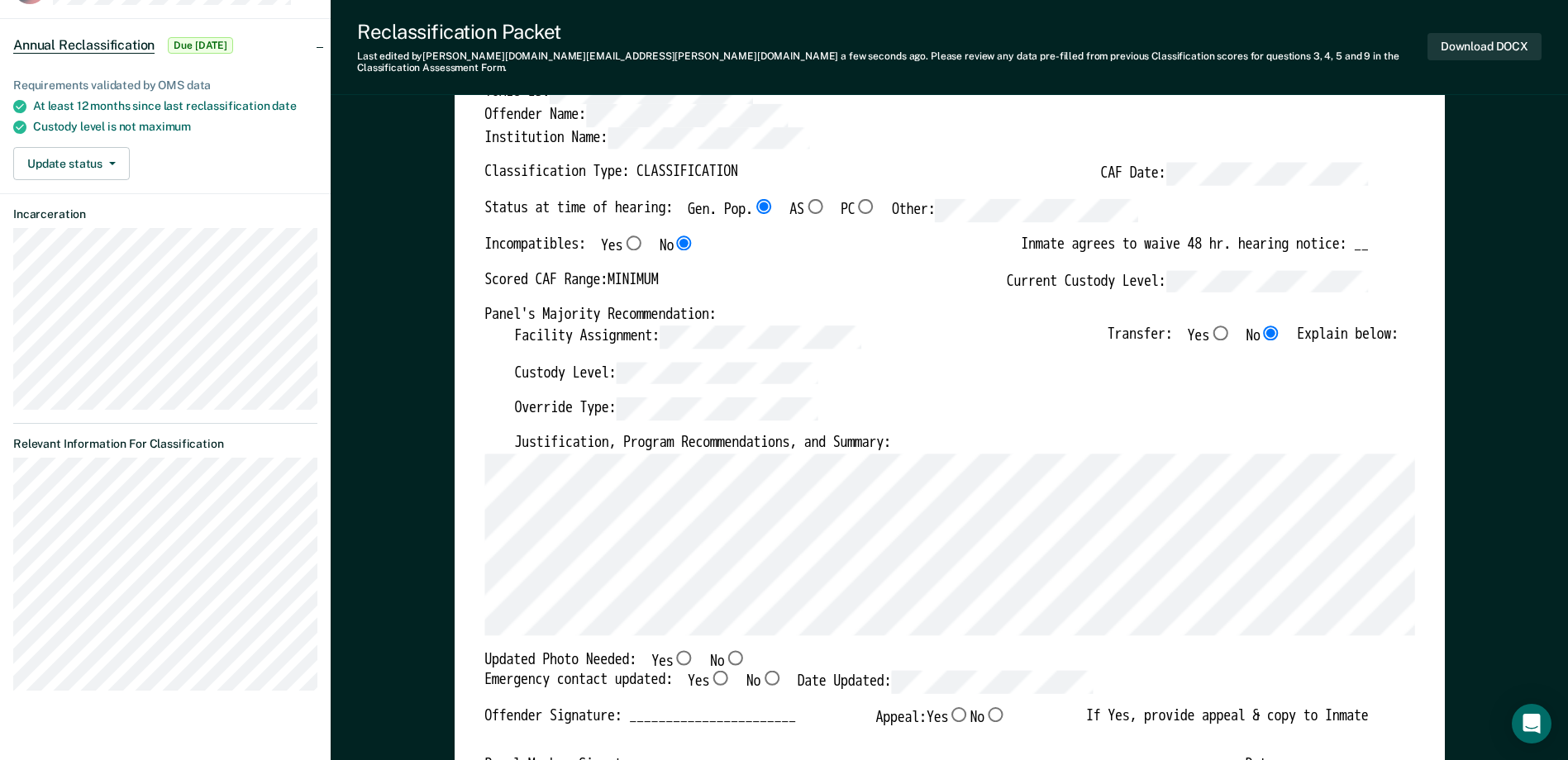 scroll, scrollTop: 165, scrollLeft: 0, axis: vertical 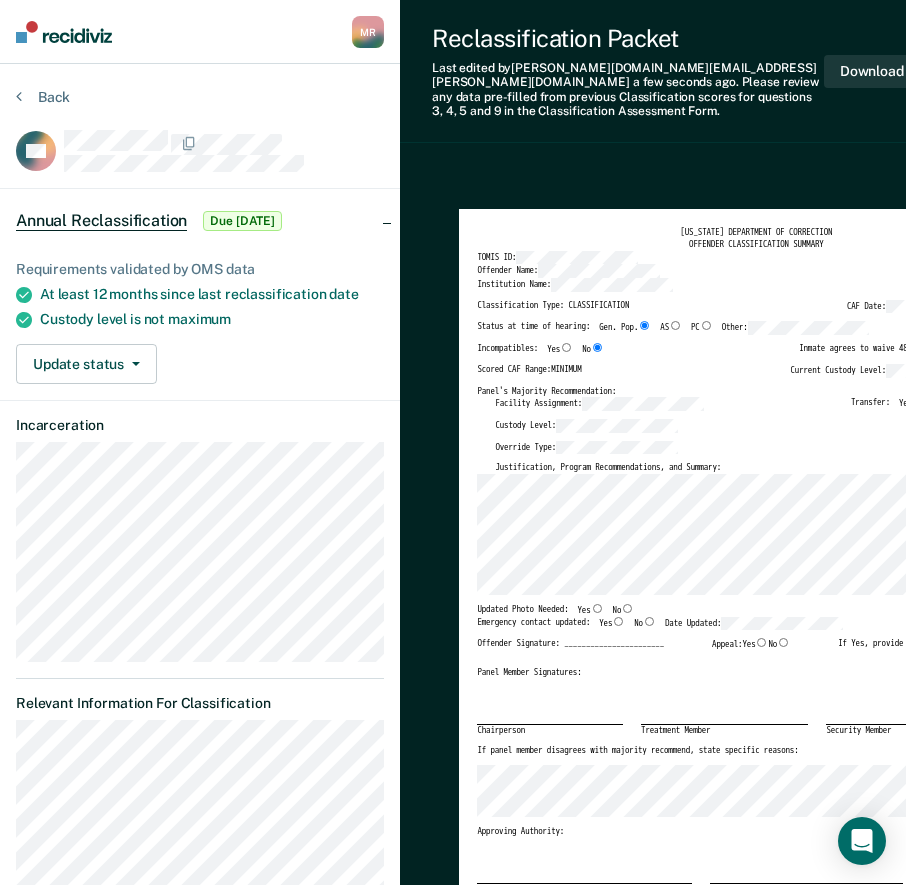 drag, startPoint x: 816, startPoint y: 170, endPoint x: 819, endPoint y: 153, distance: 17.262676 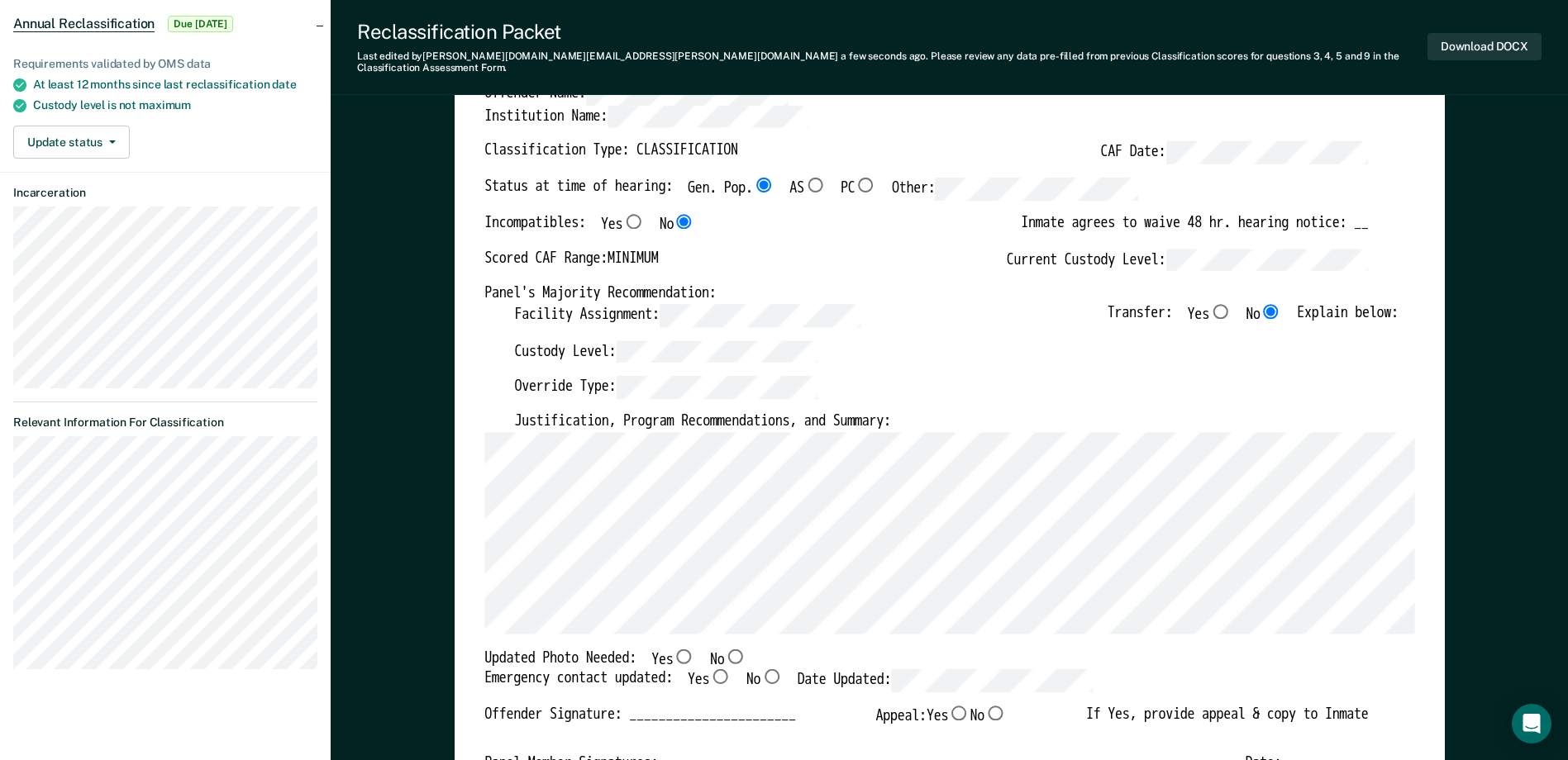 scroll, scrollTop: 165, scrollLeft: 0, axis: vertical 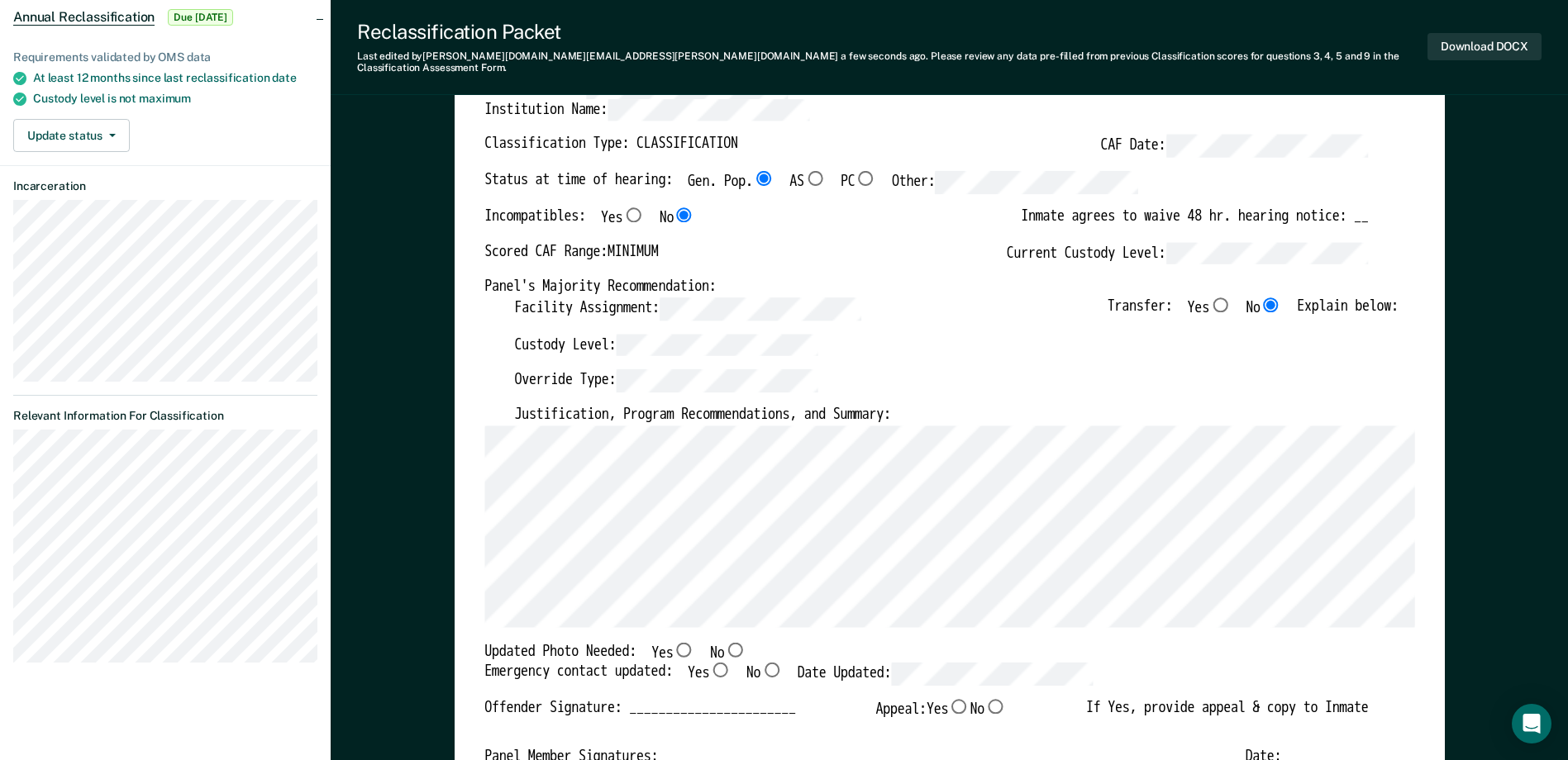 click on "No" at bounding box center (735, 648) 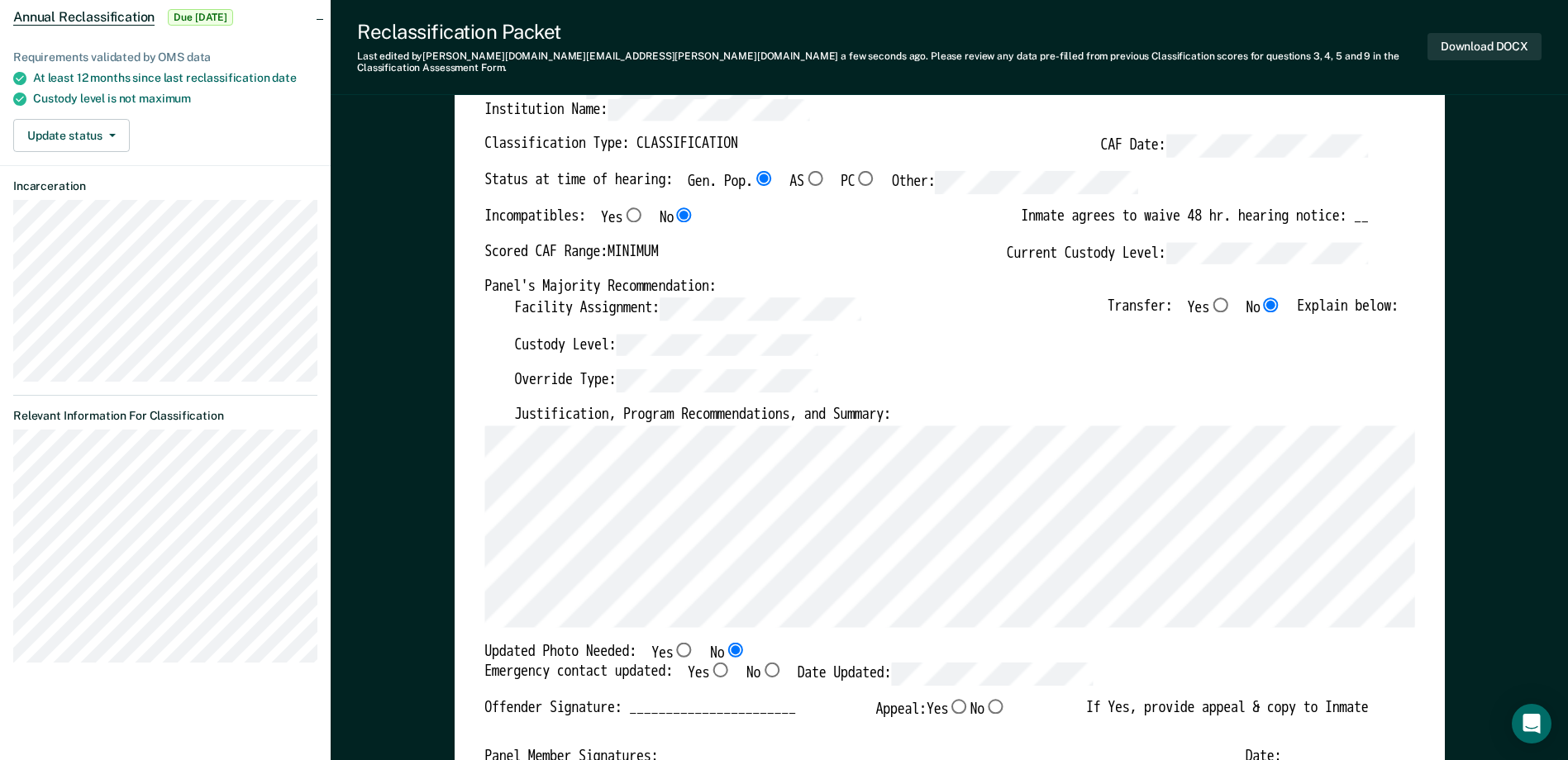 type on "x" 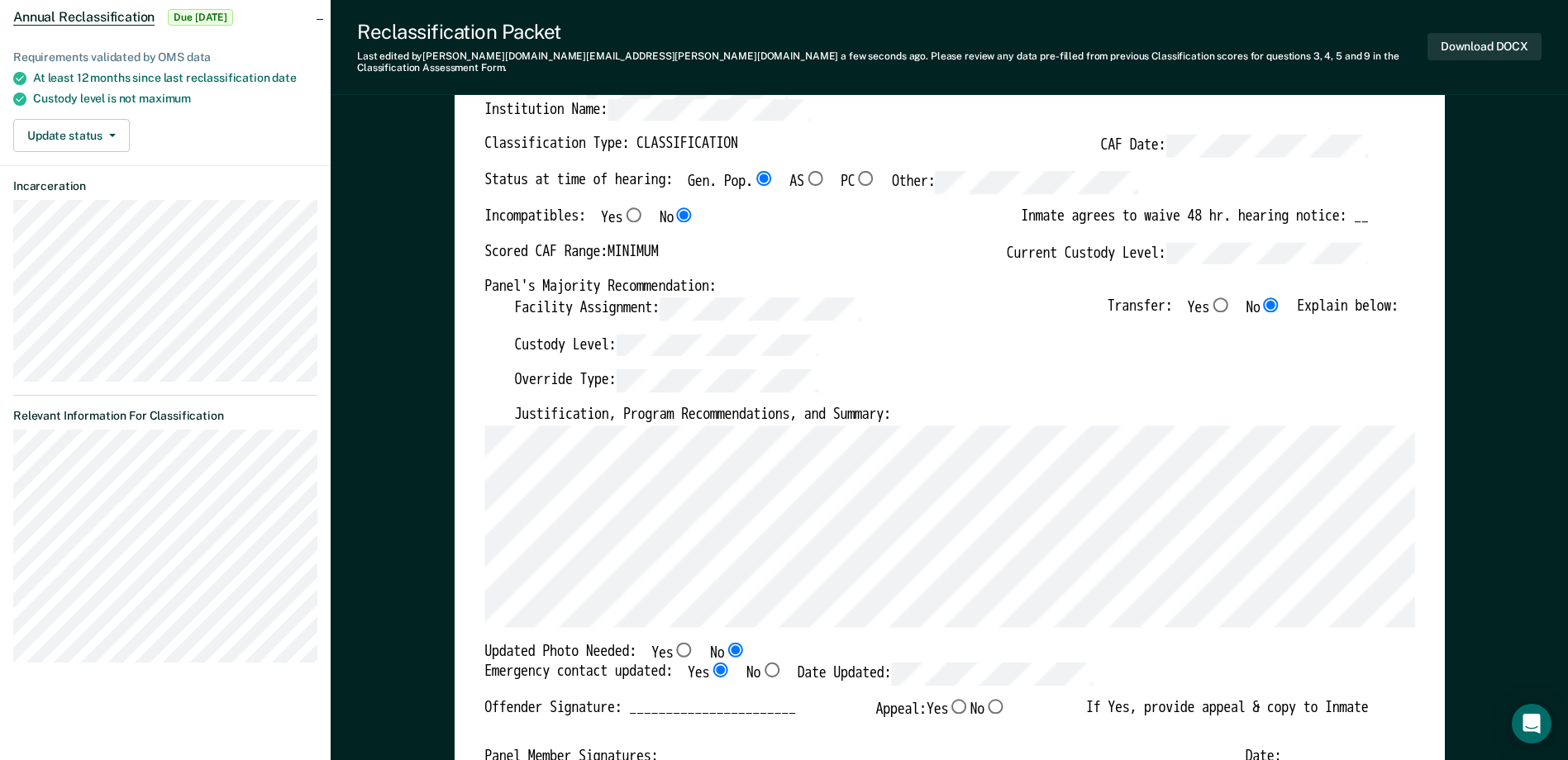 type on "x" 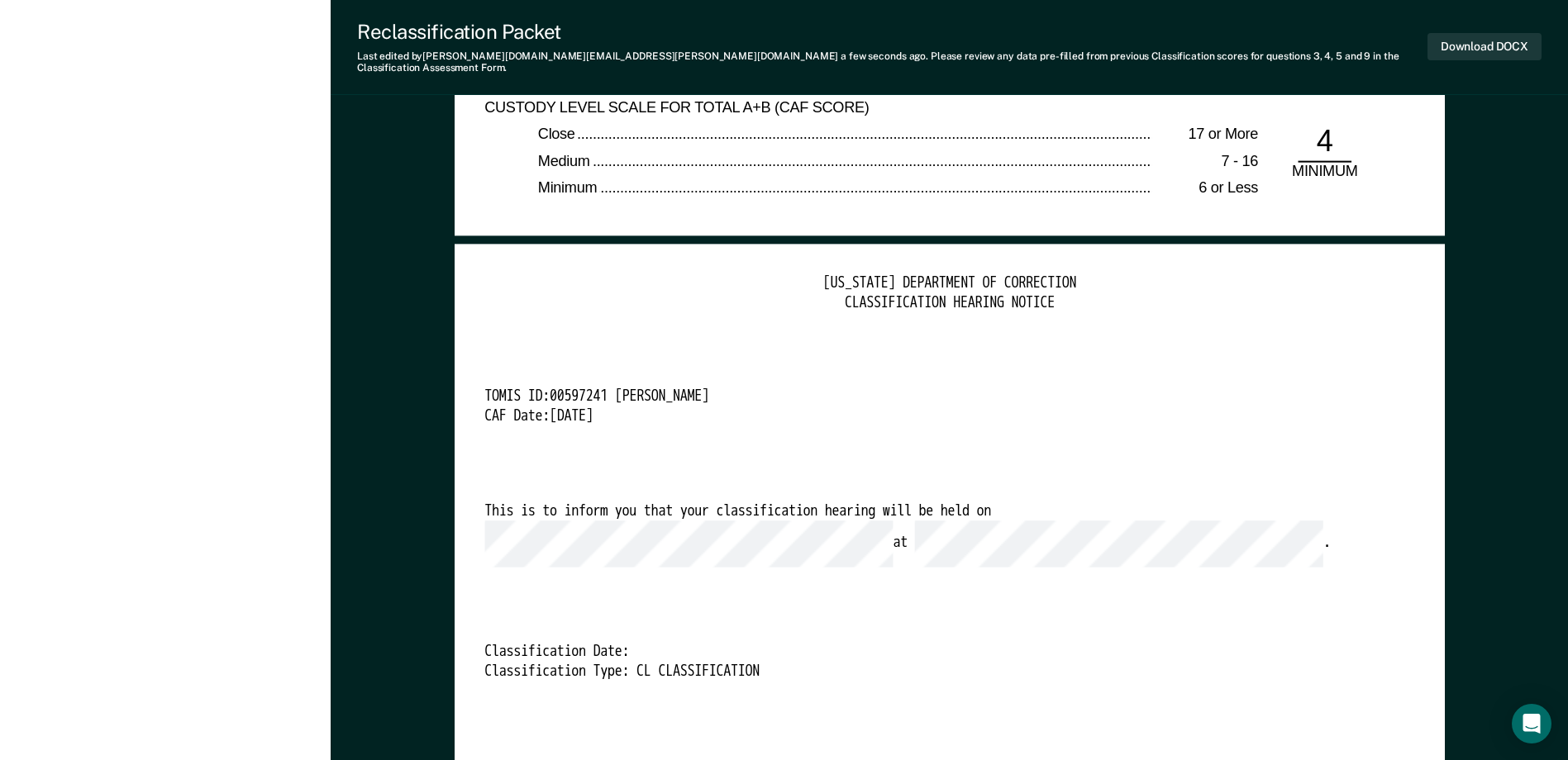 scroll, scrollTop: 3965, scrollLeft: 0, axis: vertical 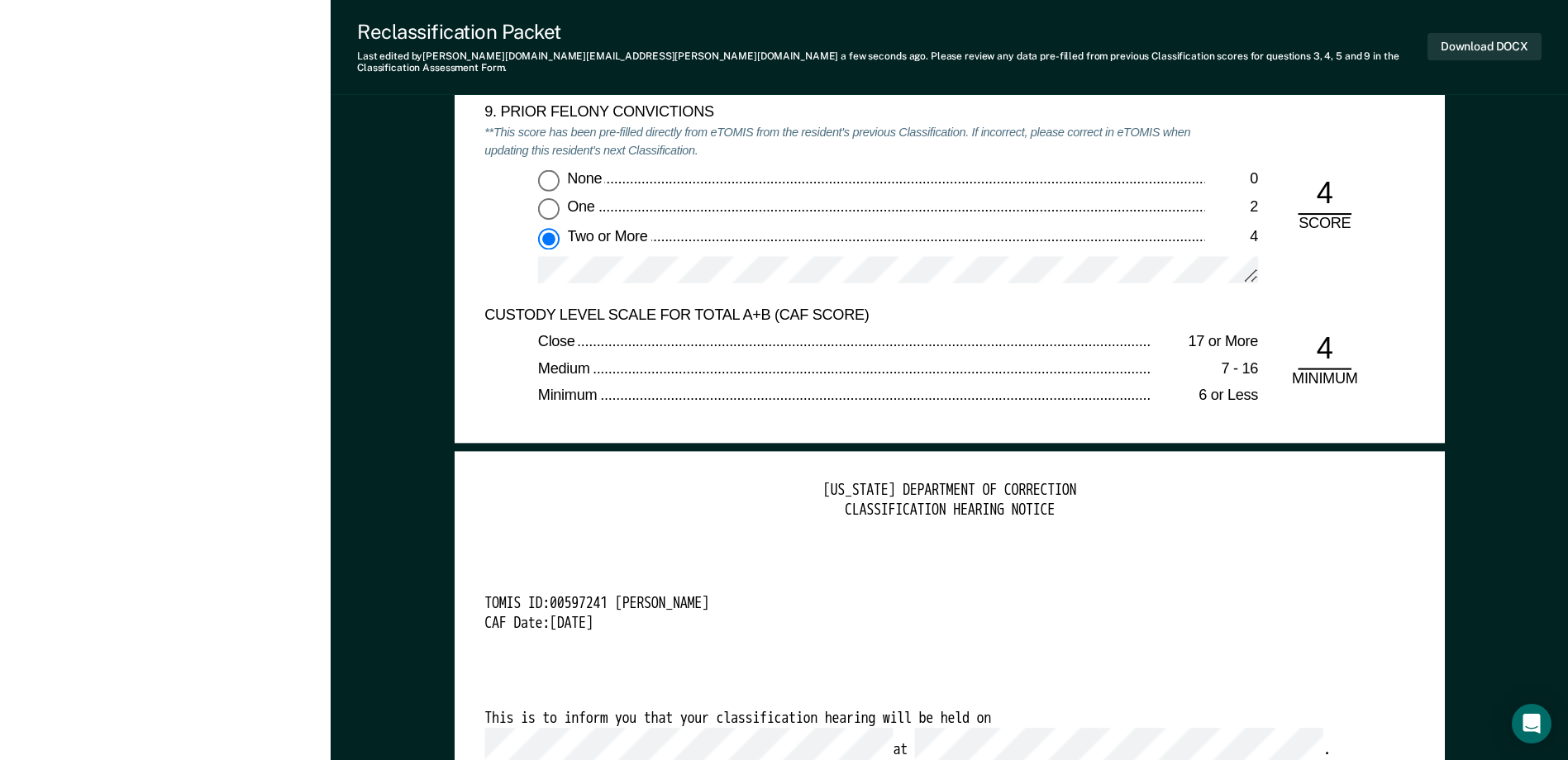click on "[US_STATE] DEPARTMENT OF CORRECTION OFFENDER CLASSIFICATION SUMMARY TOMIS ID:  Offender Name:  Institution Name:  Classification Type: CLASSIFICATION CAF Date:  Status at time of hearing: Gen. Pop. AS PC Other:   Incompatibles: Yes No Inmate agrees to waive 48 hr. hearing notice: __ Scored CAF Range: MINIMUM Current Custody Level:  Panel's Majority Recommendation: Facility Assignment: Transfer: Yes No Explain below: Custody Level:  Override Type:  Justification, Program Recommendations, and Summary: Updated Photo Needed: Yes No Emergency contact updated: Yes No Date Updated:  Offender Signature: _______________________ Appeal: Yes No If Yes, provide appeal & copy to Inmate Panel Member Signatures: Date: ___________ Chairperson Treatment Member Security Member If panel member disagrees with majority recommend, state specific reasons: Approving Authority: Signature Date Approve ___ Deny ___ If denied, reasons include: [US_STATE] DEPARTMENT OF CORRECTION  CLASSIFICATION CUSTODY ASSESSMENT  INSTITUTION:   Name: 0 3" at bounding box center [949, -860] 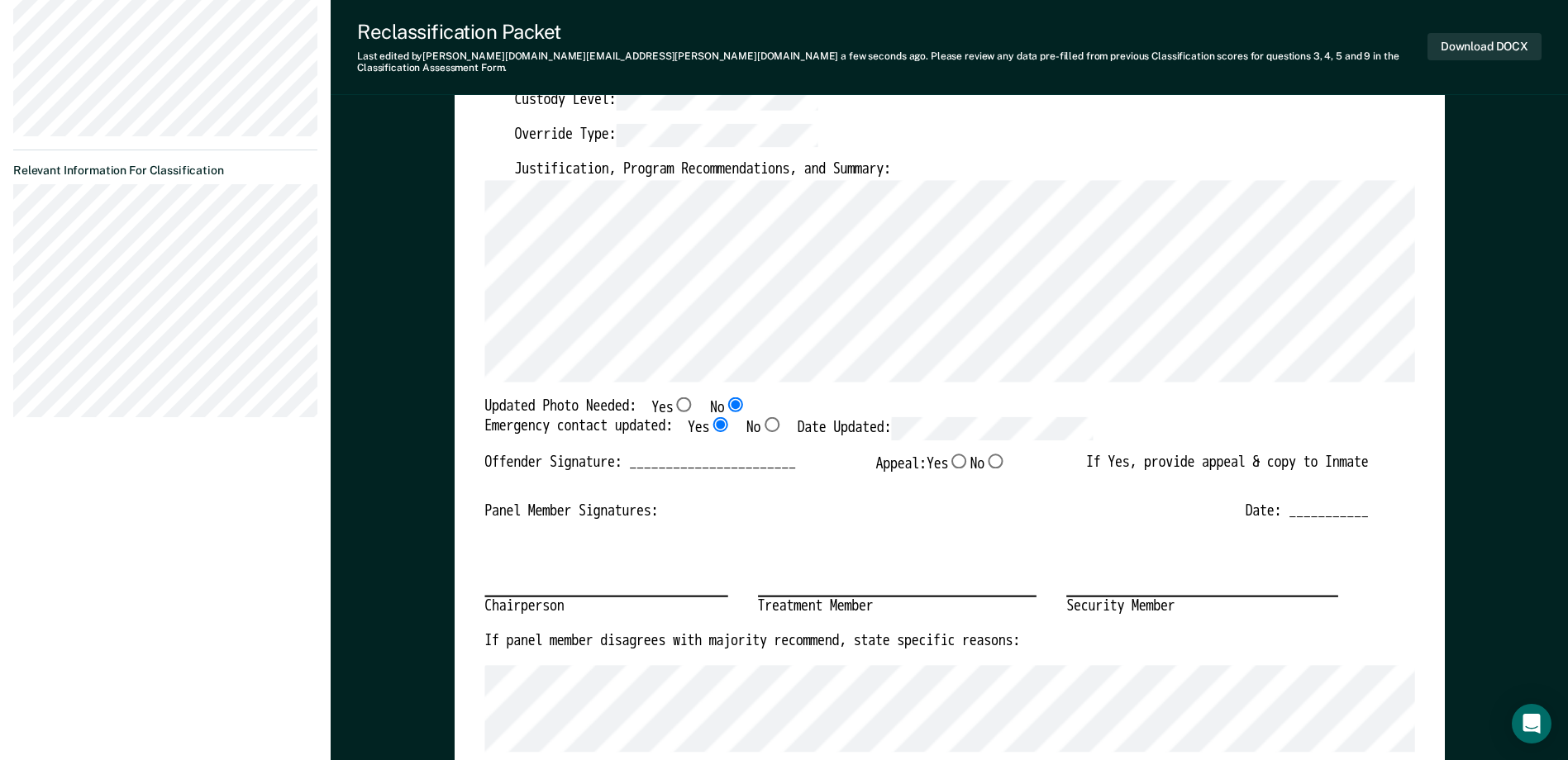 scroll, scrollTop: 273, scrollLeft: 0, axis: vertical 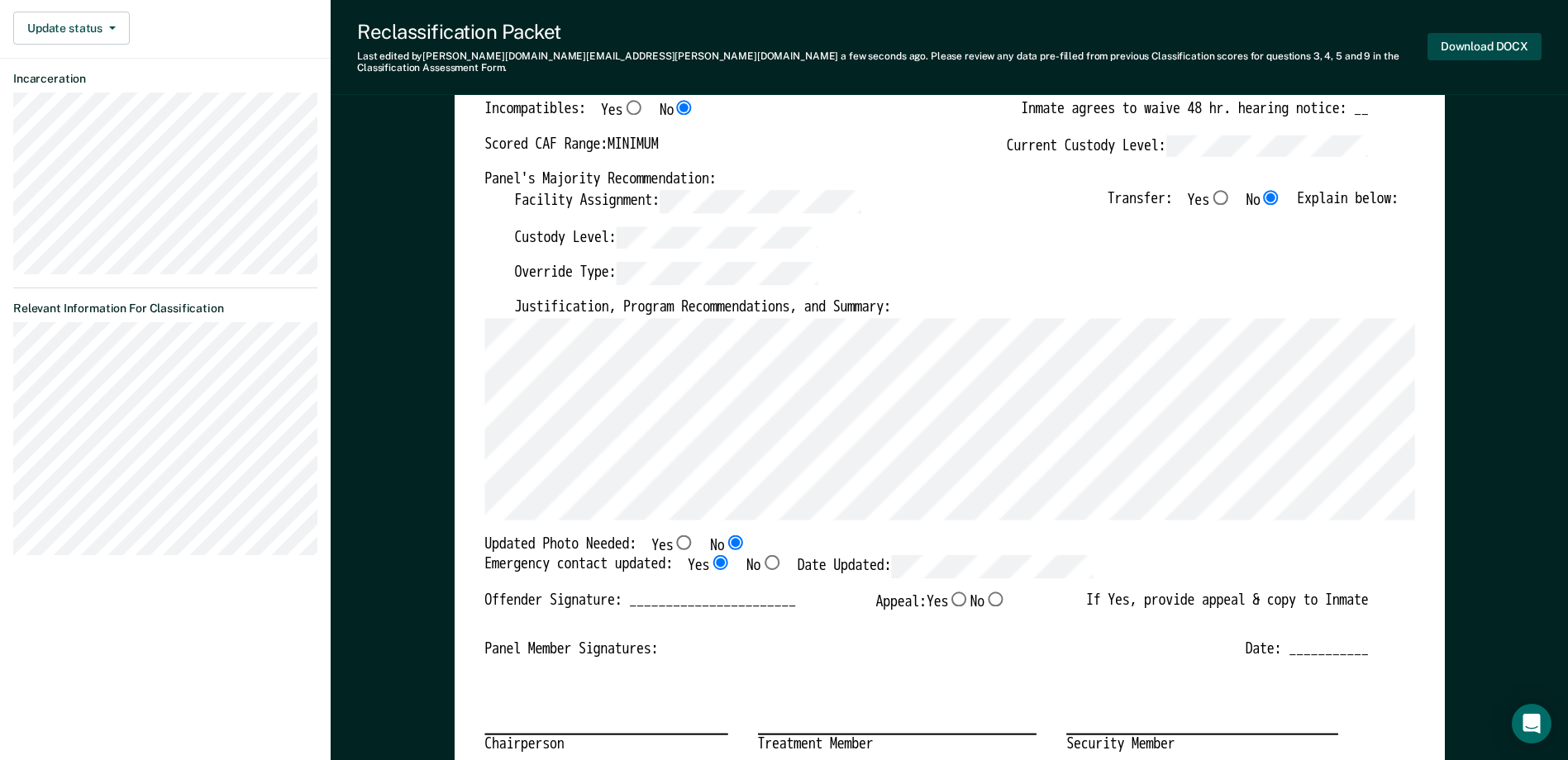 click on "Download DOCX" at bounding box center (1485, 46) 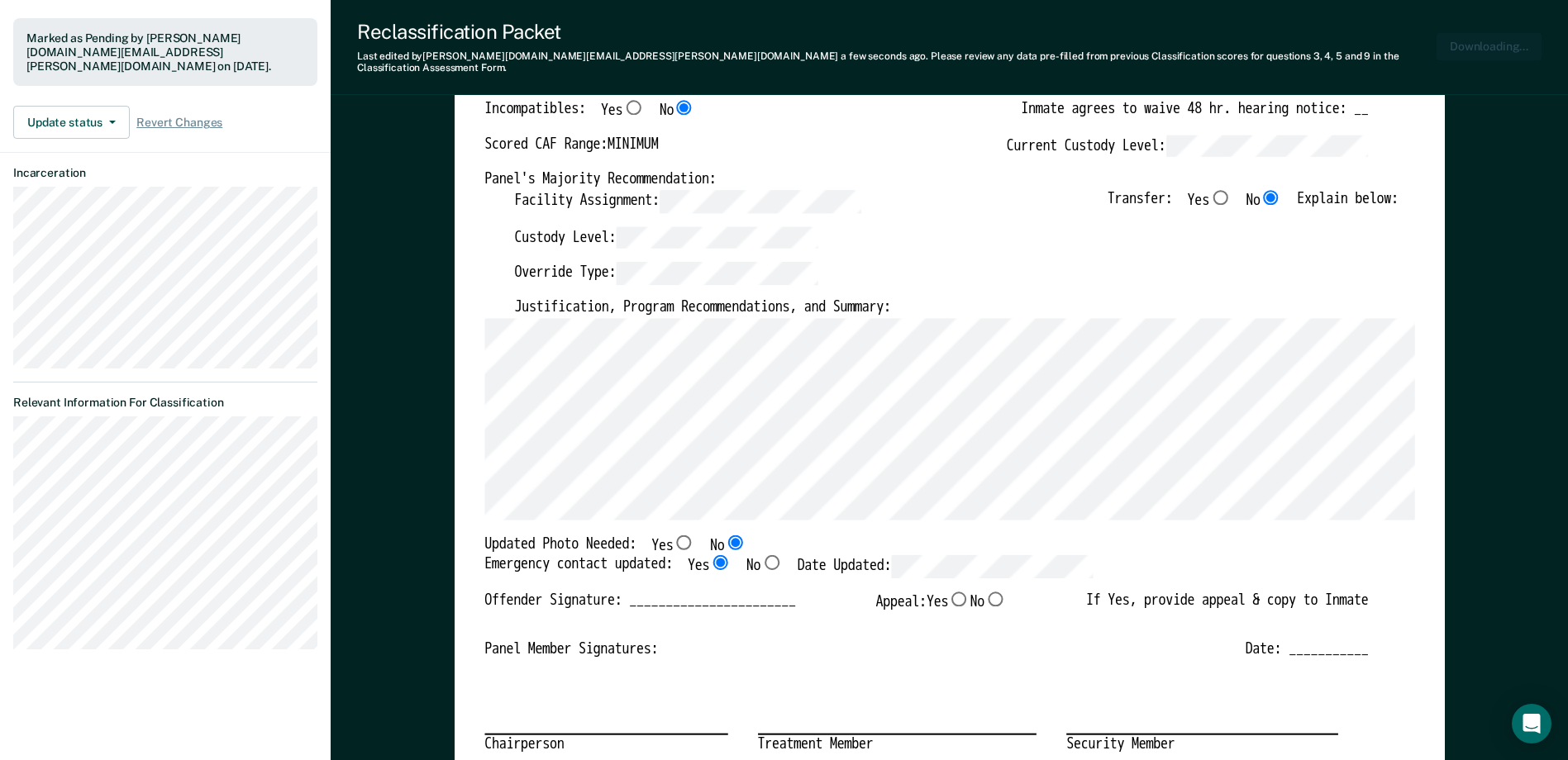 scroll, scrollTop: 353, scrollLeft: 0, axis: vertical 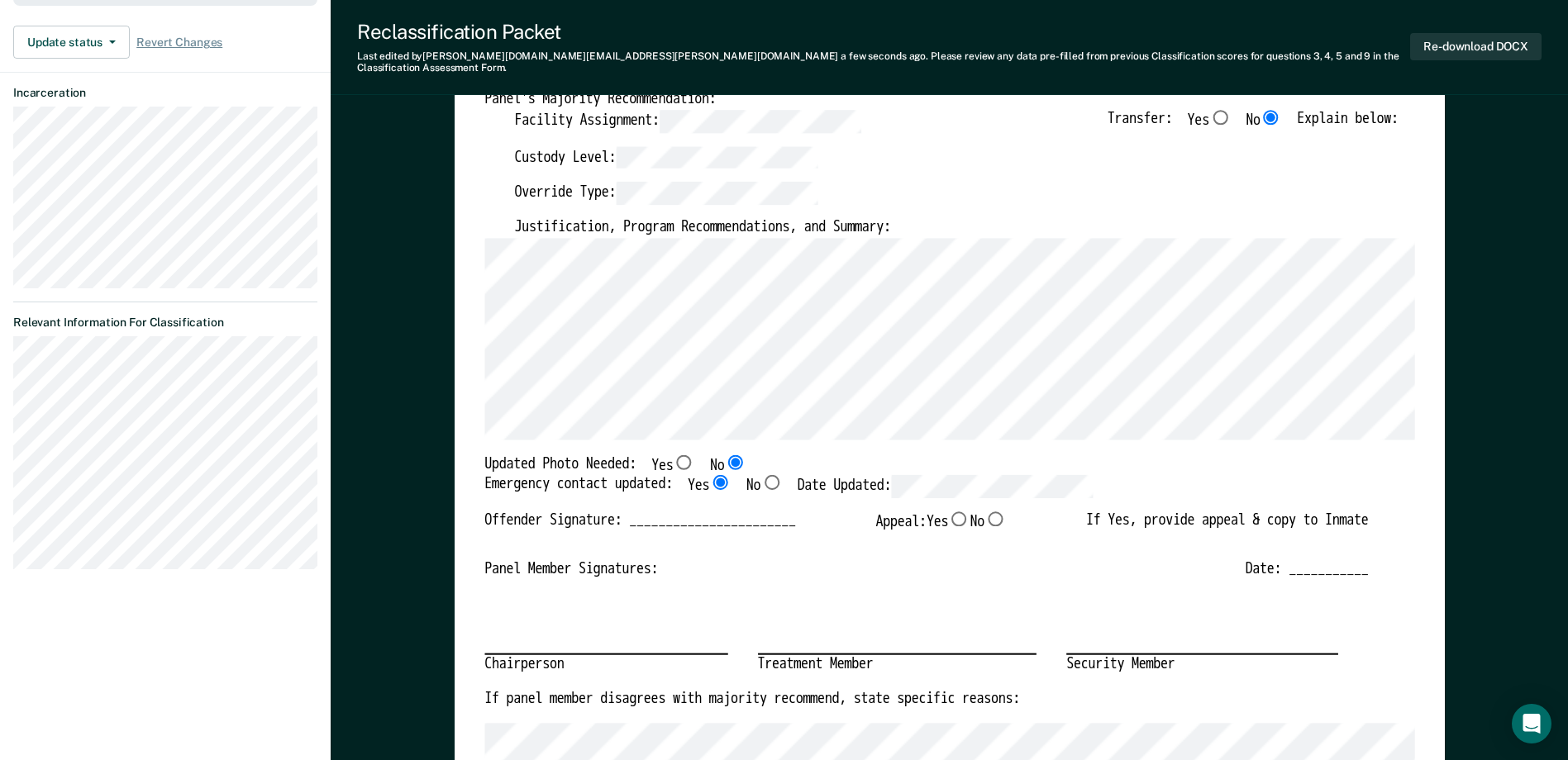 click on "[US_STATE] DEPARTMENT OF CORRECTION OFFENDER CLASSIFICATION SUMMARY TOMIS ID:  Offender Name:  Institution Name:  Classification Type: CLASSIFICATION CAF Date:  Status at time of hearing: Gen. Pop. AS PC Other:   Incompatibles: Yes No Inmate agrees to waive 48 hr. hearing notice: __ Scored CAF Range: MINIMUM Current Custody Level:  Panel's Majority Recommendation: Facility Assignment: Transfer: Yes No Explain below: Custody Level:  Override Type:  Justification, Program Recommendations, and Summary: Updated Photo Needed: Yes No Emergency contact updated: Yes No Date Updated:  Offender Signature: _______________________ Appeal: Yes No If Yes, provide appeal & copy to Inmate Panel Member Signatures: Date: ___________ Chairperson Treatment Member Security Member If panel member disagrees with majority recommend, state specific reasons: Approving Authority: Signature Date Approve ___ Deny ___ If denied, reasons include: [US_STATE] DEPARTMENT OF CORRECTION  CLASSIFICATION CUSTODY ASSESSMENT  INSTITUTION:   Name: 0 3" at bounding box center [949, 2470] 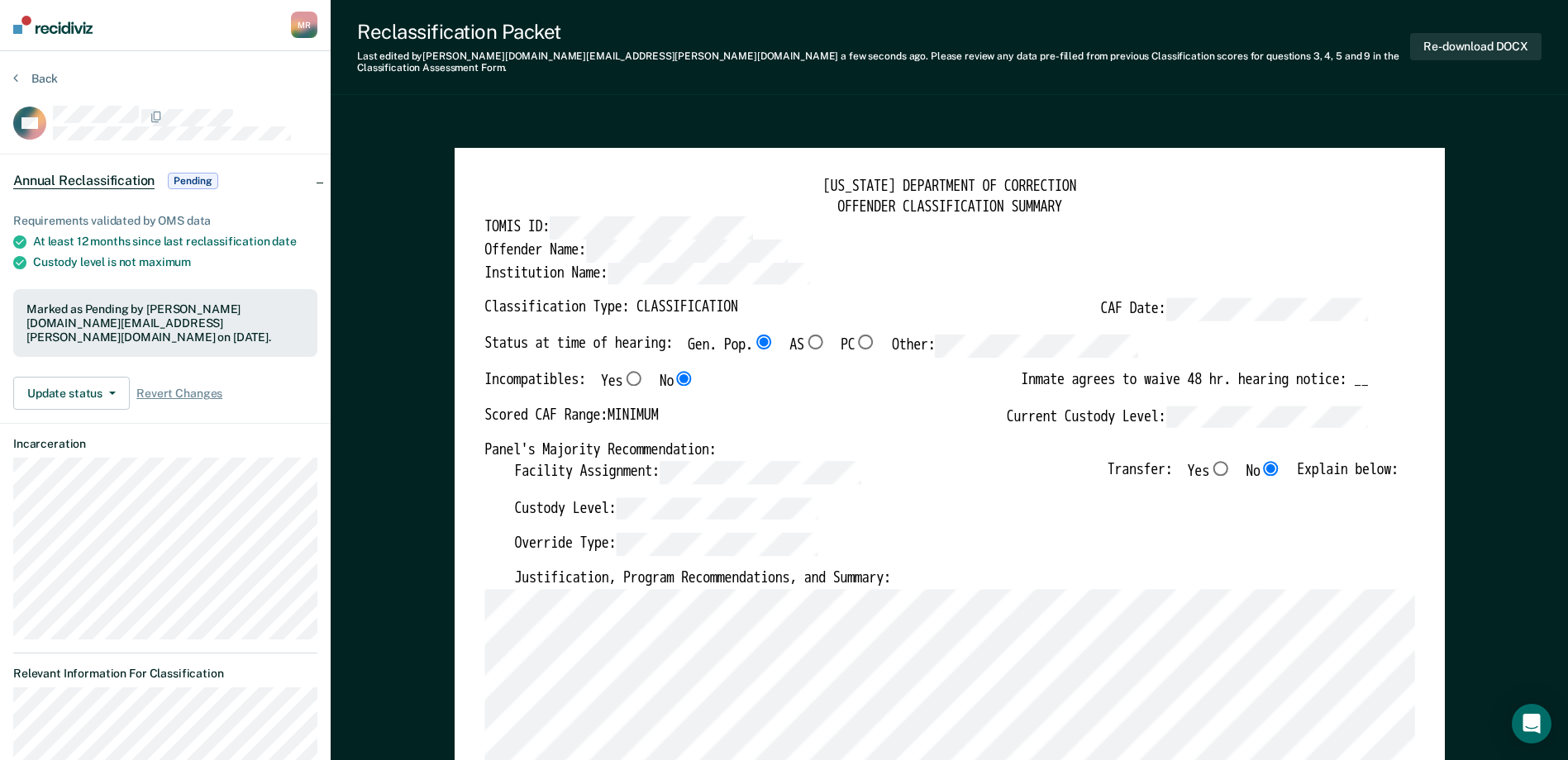 scroll, scrollTop: 0, scrollLeft: 0, axis: both 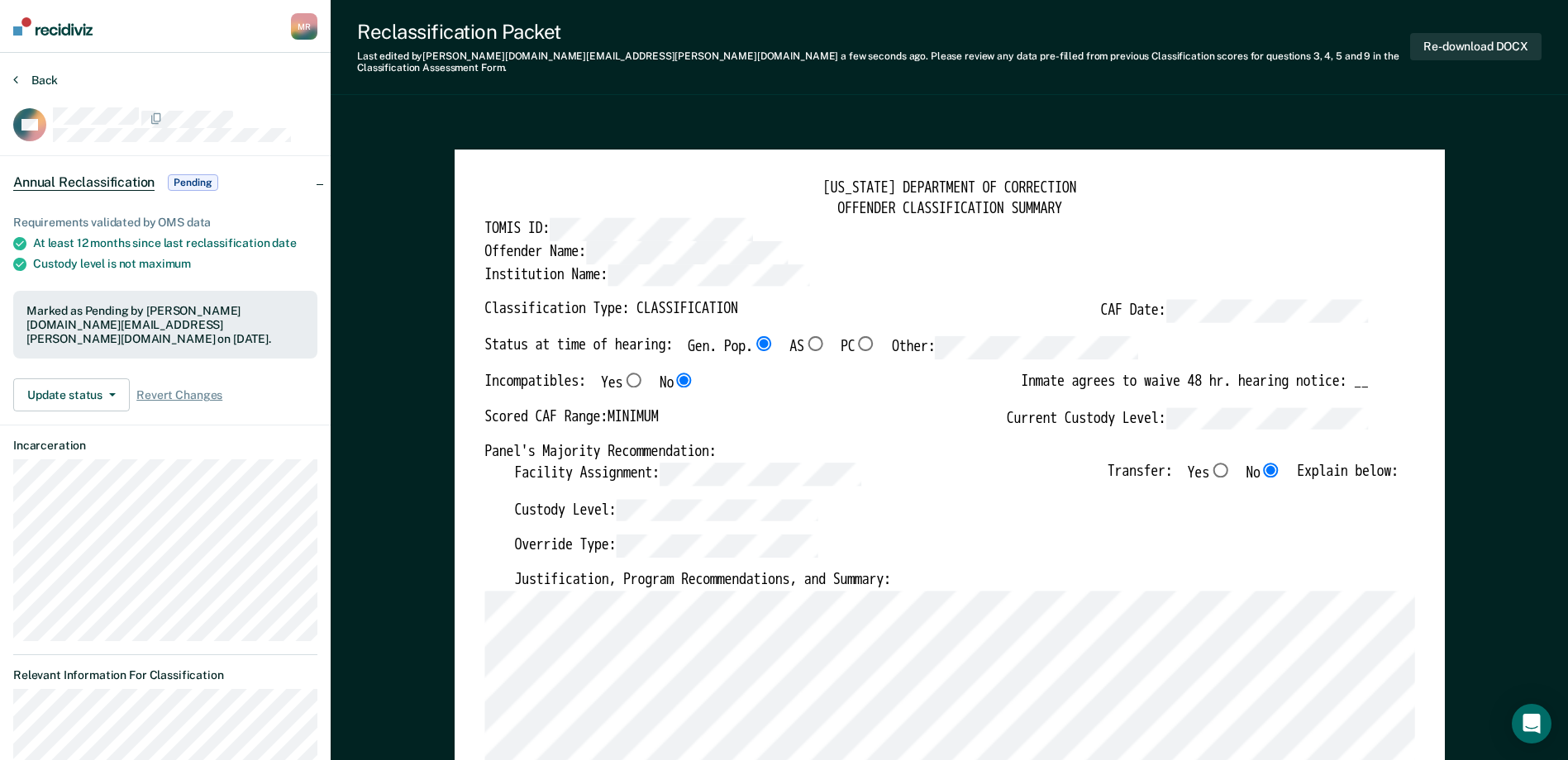 click on "Back" at bounding box center [36, 80] 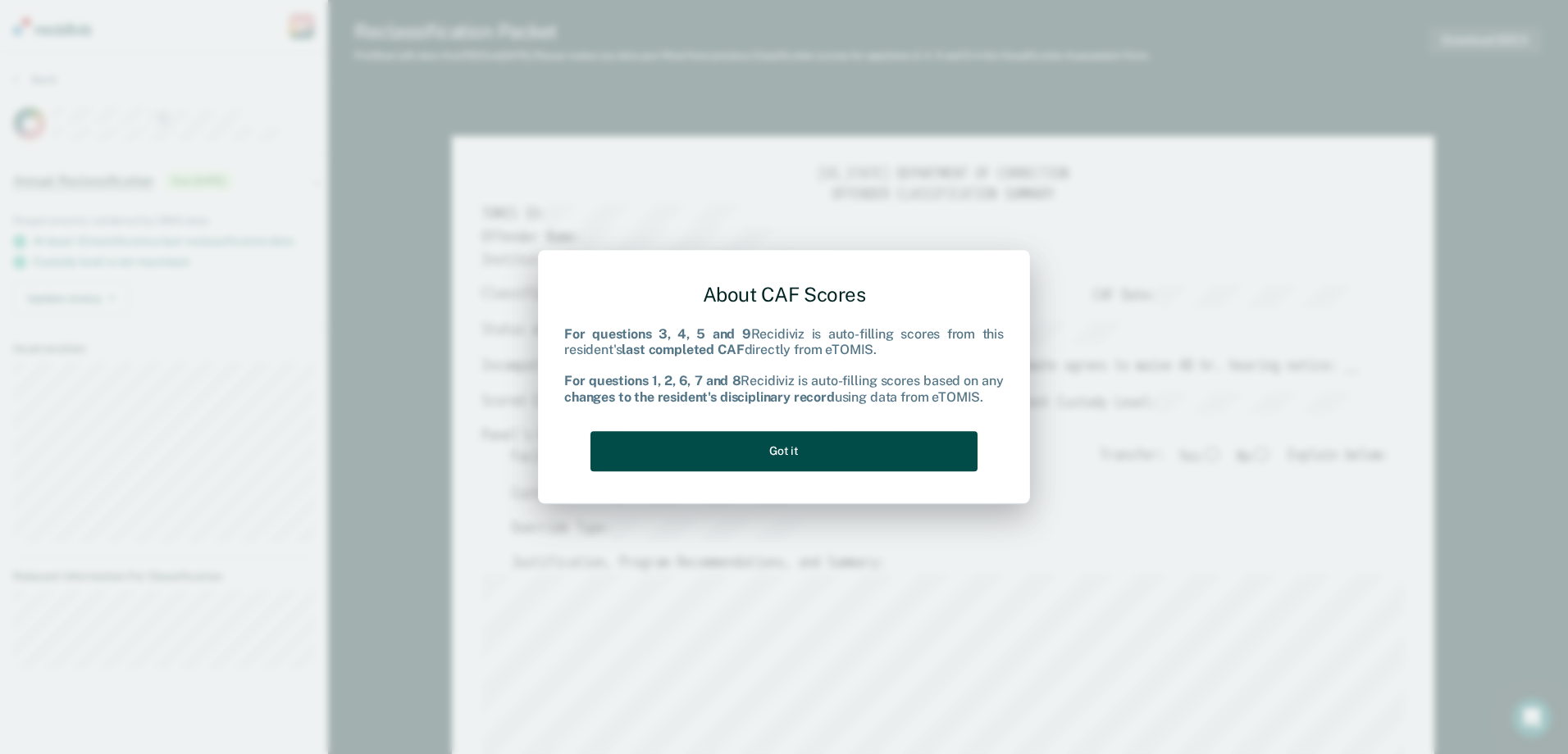 click on "Got it" at bounding box center (784, 451) 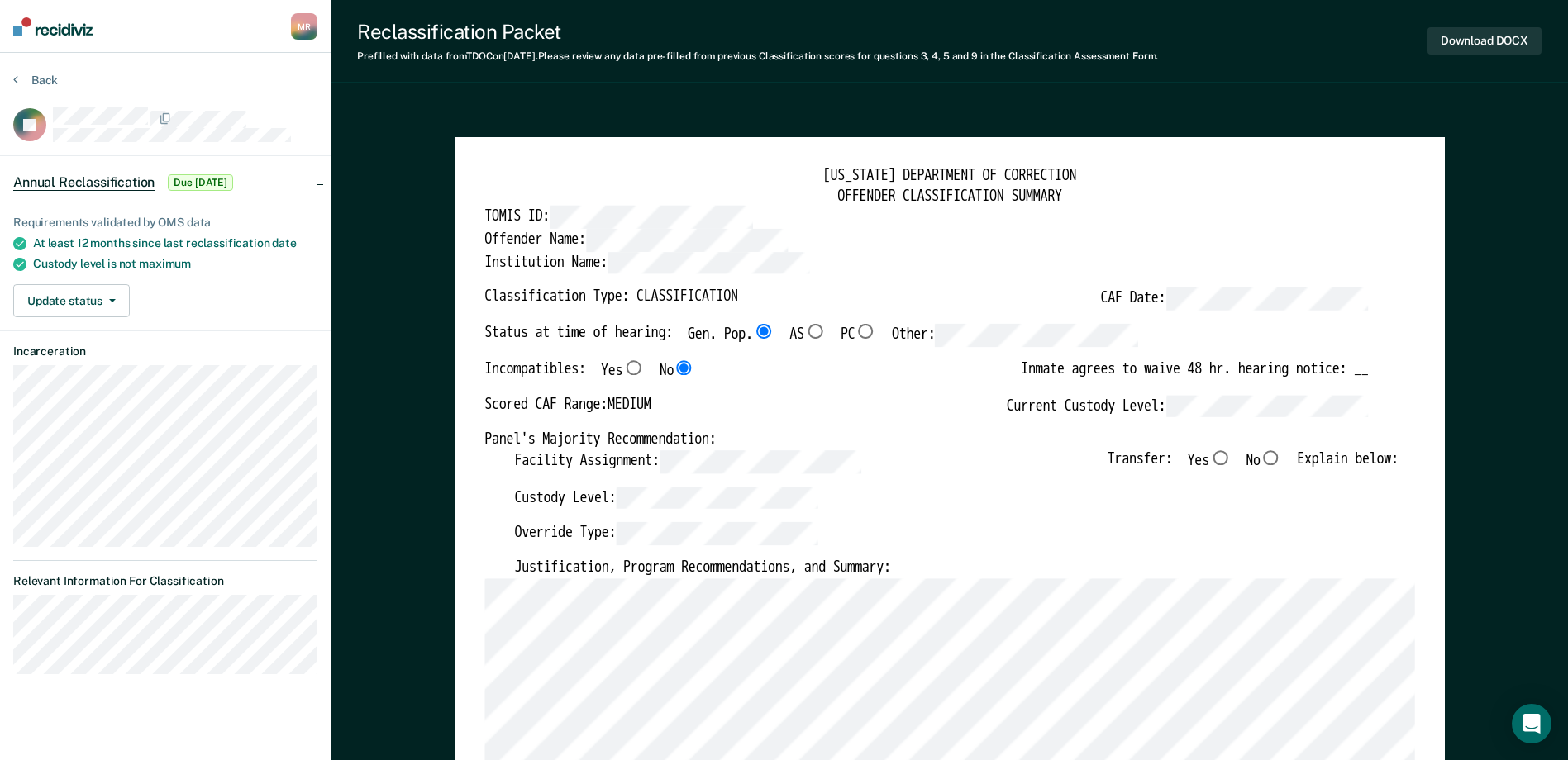 click on "No" at bounding box center [1270, 458] 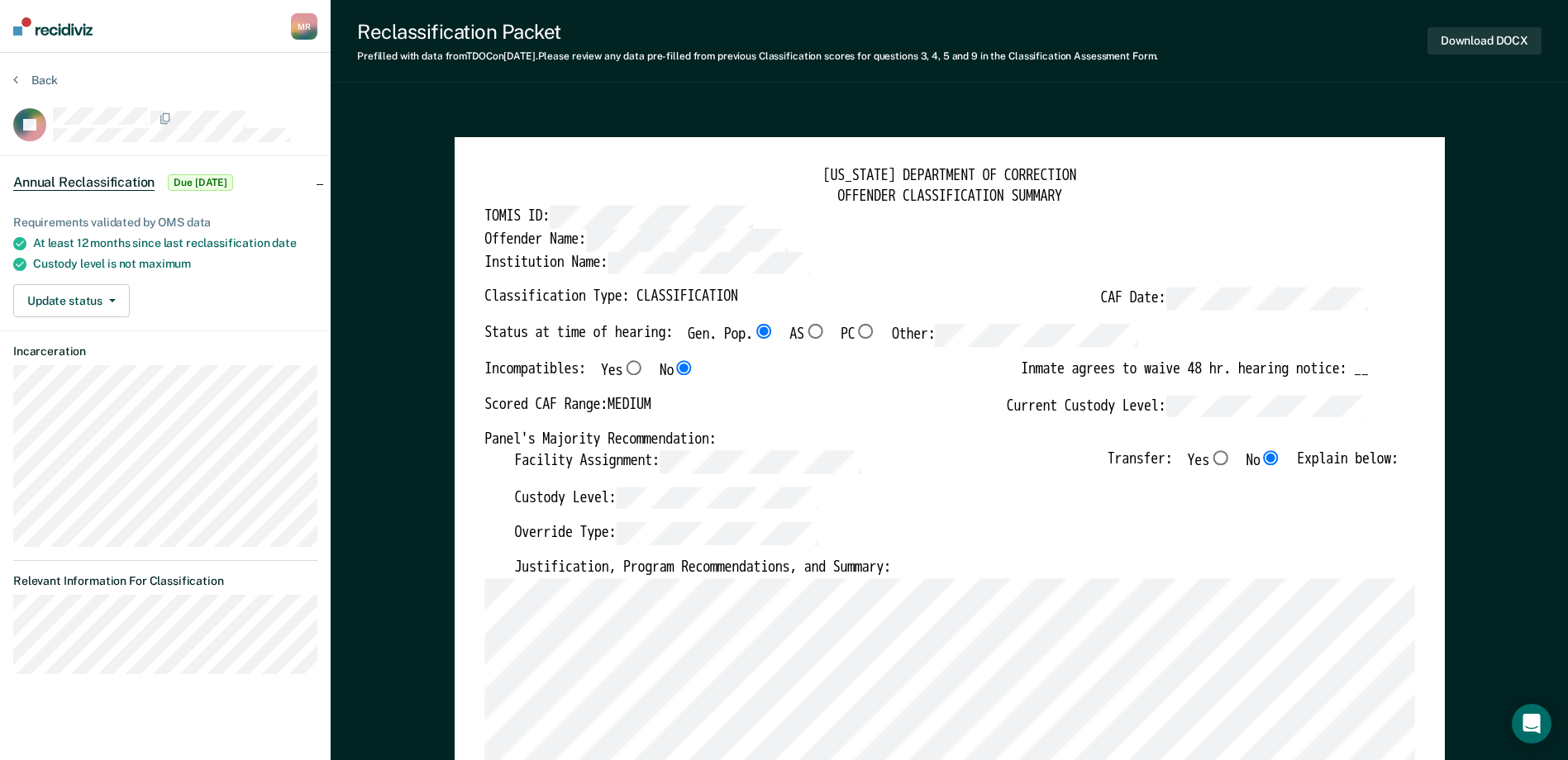 type on "x" 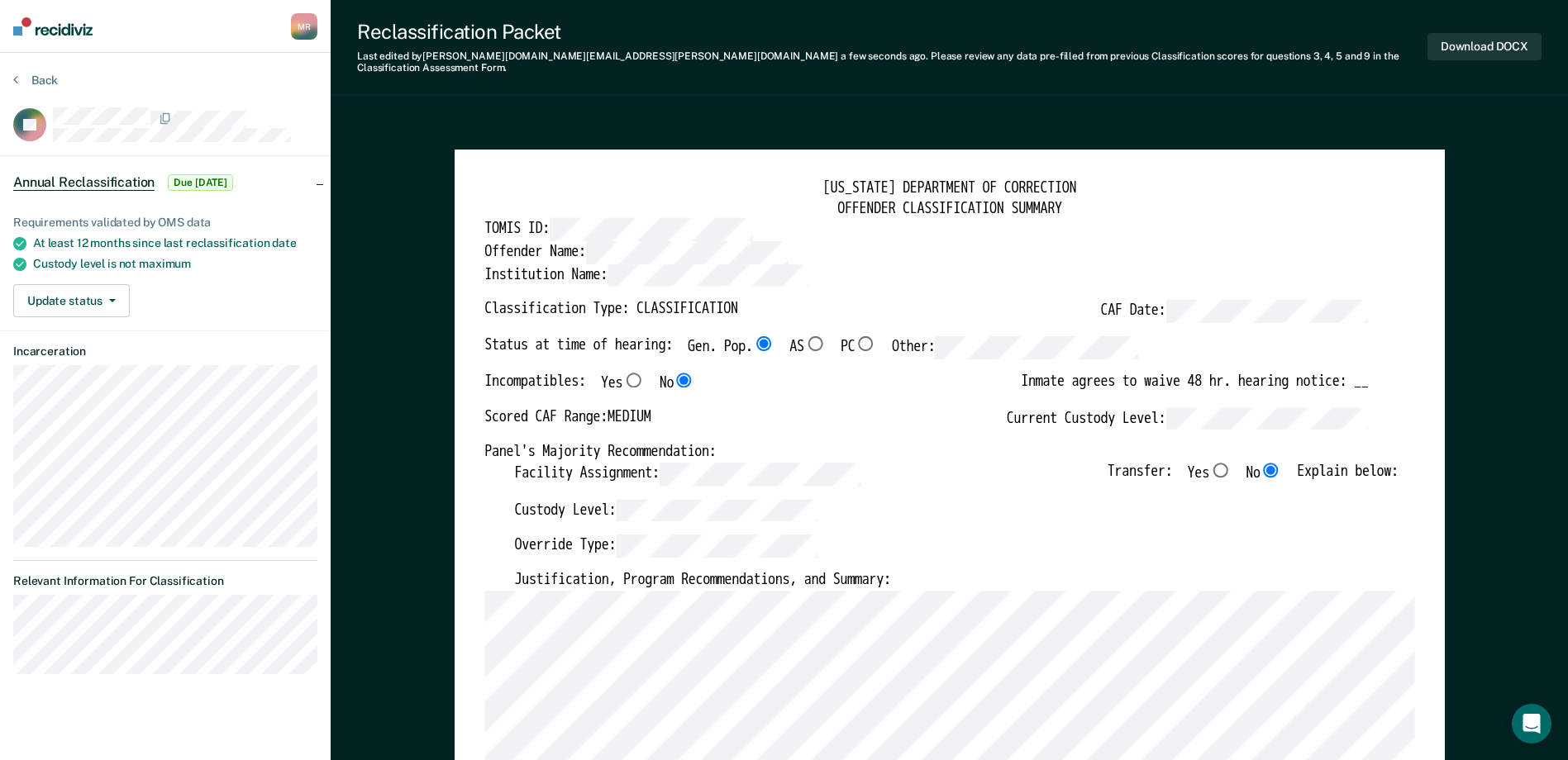 click on "Custody Level:" at bounding box center [956, 516] 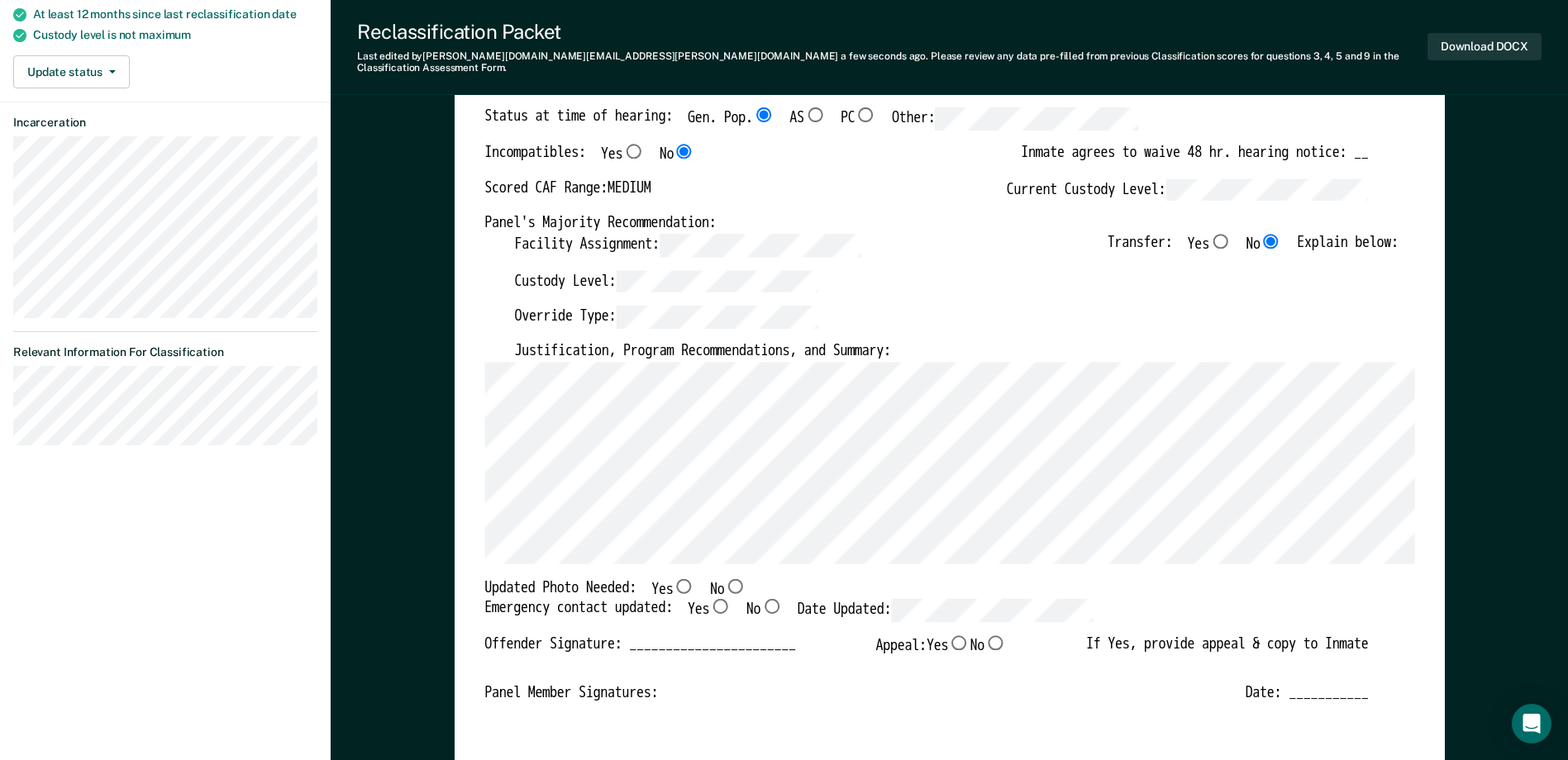 scroll, scrollTop: 248, scrollLeft: 0, axis: vertical 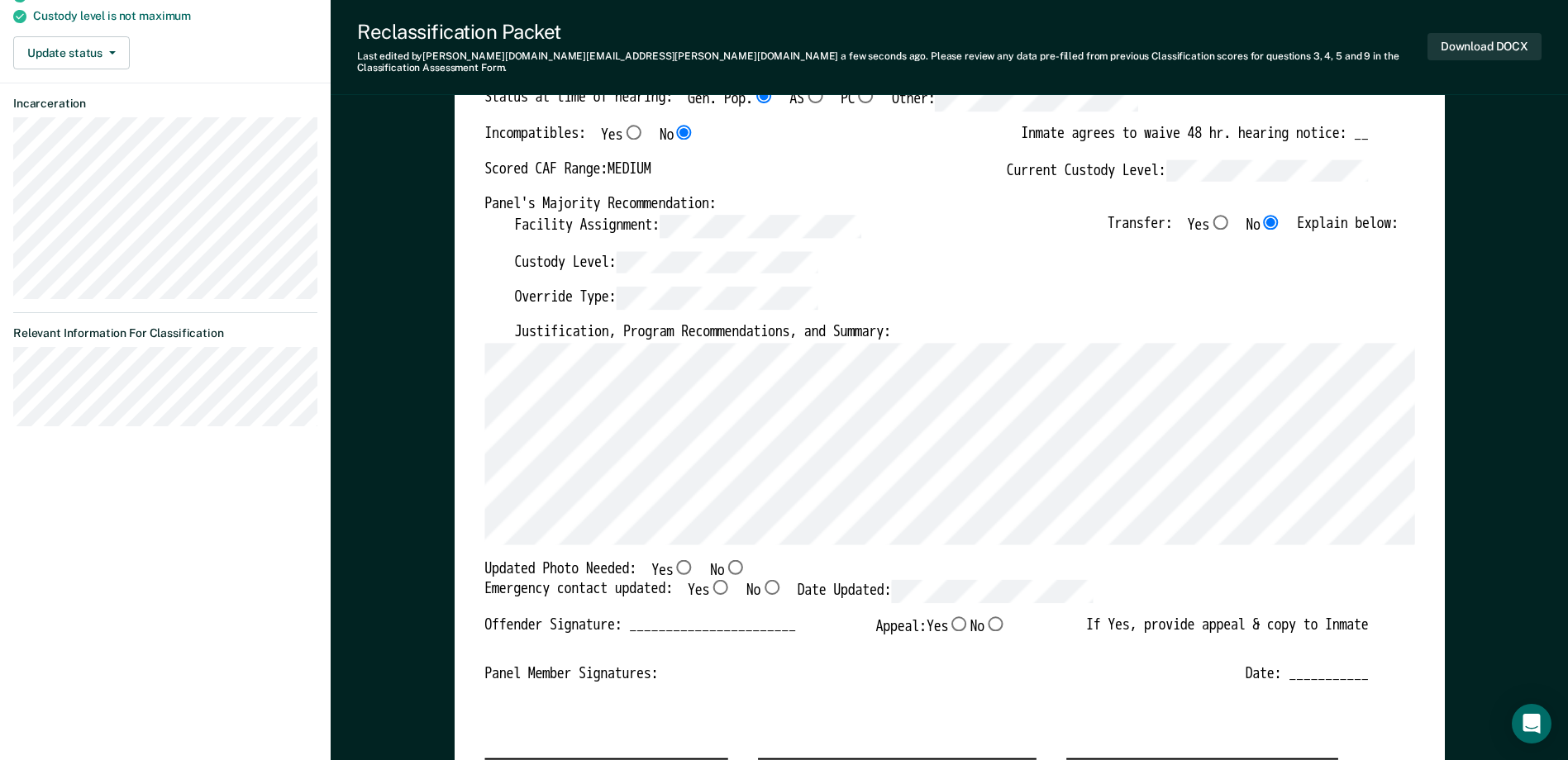 click on "No" at bounding box center [735, 566] 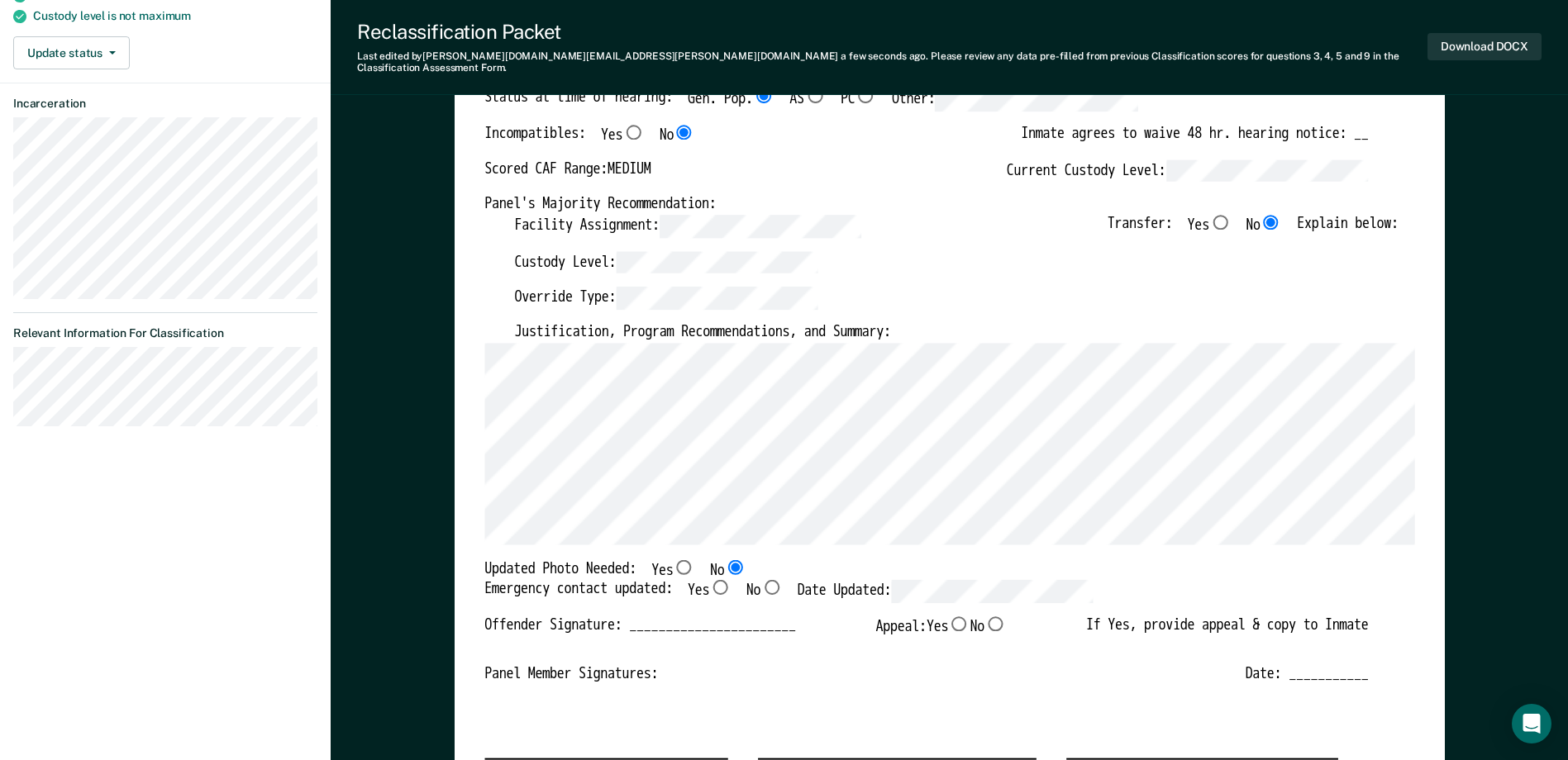 type on "x" 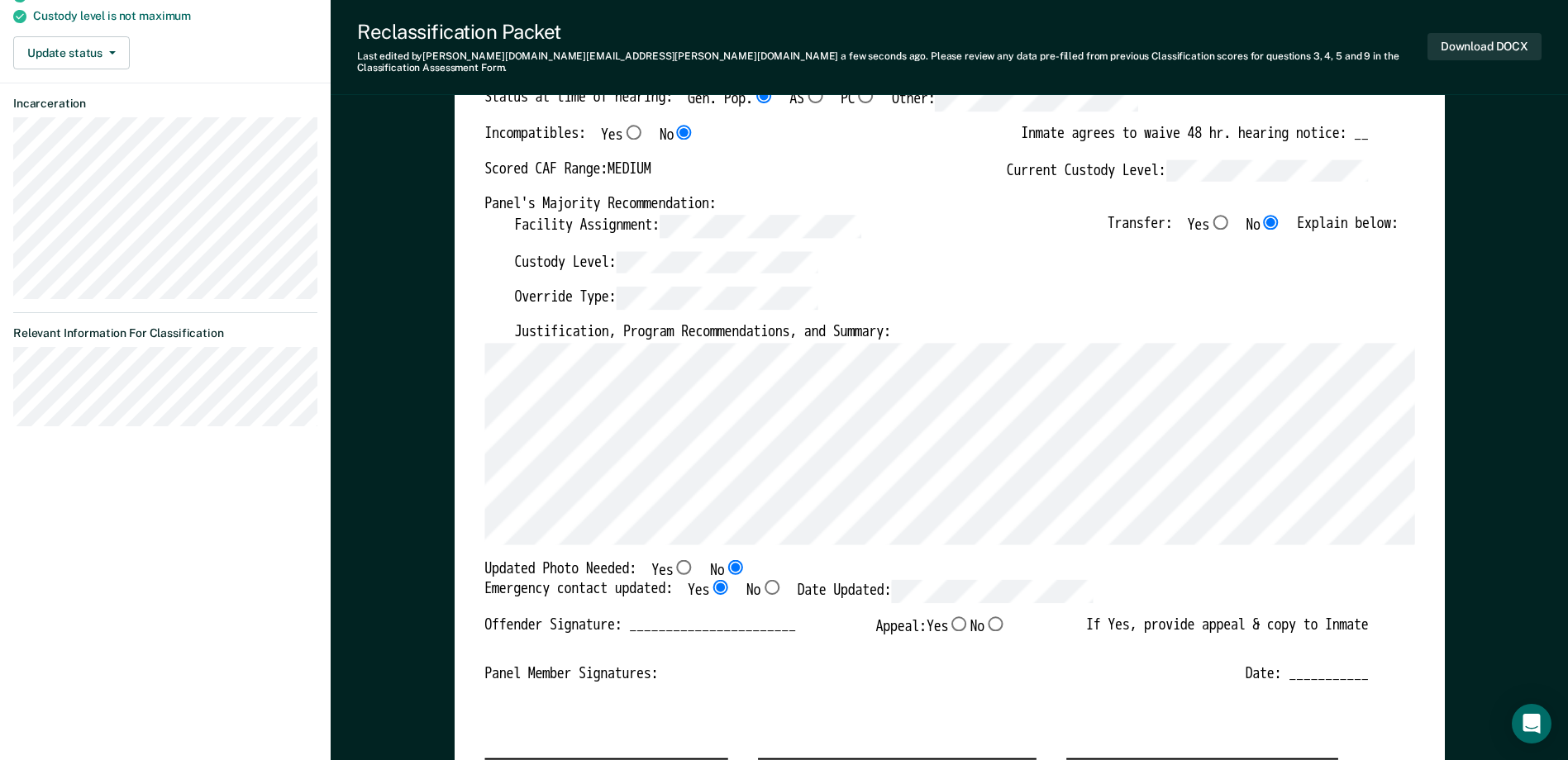 type on "x" 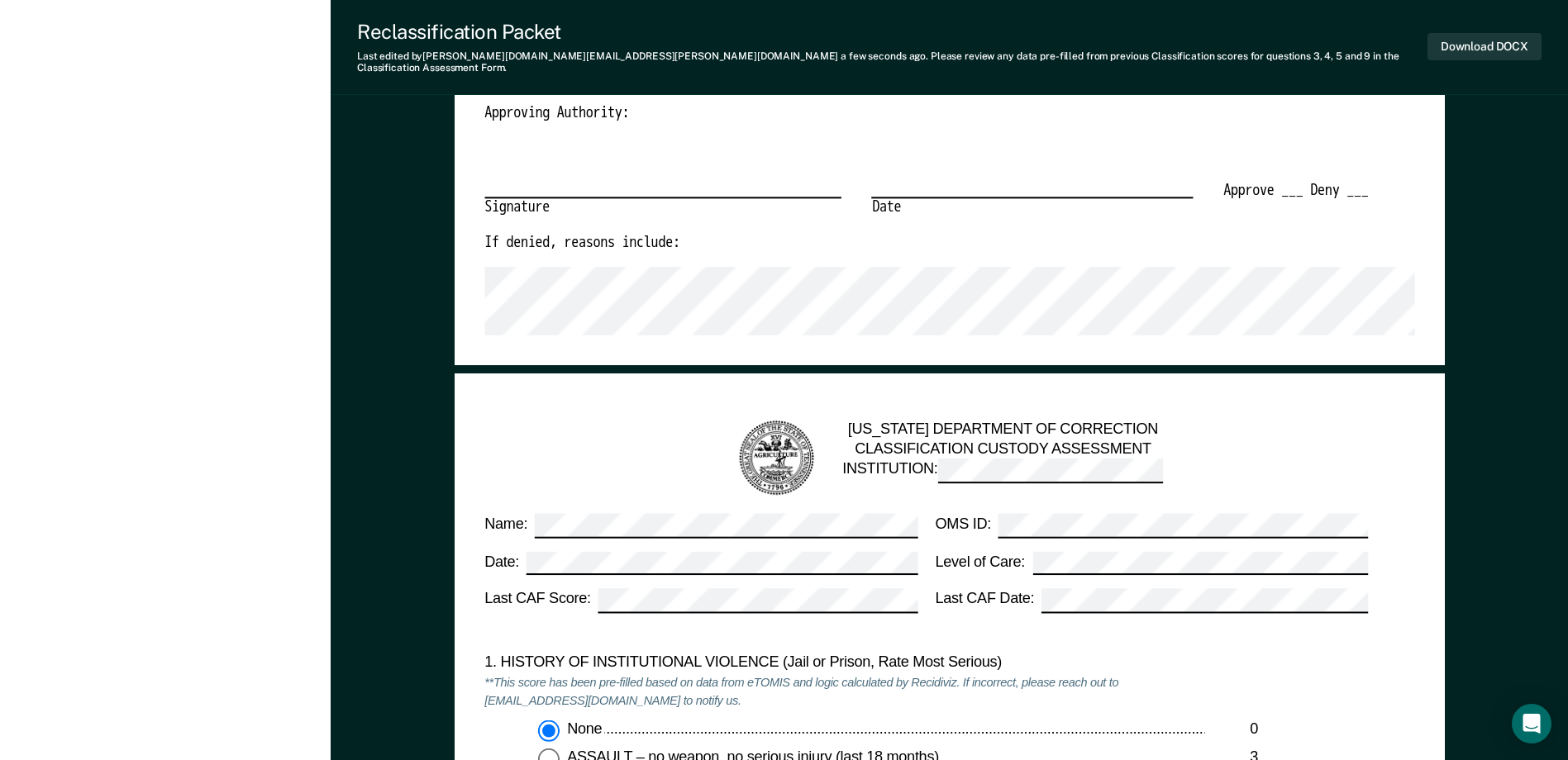 scroll, scrollTop: 0, scrollLeft: 0, axis: both 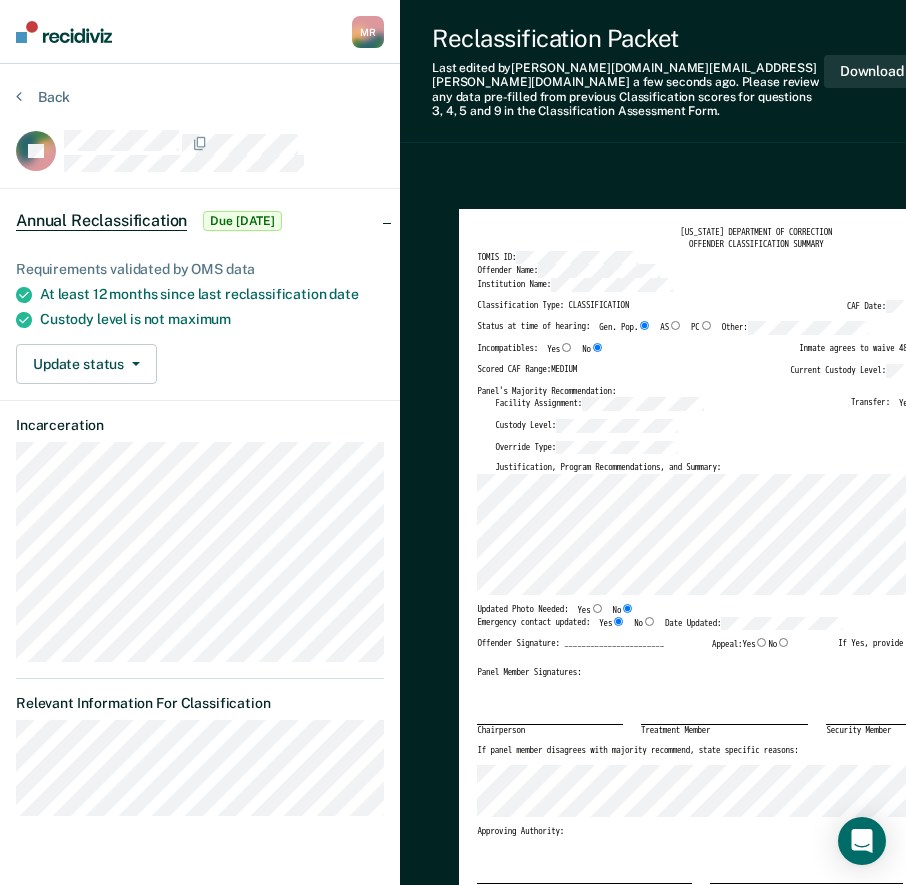 drag, startPoint x: 843, startPoint y: 677, endPoint x: 890, endPoint y: 375, distance: 305.6354 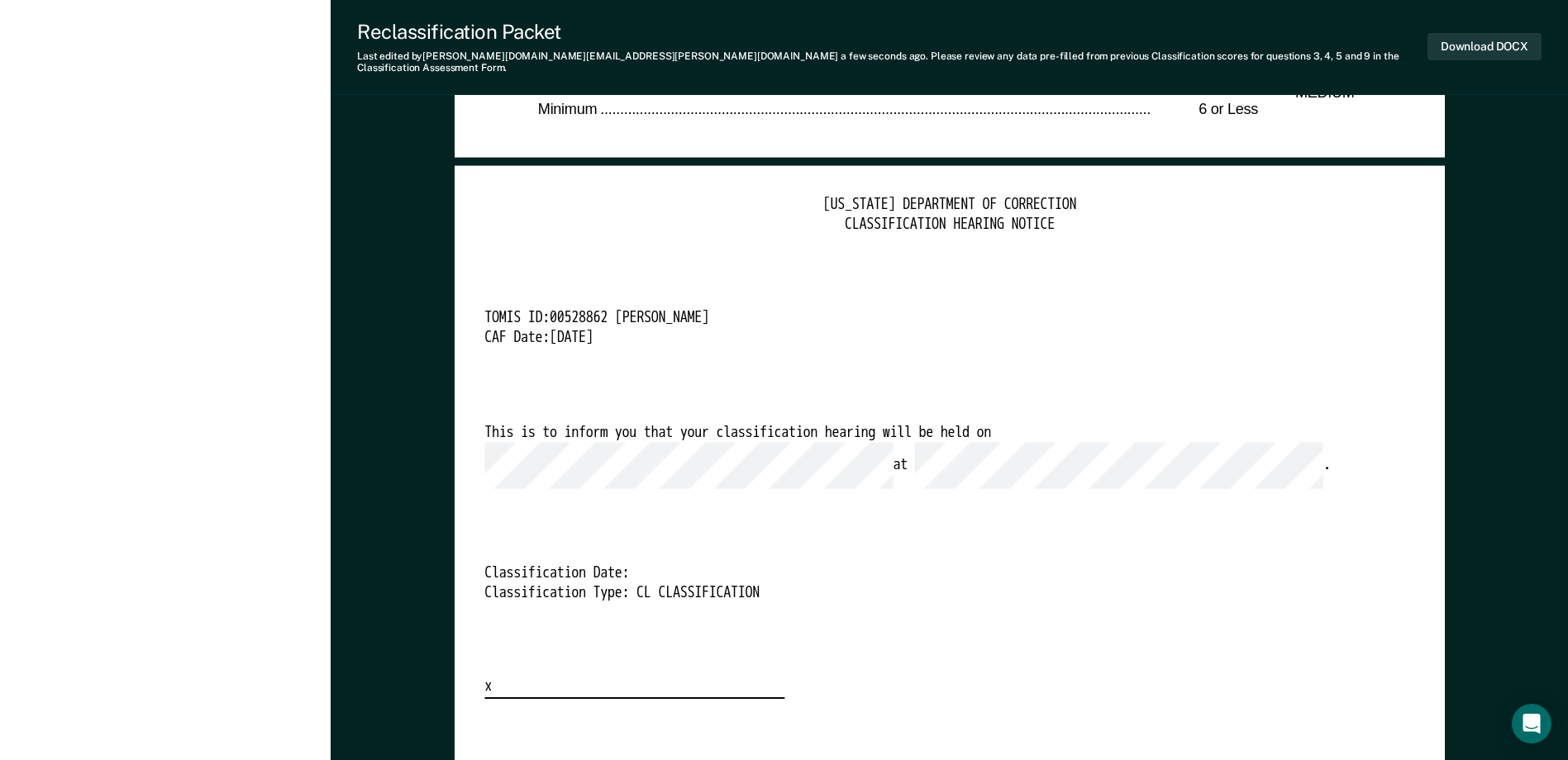 scroll, scrollTop: 4048, scrollLeft: 0, axis: vertical 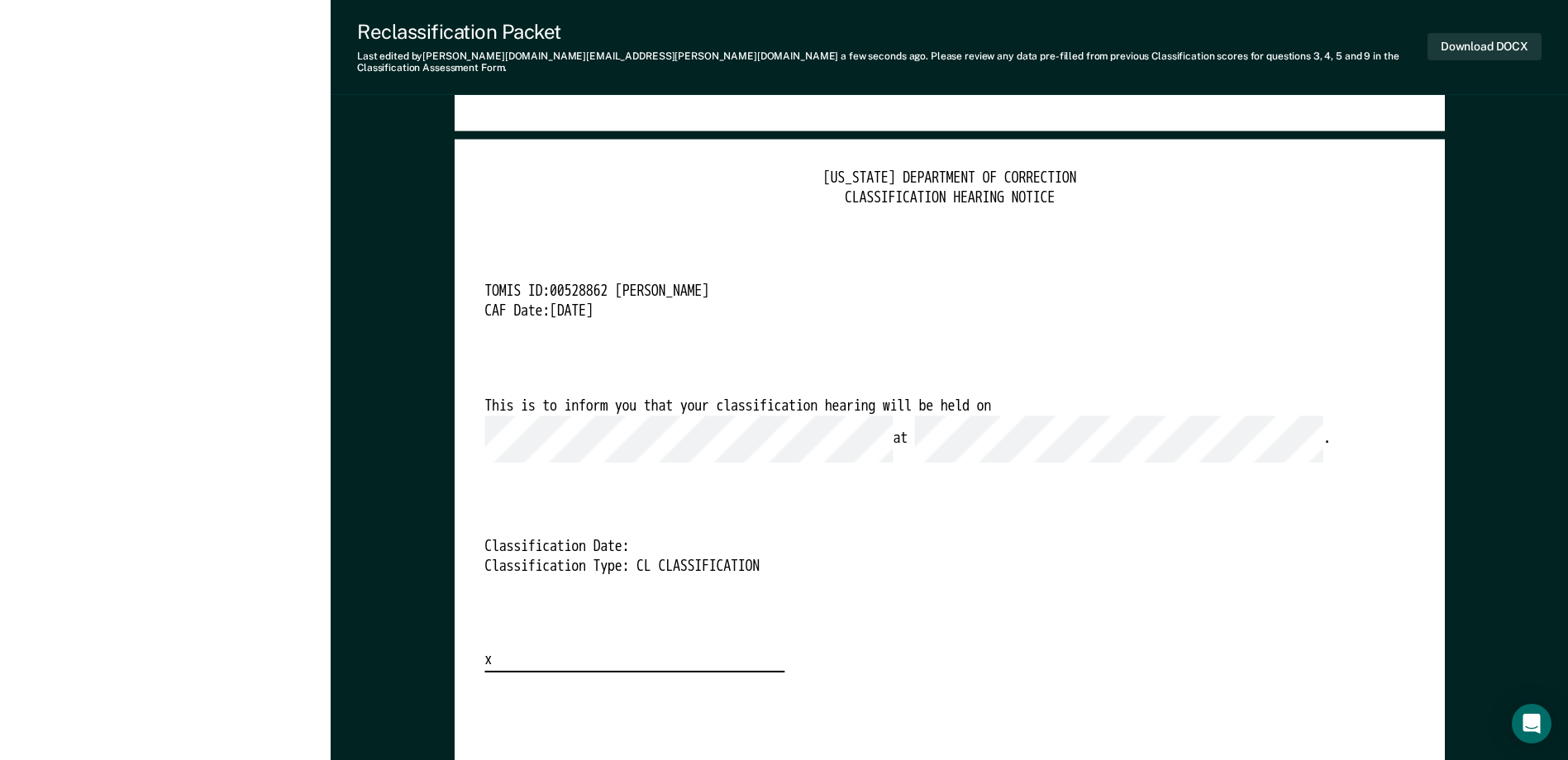 click on "This is to inform you that your classification hearing will be held on    at   ." at bounding box center [926, 430] 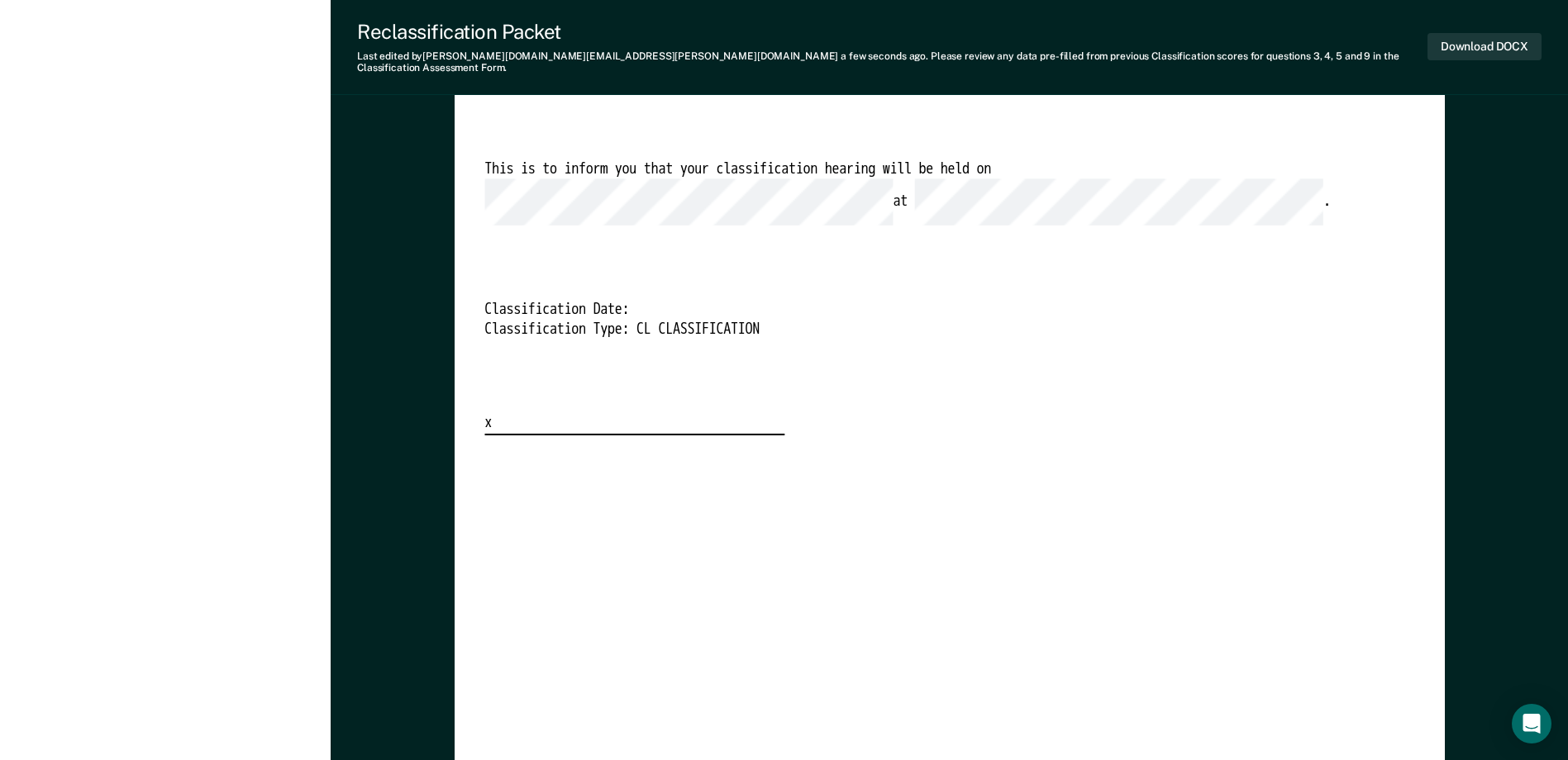 scroll, scrollTop: 4296, scrollLeft: 0, axis: vertical 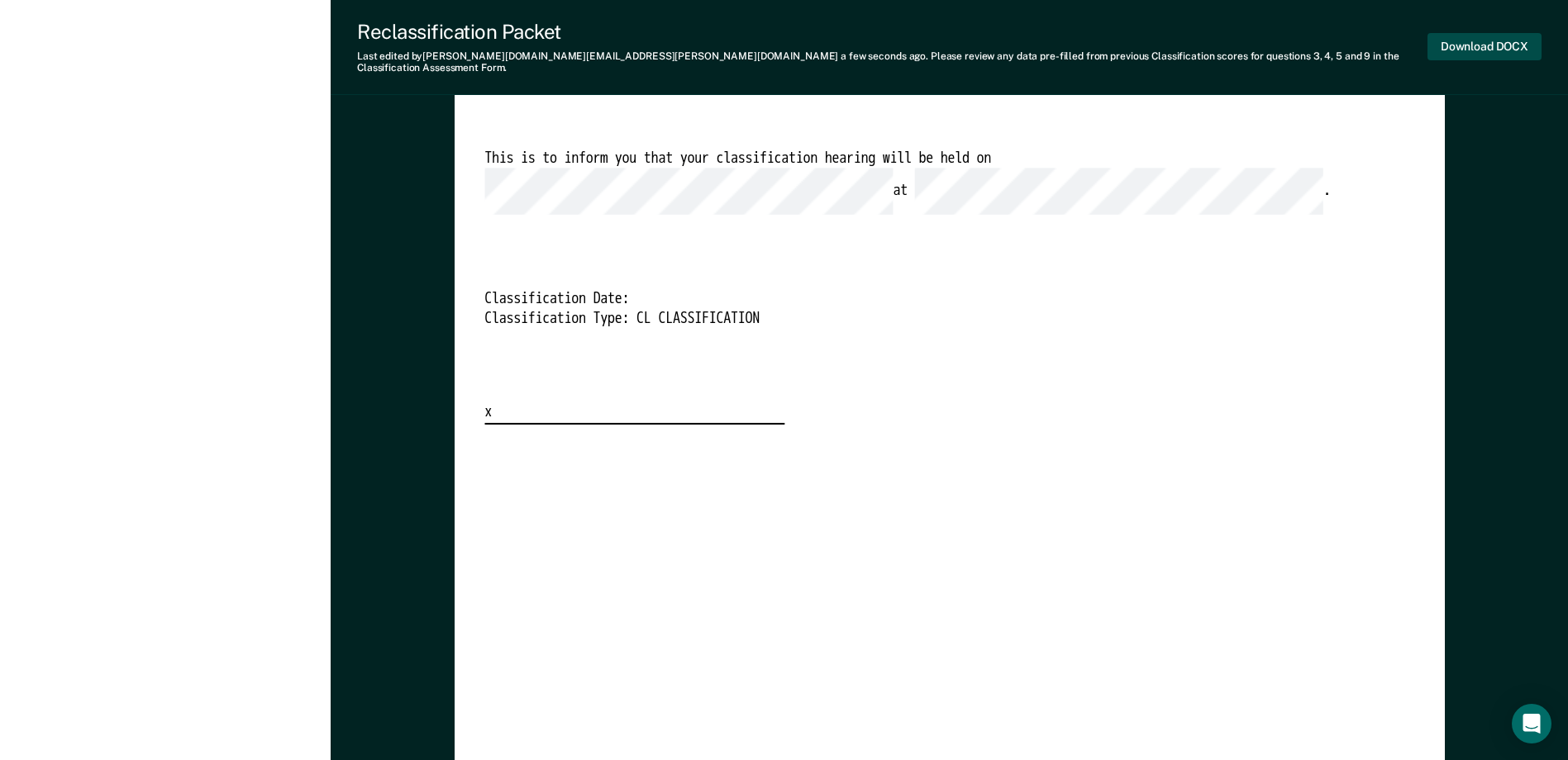 click on "Download DOCX" at bounding box center (1485, 46) 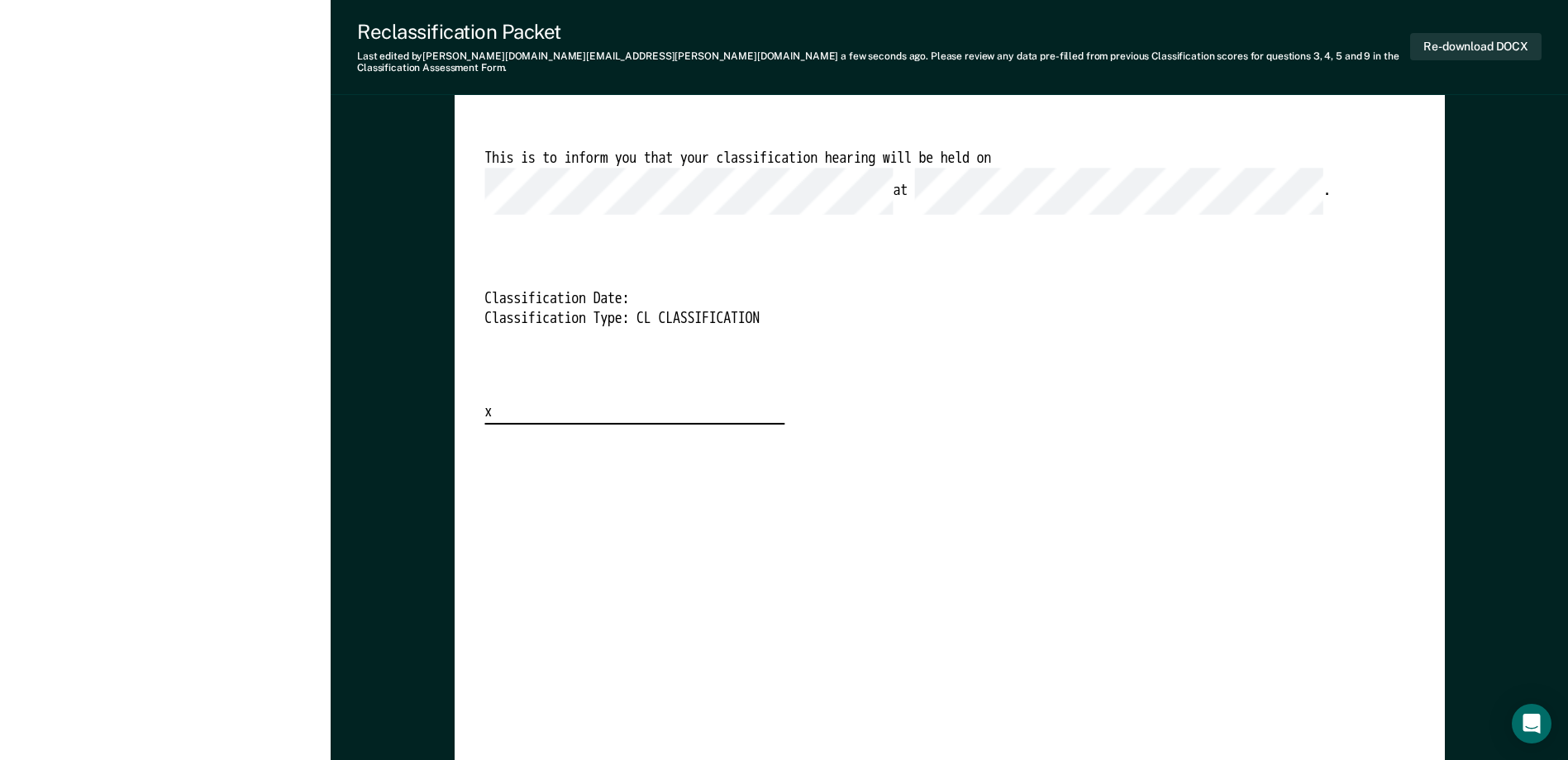 click on "[US_STATE] DEPARTMENT OF CORRECTION OFFENDER CLASSIFICATION SUMMARY TOMIS ID:  Offender Name:  Institution Name:  Classification Type: CLASSIFICATION CAF Date:  Status at time of hearing: Gen. Pop. AS PC Other:   Incompatibles: Yes No Inmate agrees to waive 48 hr. hearing notice: __ Scored CAF Range: MEDIUM Current Custody Level:  Panel's Majority Recommendation: Facility Assignment: Transfer: Yes No Explain below: Custody Level:  Override Type:  Justification, Program Recommendations, and Summary: Updated Photo Needed: Yes No Emergency contact updated: Yes No Date Updated:  Offender Signature: _______________________ Appeal: Yes No If Yes, provide appeal & copy to Inmate Panel Member Signatures: Date: ___________ Chairperson Treatment Member Security Member If panel member disagrees with majority recommend, state specific reasons: Approving Authority: Signature Date Approve ___ Deny ___ If denied, reasons include: [US_STATE] DEPARTMENT OF CORRECTION  CLASSIFICATION CUSTODY ASSESSMENT  INSTITUTION:   Name: None" at bounding box center [949, -1429] 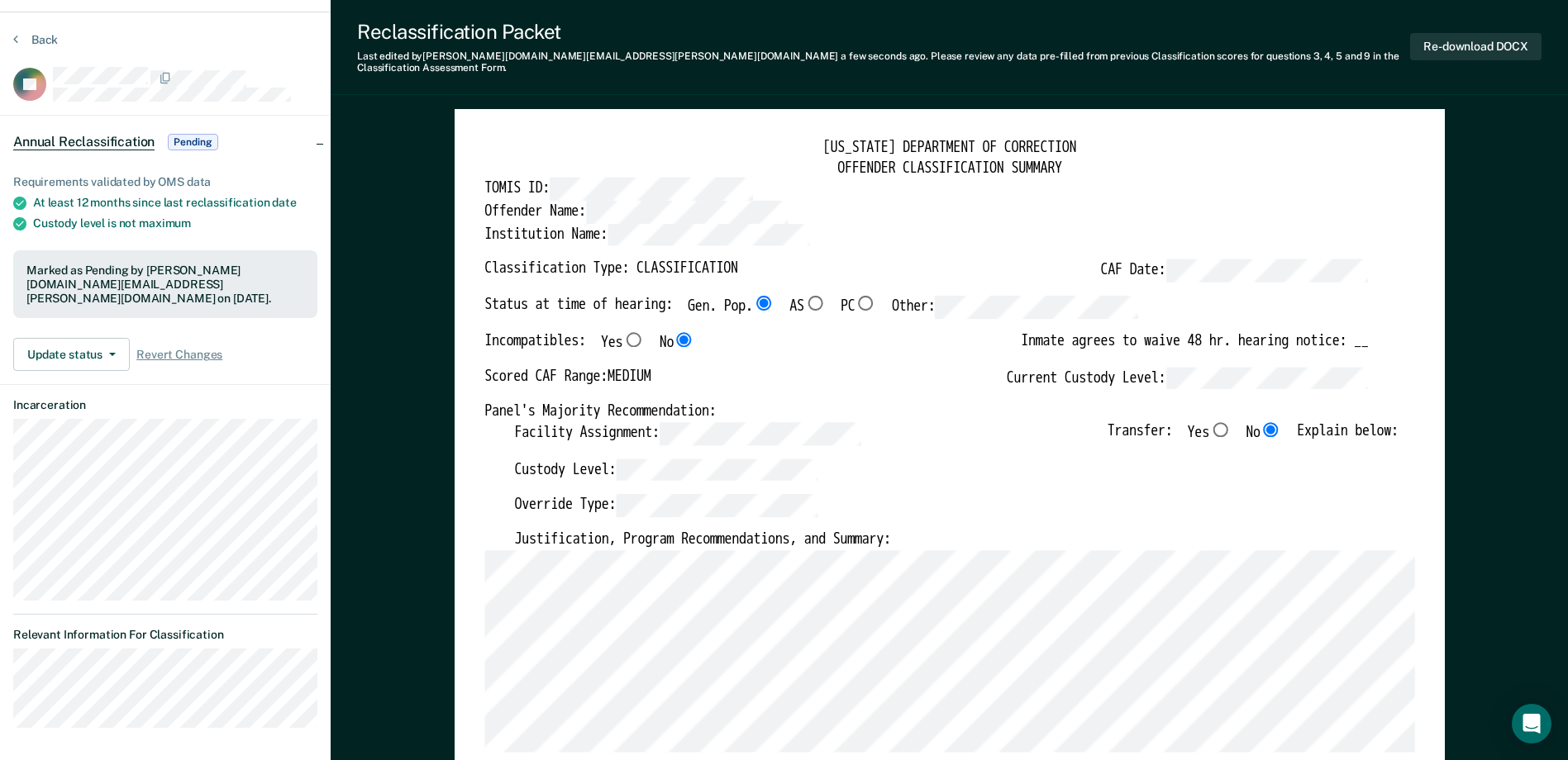 scroll, scrollTop: 0, scrollLeft: 0, axis: both 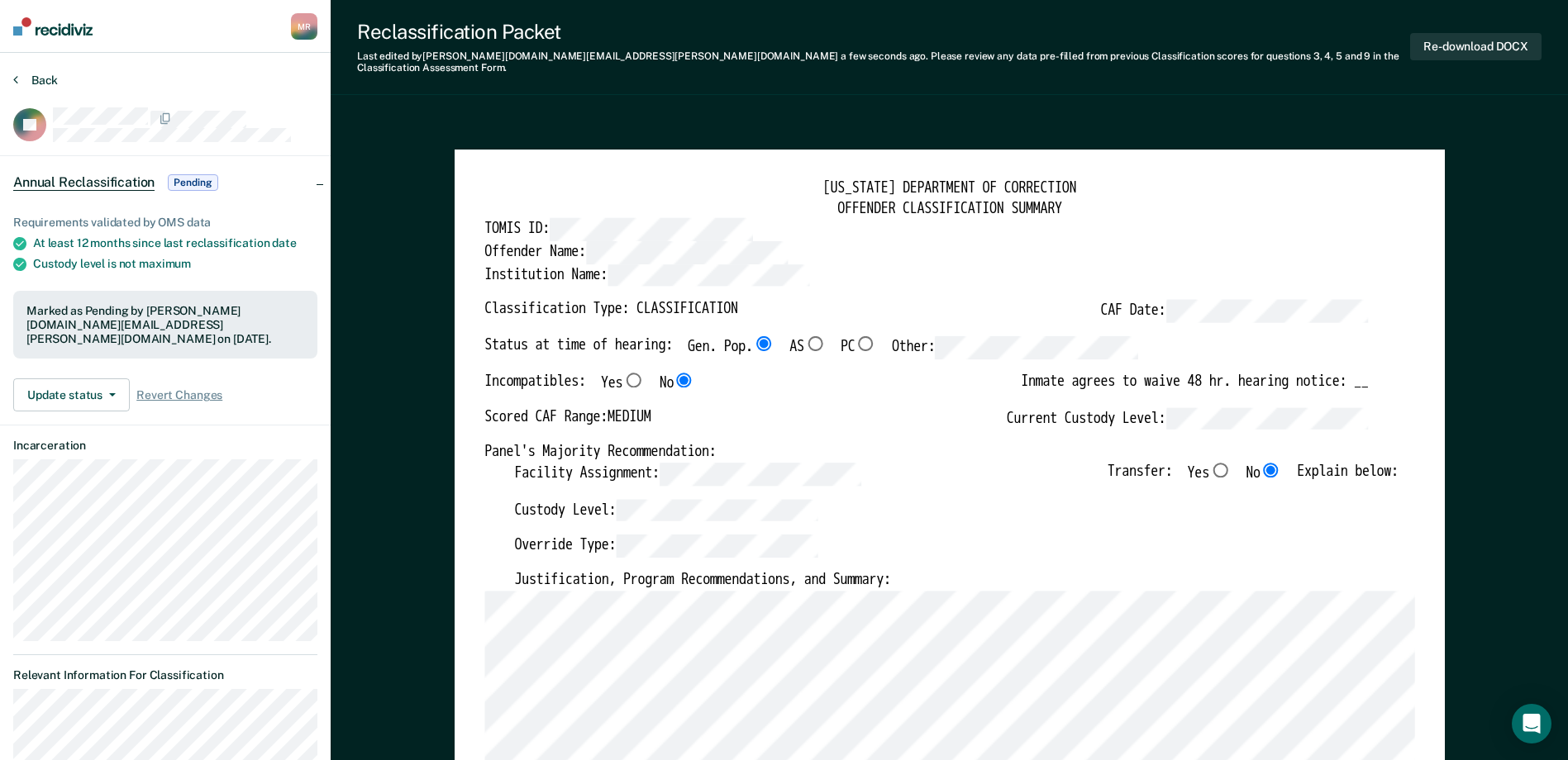 click on "Back" at bounding box center [36, 80] 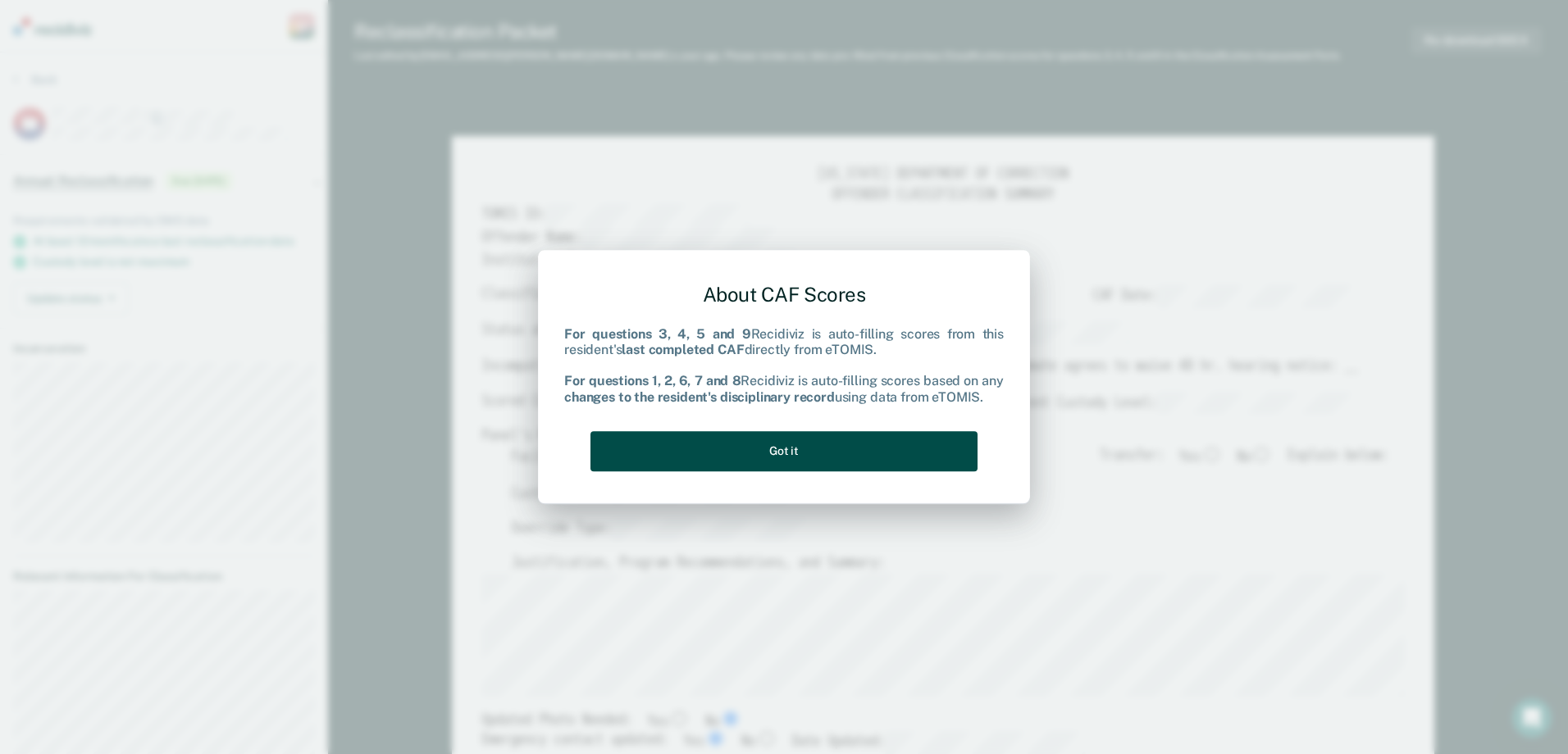 click on "Got it" at bounding box center (784, 451) 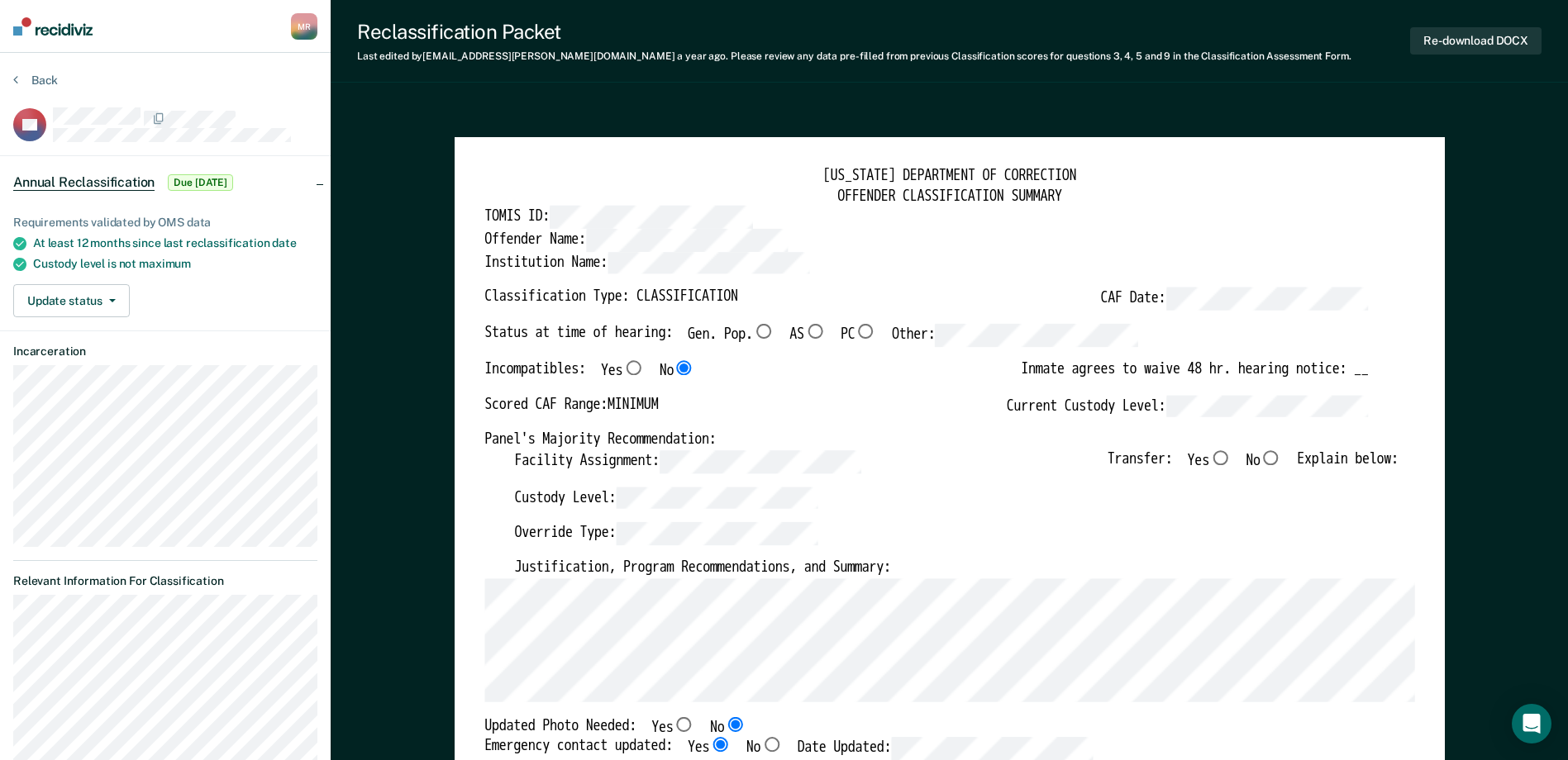 click on "Gen. Pop." at bounding box center [764, 331] 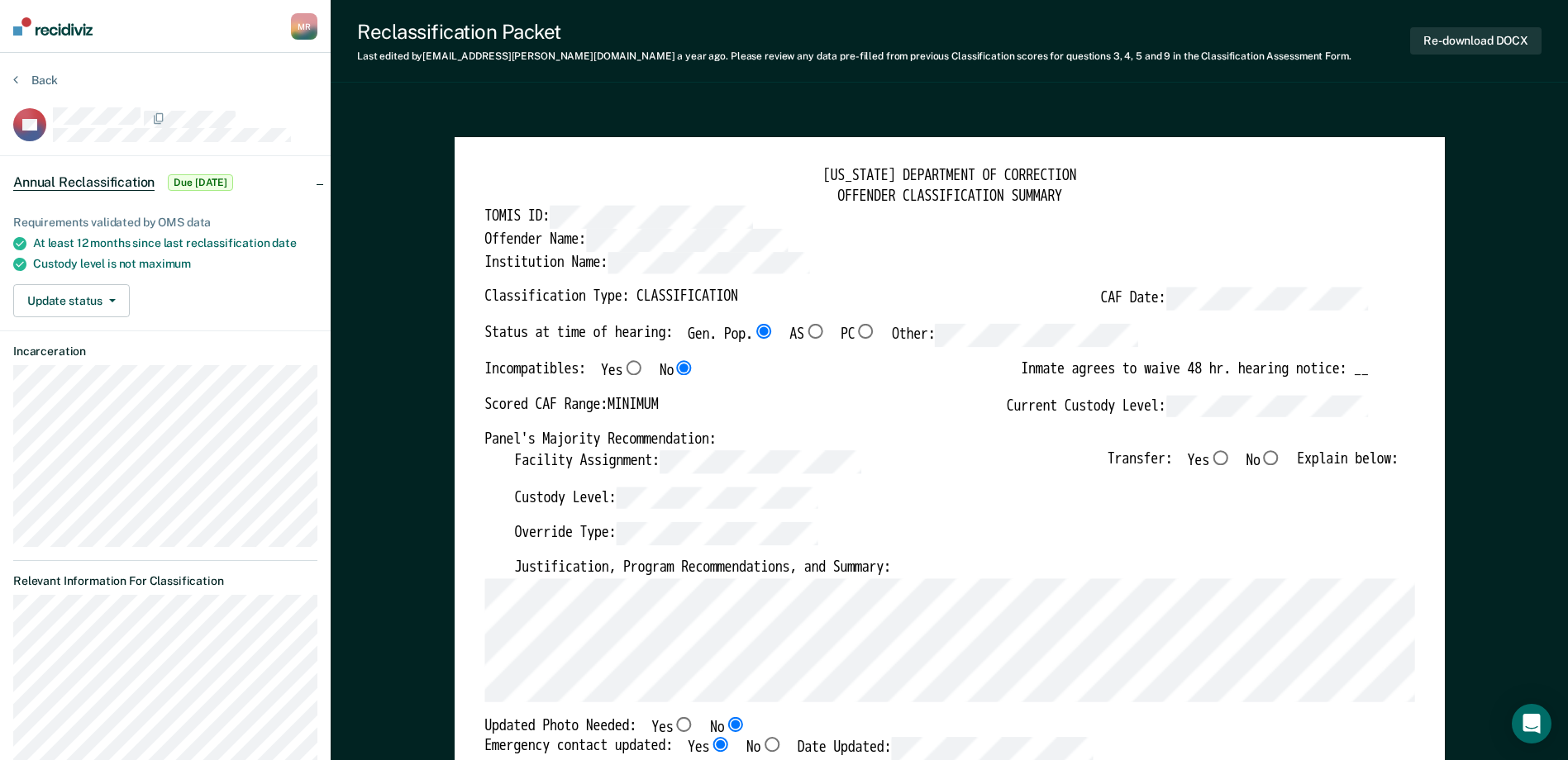 type on "x" 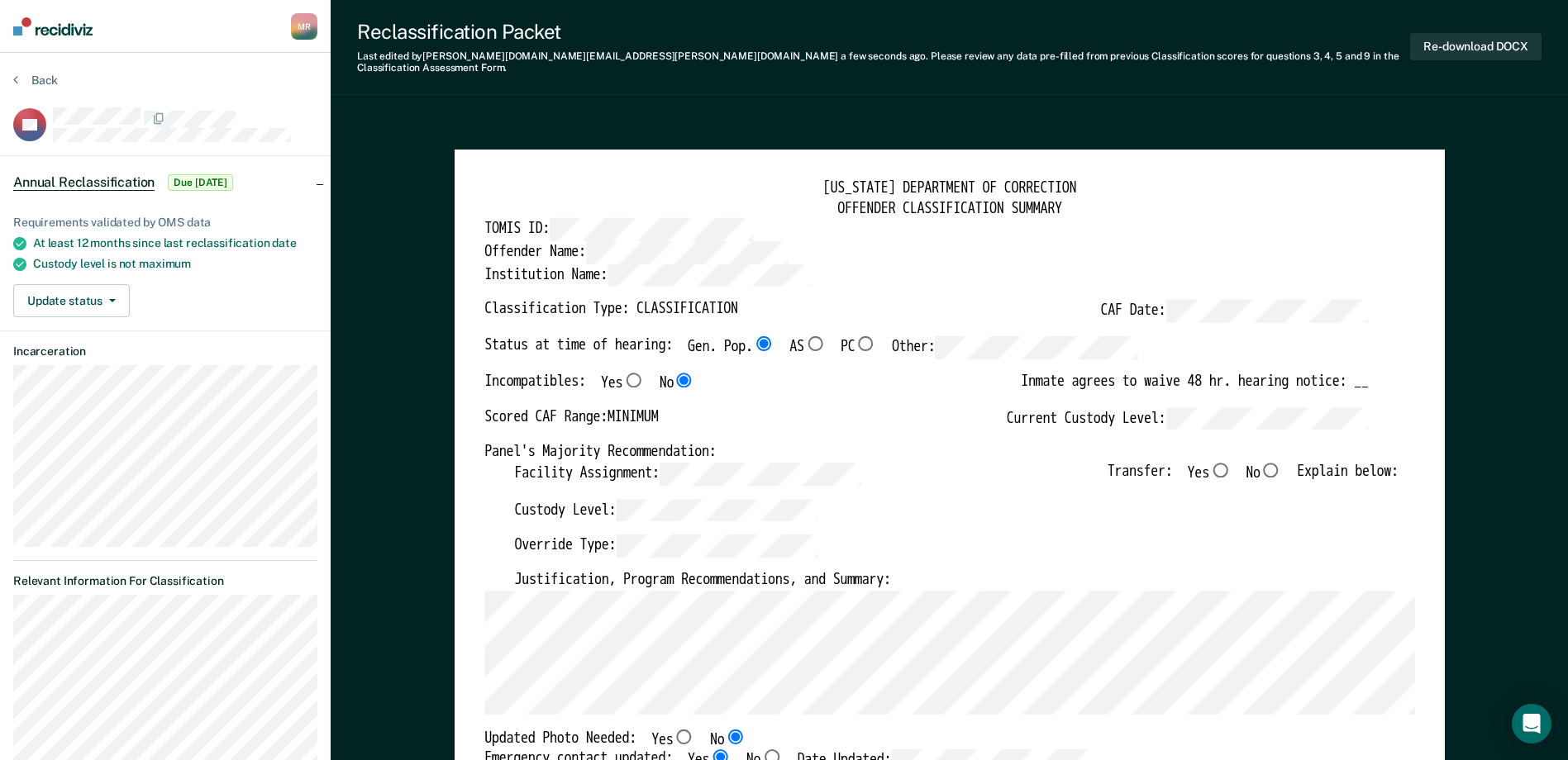 click on "No" at bounding box center (1270, 469) 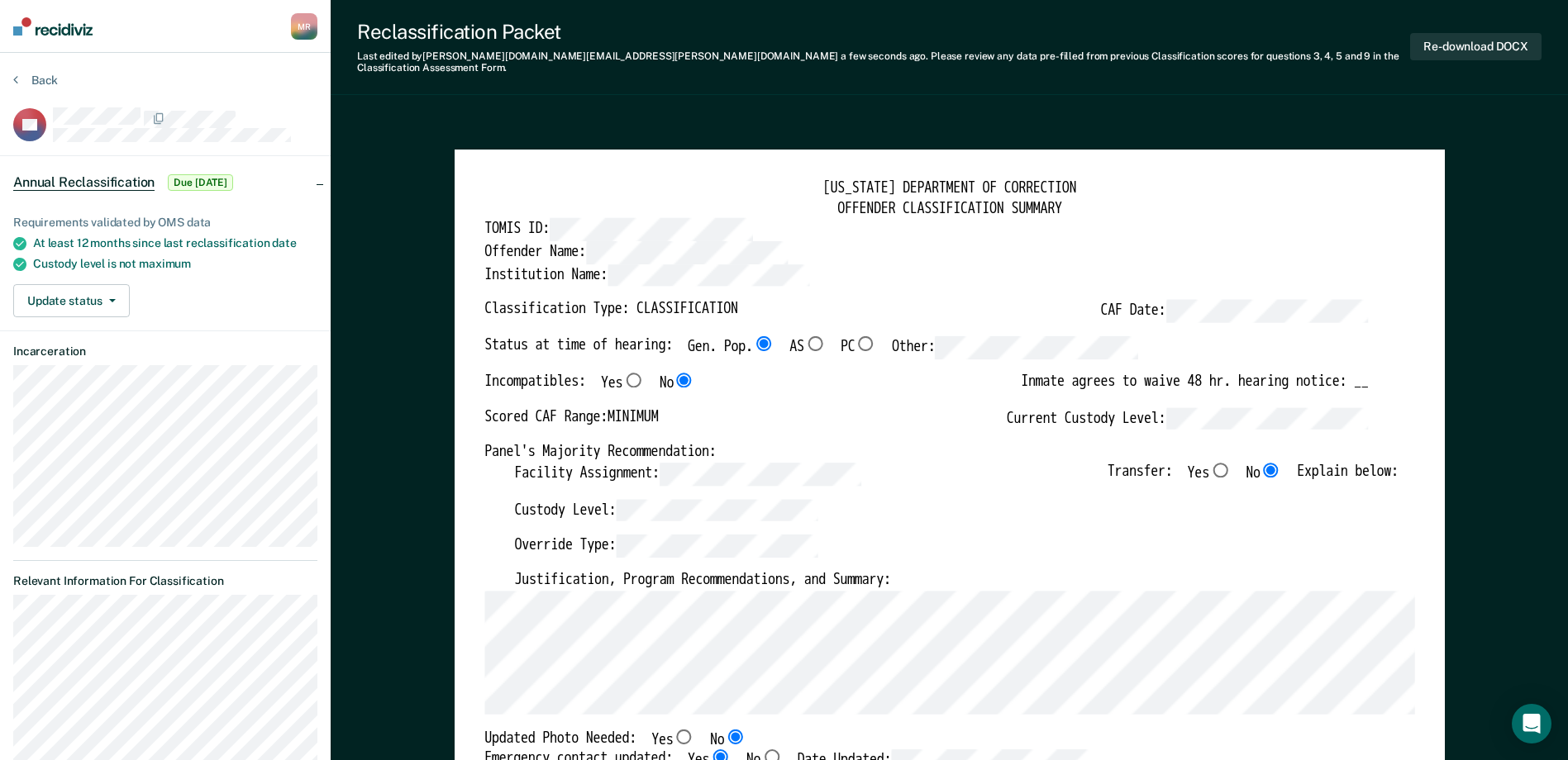 type on "x" 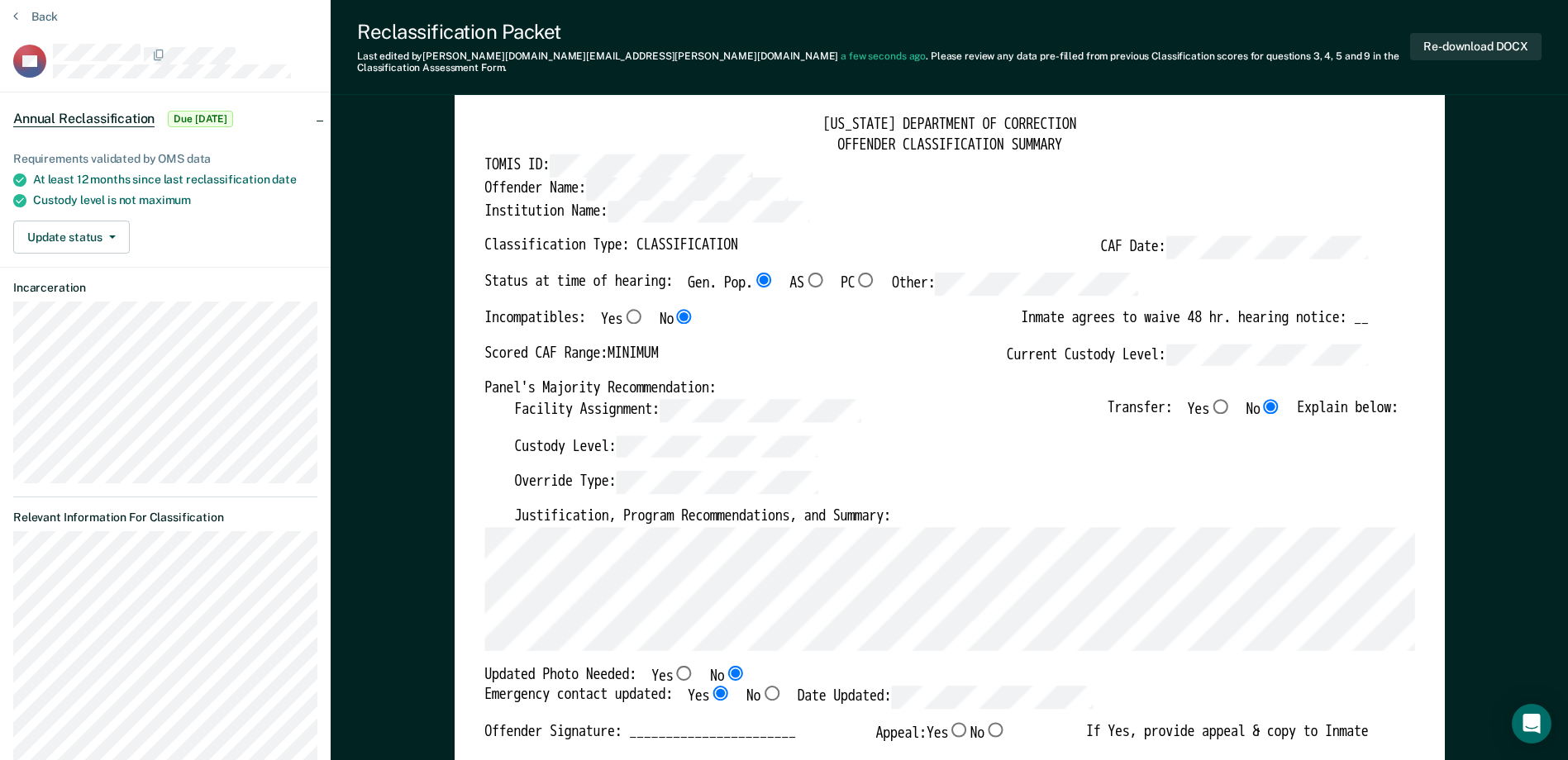 scroll, scrollTop: 83, scrollLeft: 0, axis: vertical 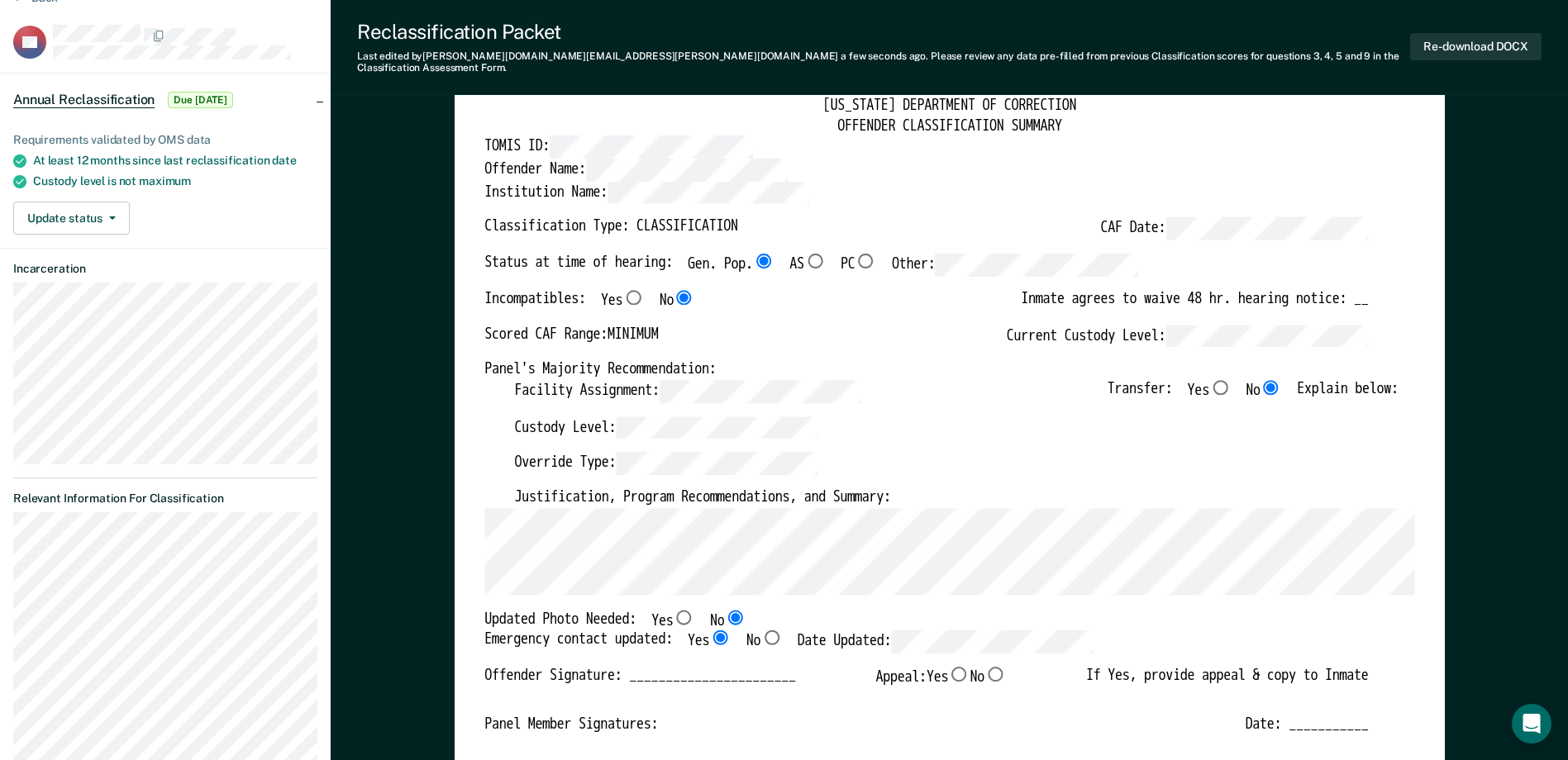 click on "Custody Level:" at bounding box center (956, 434) 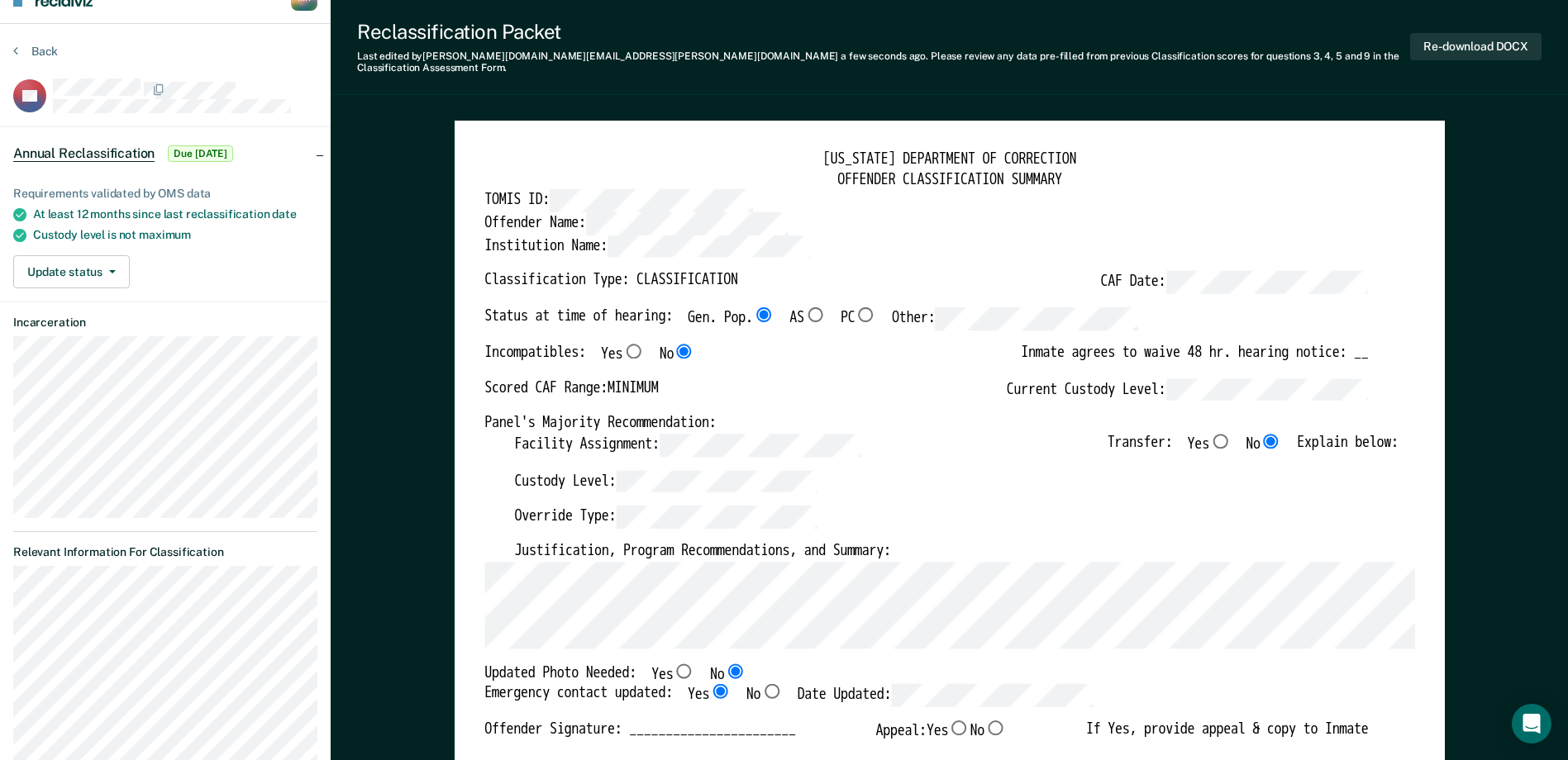 scroll, scrollTop: 0, scrollLeft: 0, axis: both 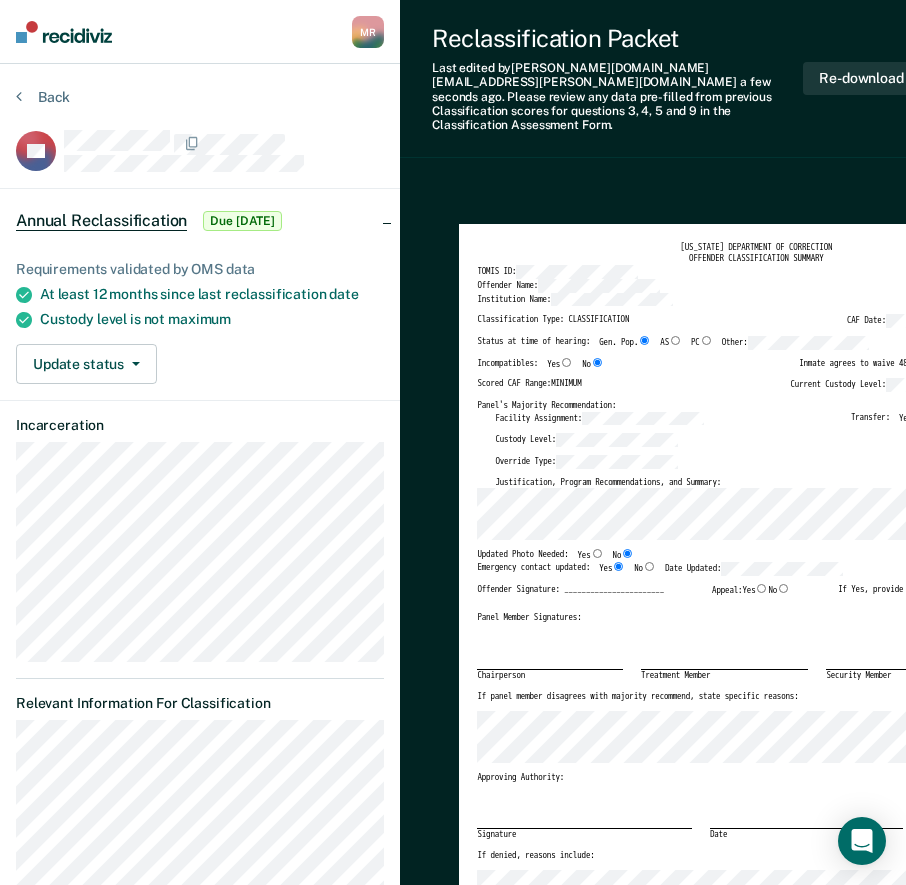 click on "Reclassification Packet Last edited by  [PERSON_NAME][DOMAIN_NAME][EMAIL_ADDRESS][PERSON_NAME][DOMAIN_NAME]   a few seconds ago . Please review any data pre-filled from previous Classification scores for questions 3, 4, 5 and 9 in the Classification Assessment Form. Re-download DOCX" at bounding box center (697, 79) 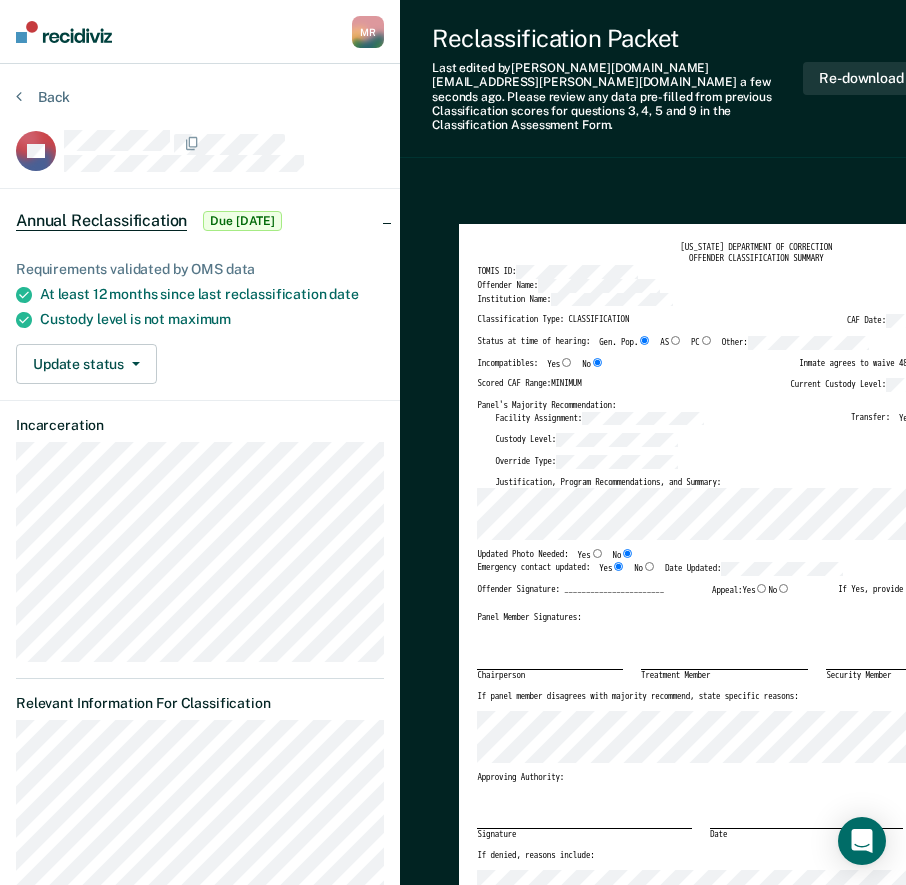 click on "Updated Photo Needed: Yes No" at bounding box center (742, 555) 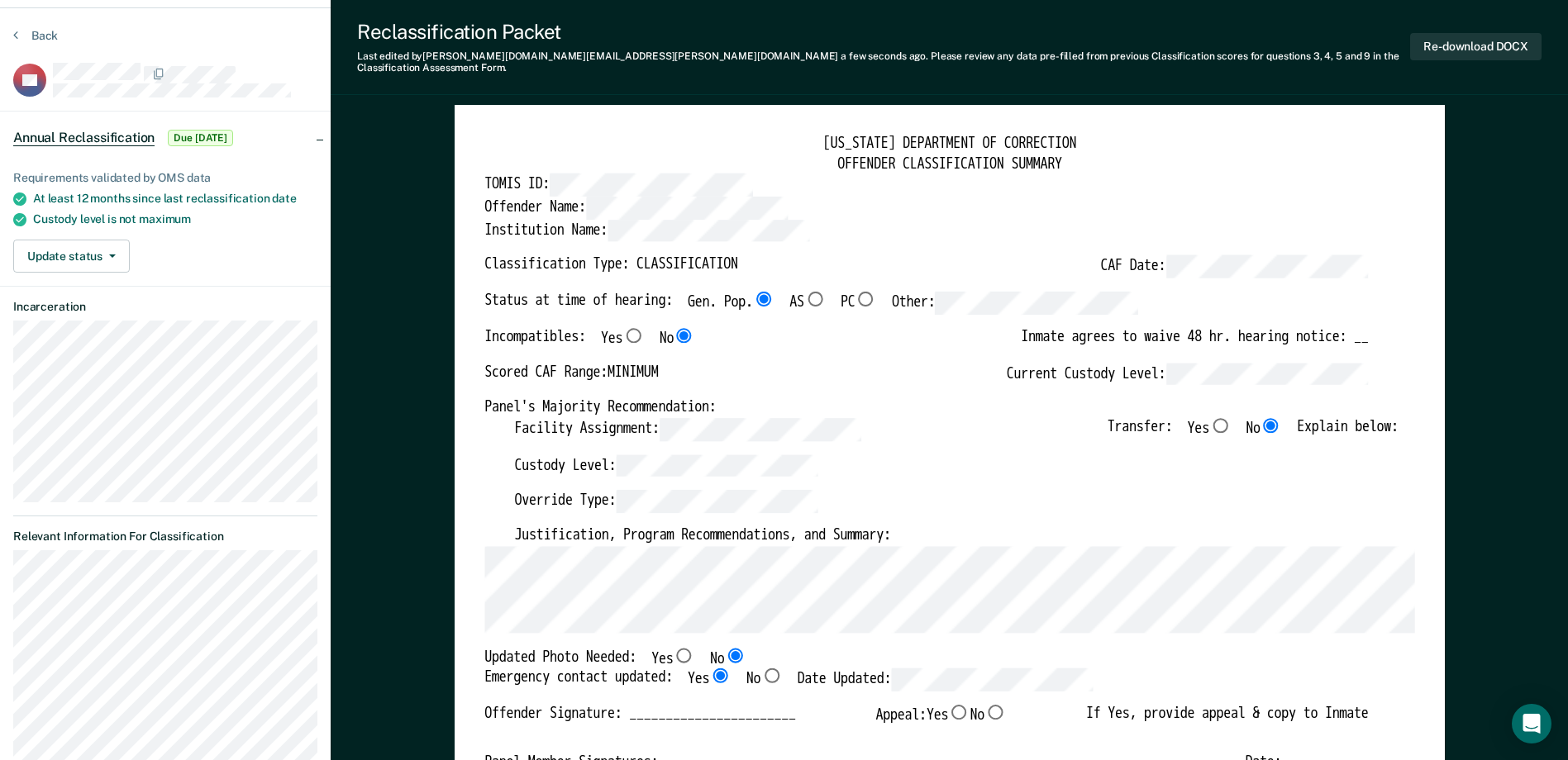 scroll, scrollTop: 83, scrollLeft: 0, axis: vertical 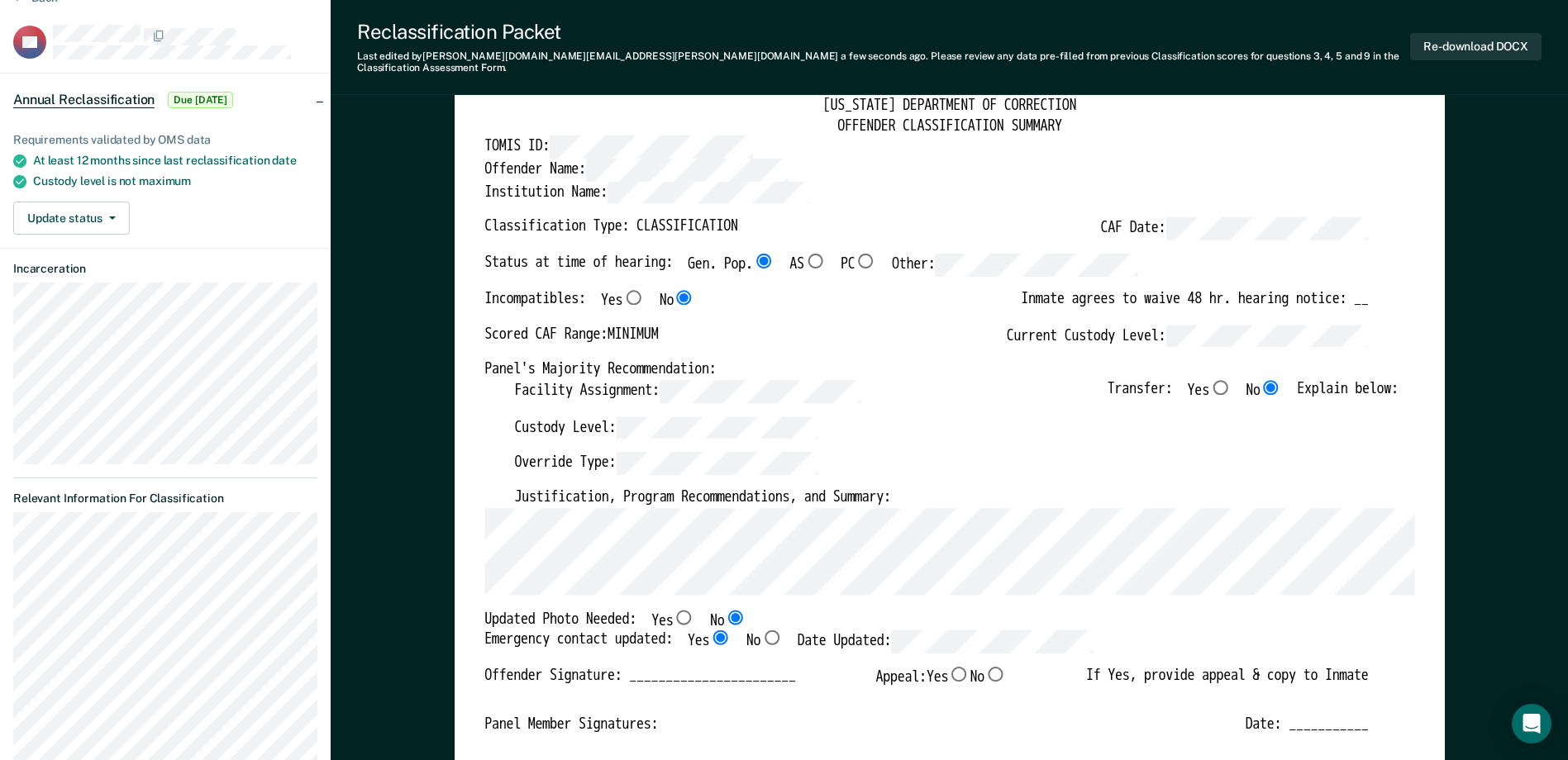 click on "Override Type:" at bounding box center [956, 470] 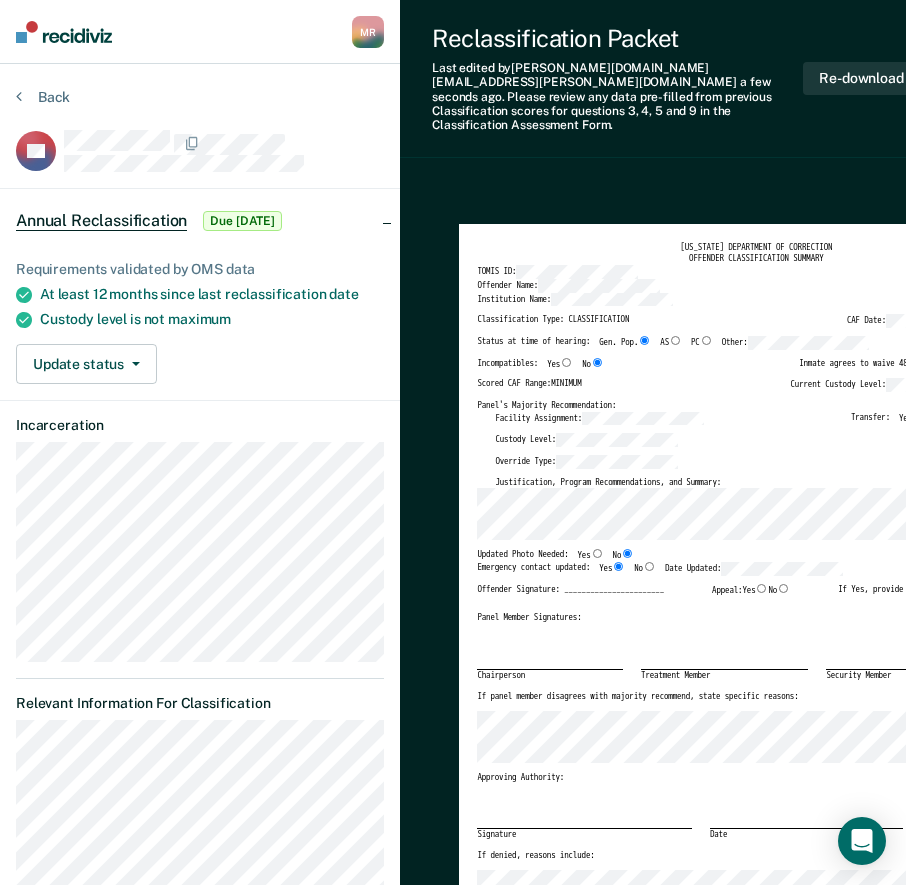 drag, startPoint x: 739, startPoint y: 625, endPoint x: 792, endPoint y: 526, distance: 112.29426 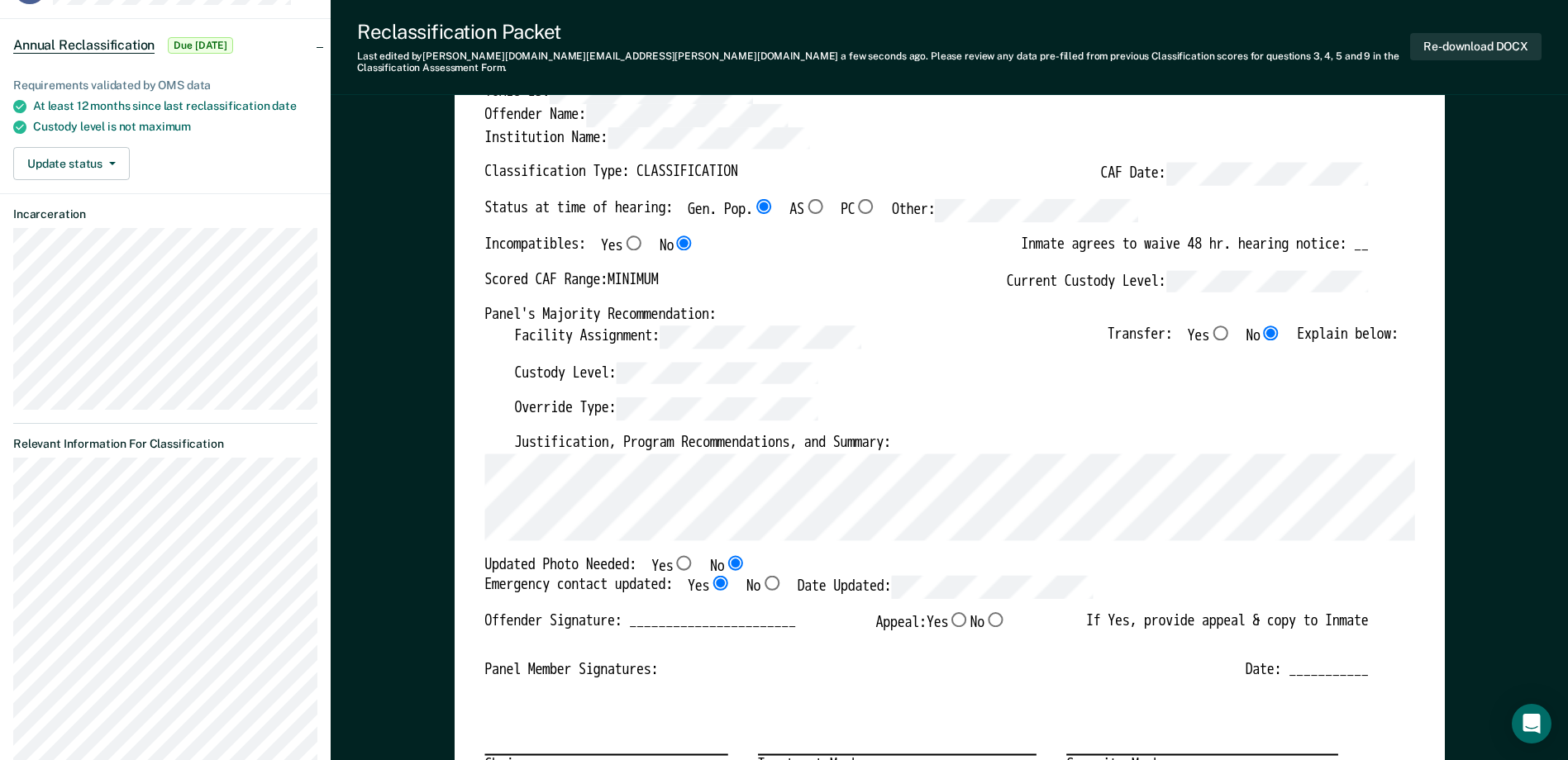 scroll, scrollTop: 165, scrollLeft: 0, axis: vertical 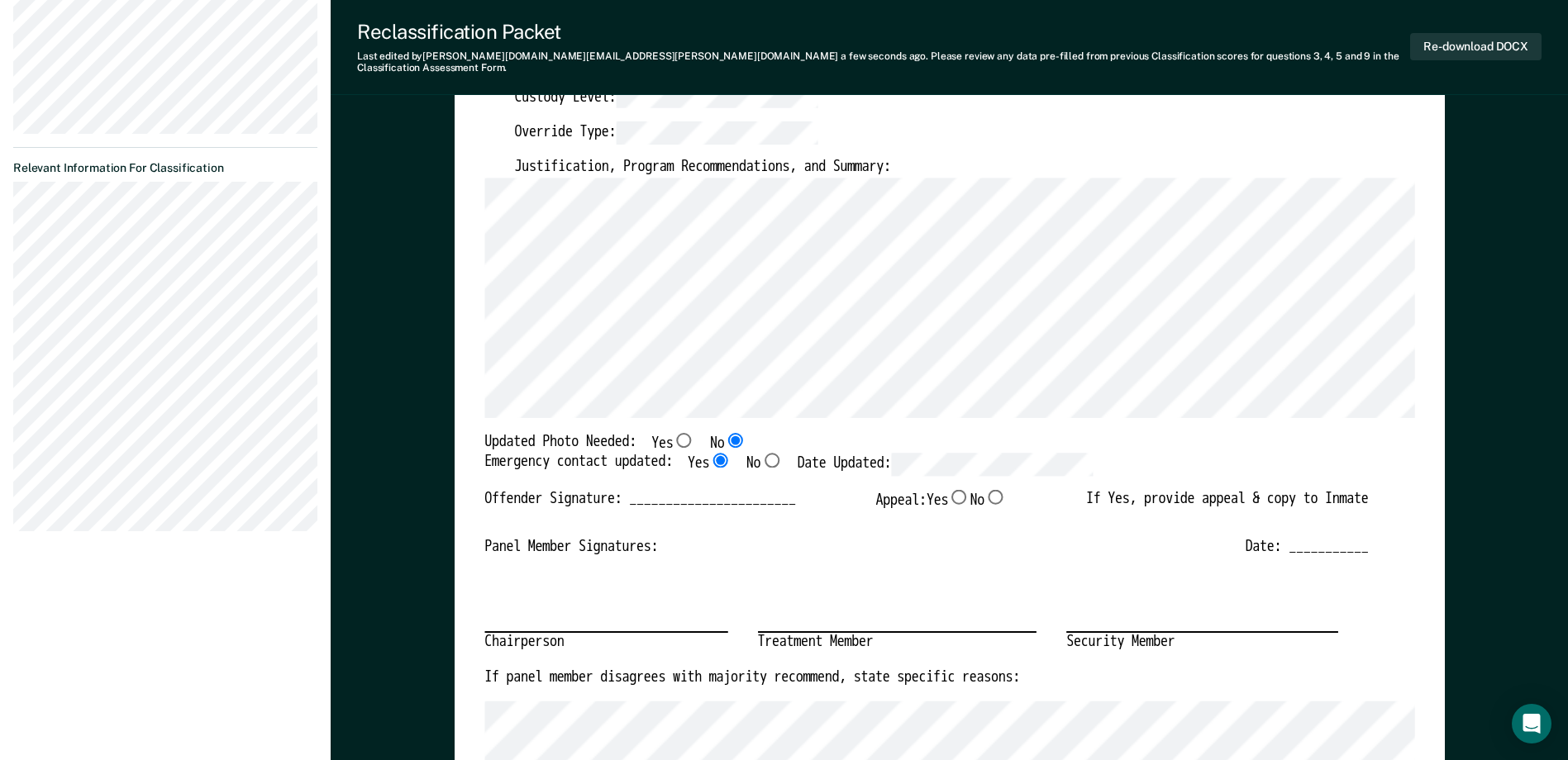 click on "Chairperson Treatment Member Security Member" at bounding box center (926, 612) 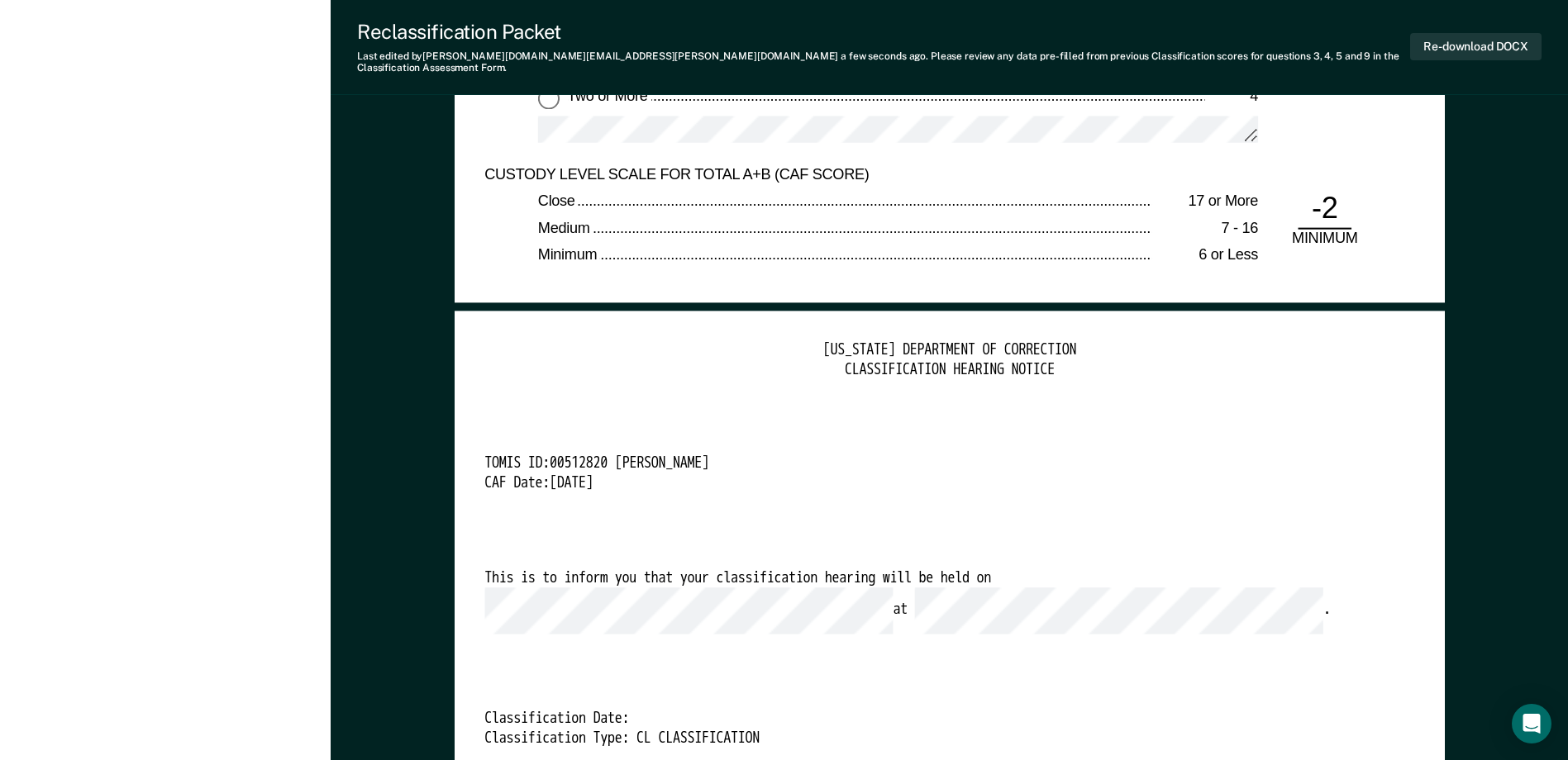 scroll, scrollTop: 3965, scrollLeft: 0, axis: vertical 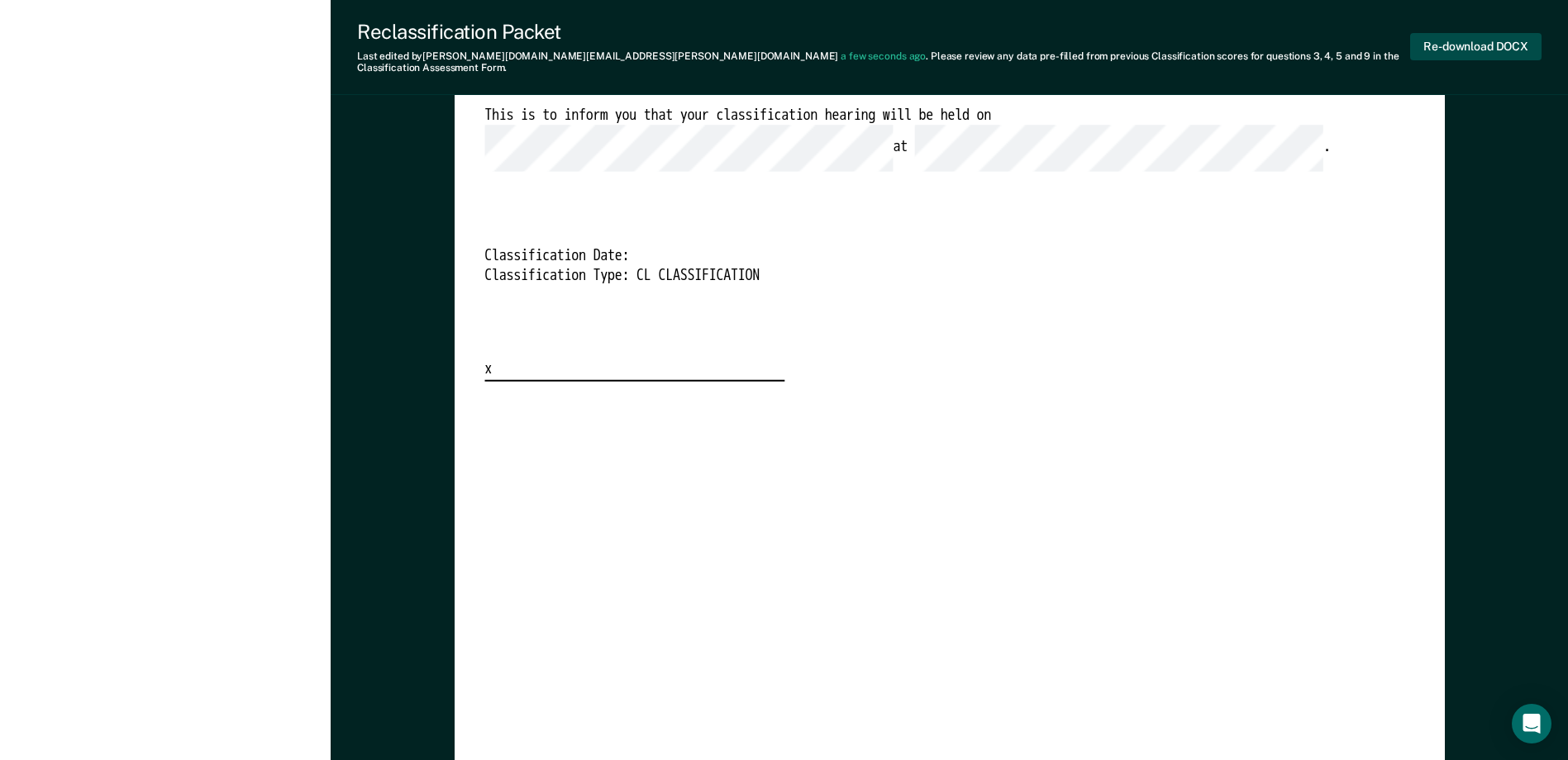 click on "Re-download DOCX" at bounding box center [1475, 46] 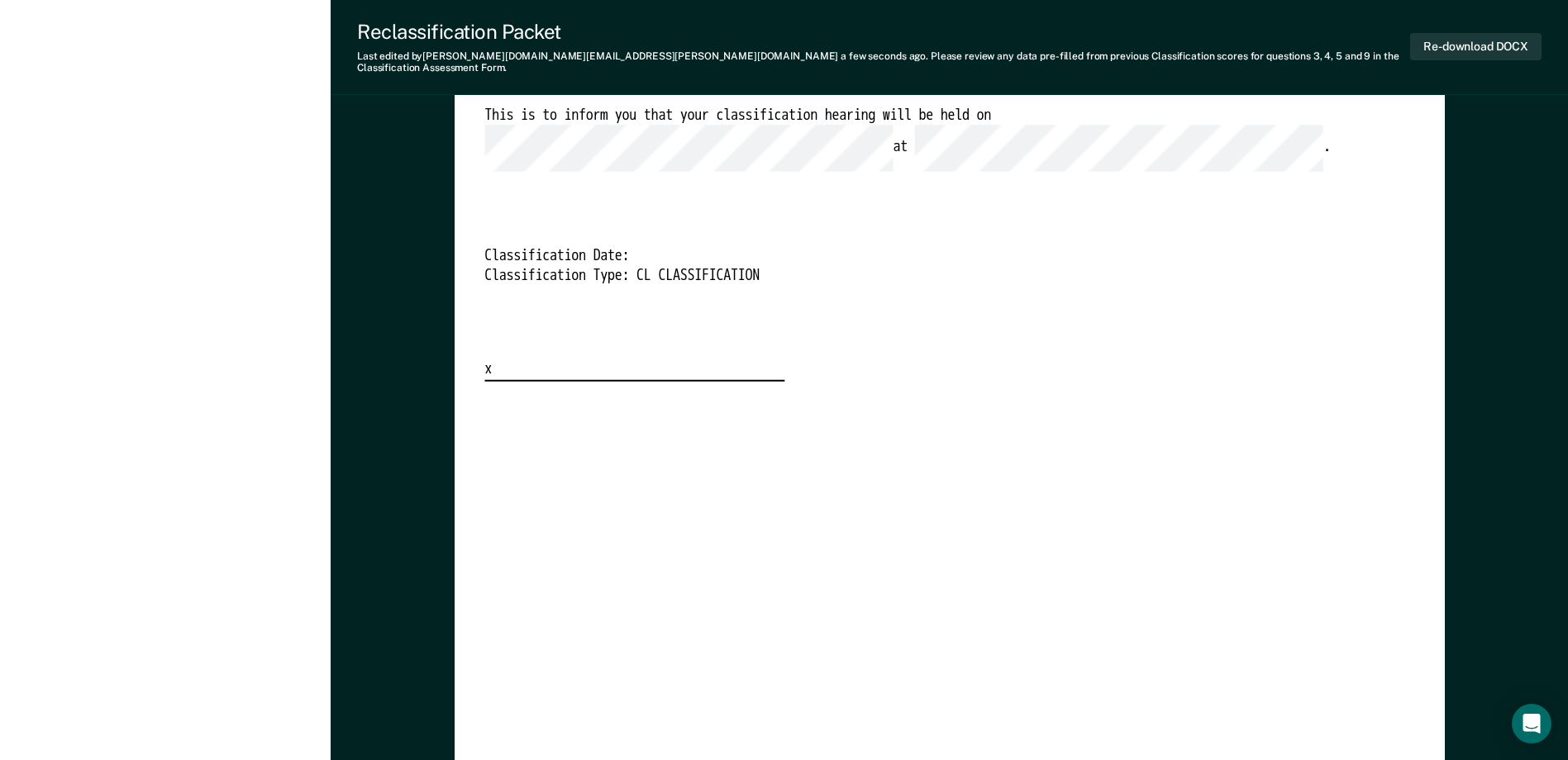 click on "[US_STATE] DEPARTMENT OF CORRECTION CLASSIFICATION HEARING NOTICE TOMIS ID:  00512820   [PERSON_NAME] CAF Date:  [DATE] This is to inform you that your classification hearing will be held on    at   . Classification Date: Classification Type: CL CLASSIFICATION x" at bounding box center [949, 130] 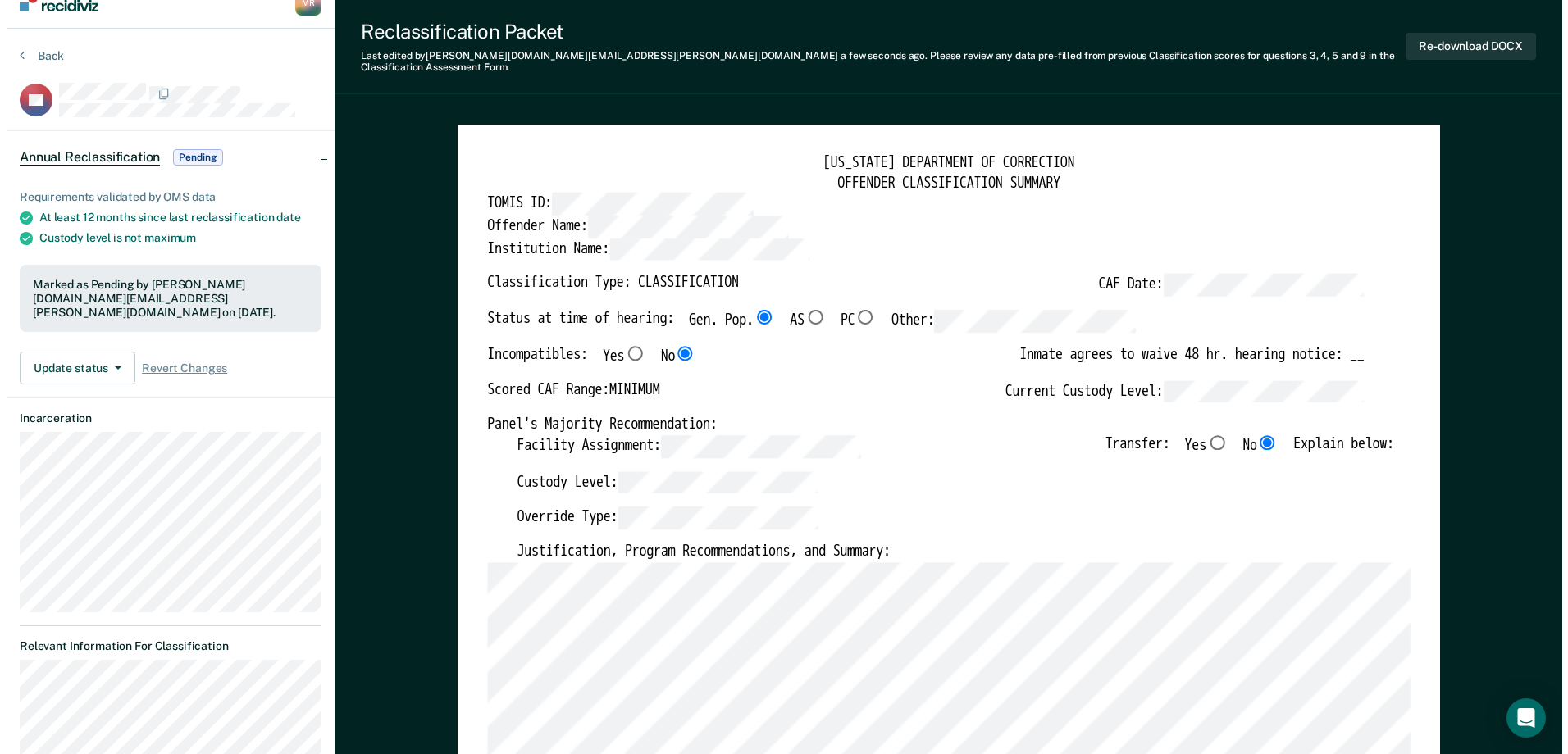 scroll, scrollTop: 0, scrollLeft: 0, axis: both 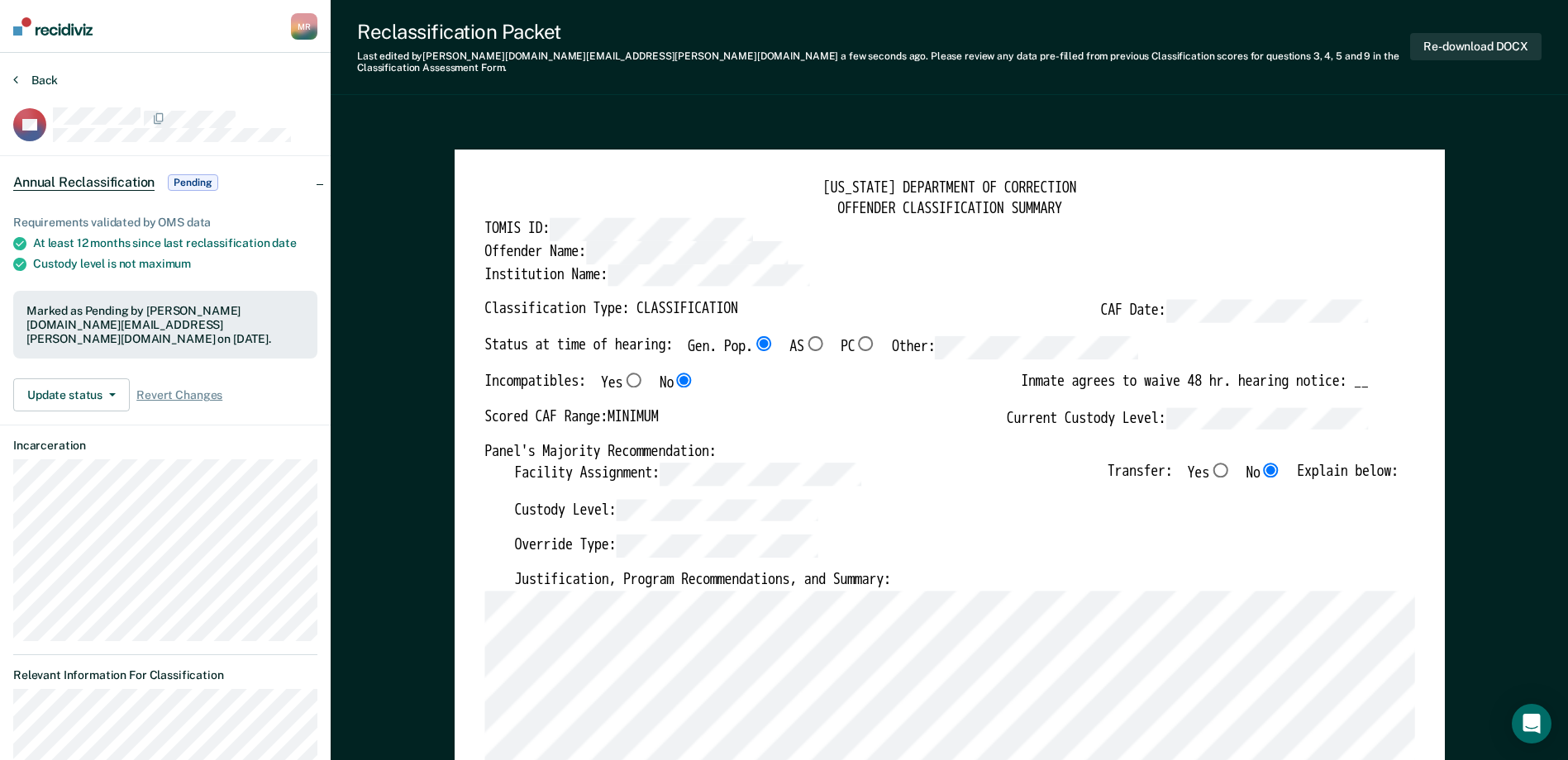 click on "Back" at bounding box center [36, 80] 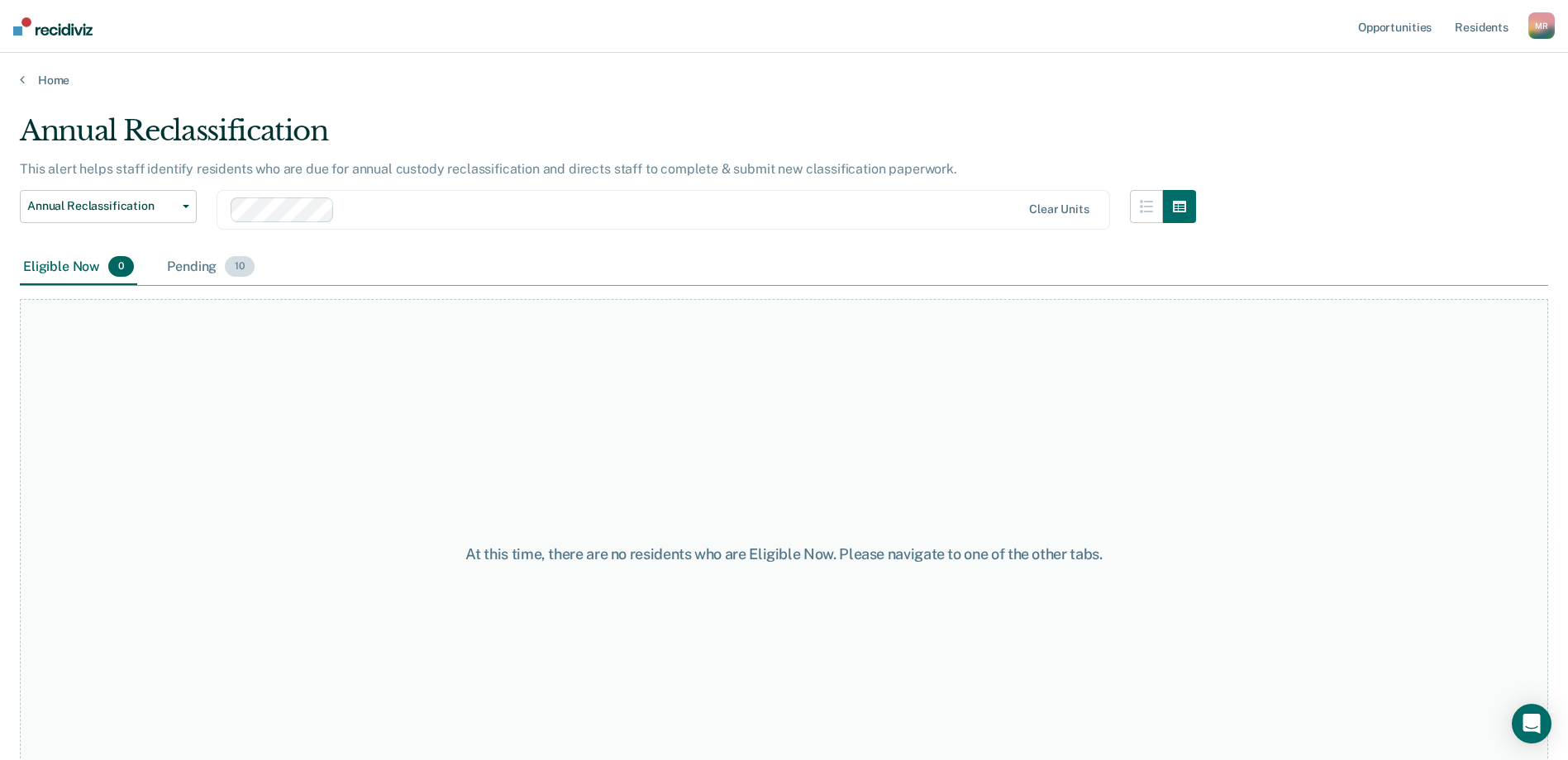 click on "Pending 10" at bounding box center [211, 268] 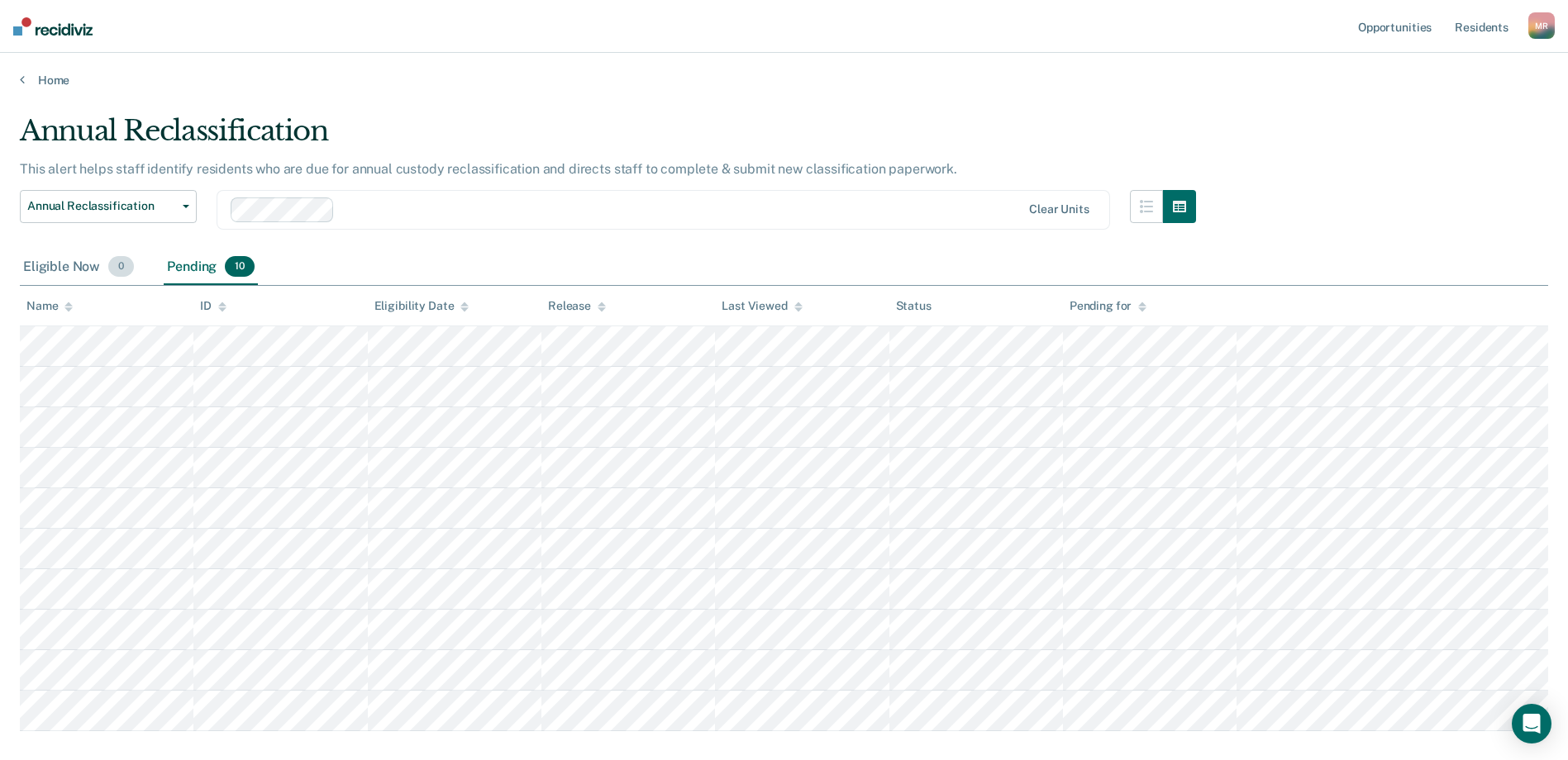 click on "Eligible Now 0" at bounding box center [79, 268] 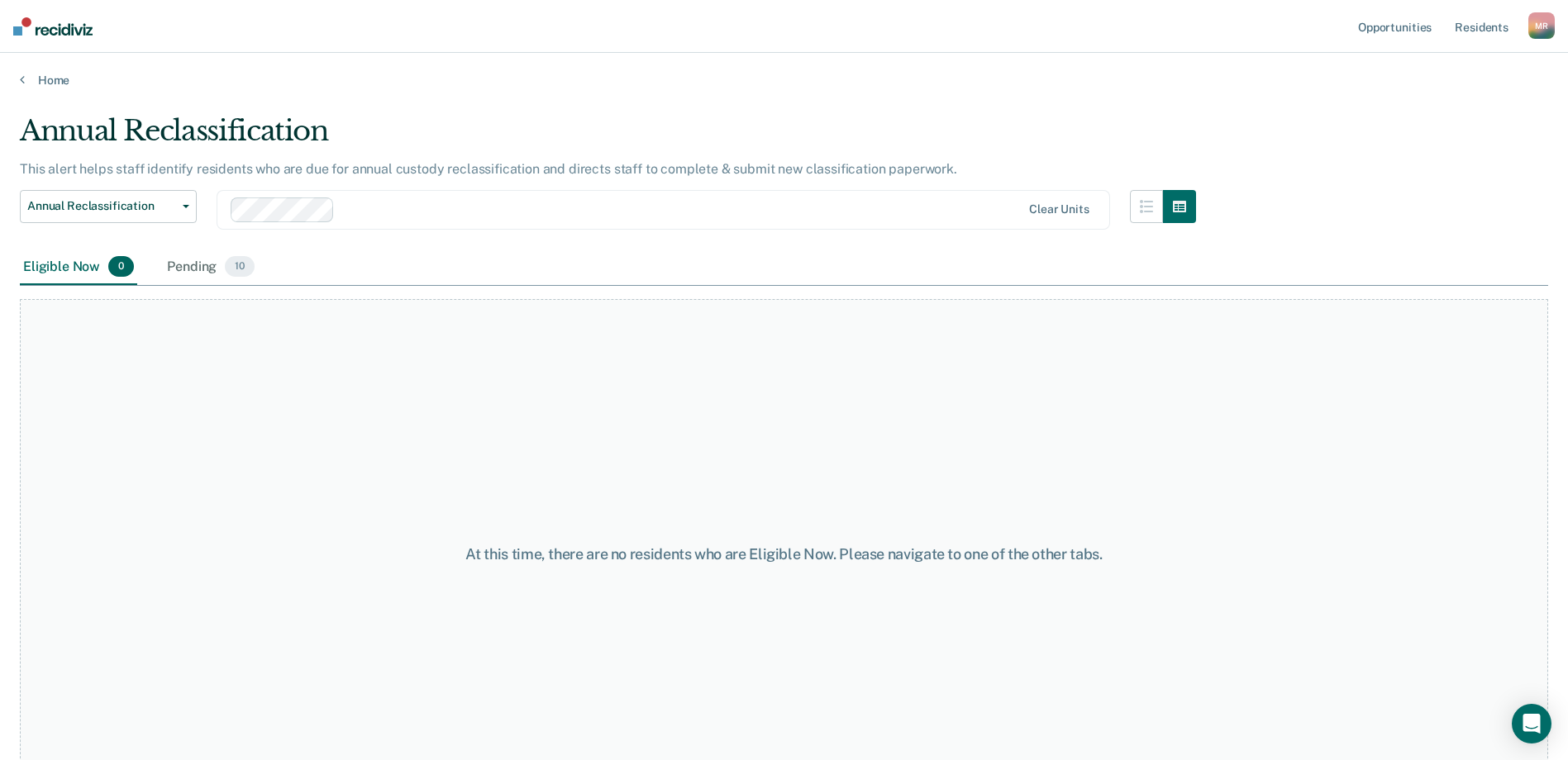 click on "Home" at bounding box center [784, 70] 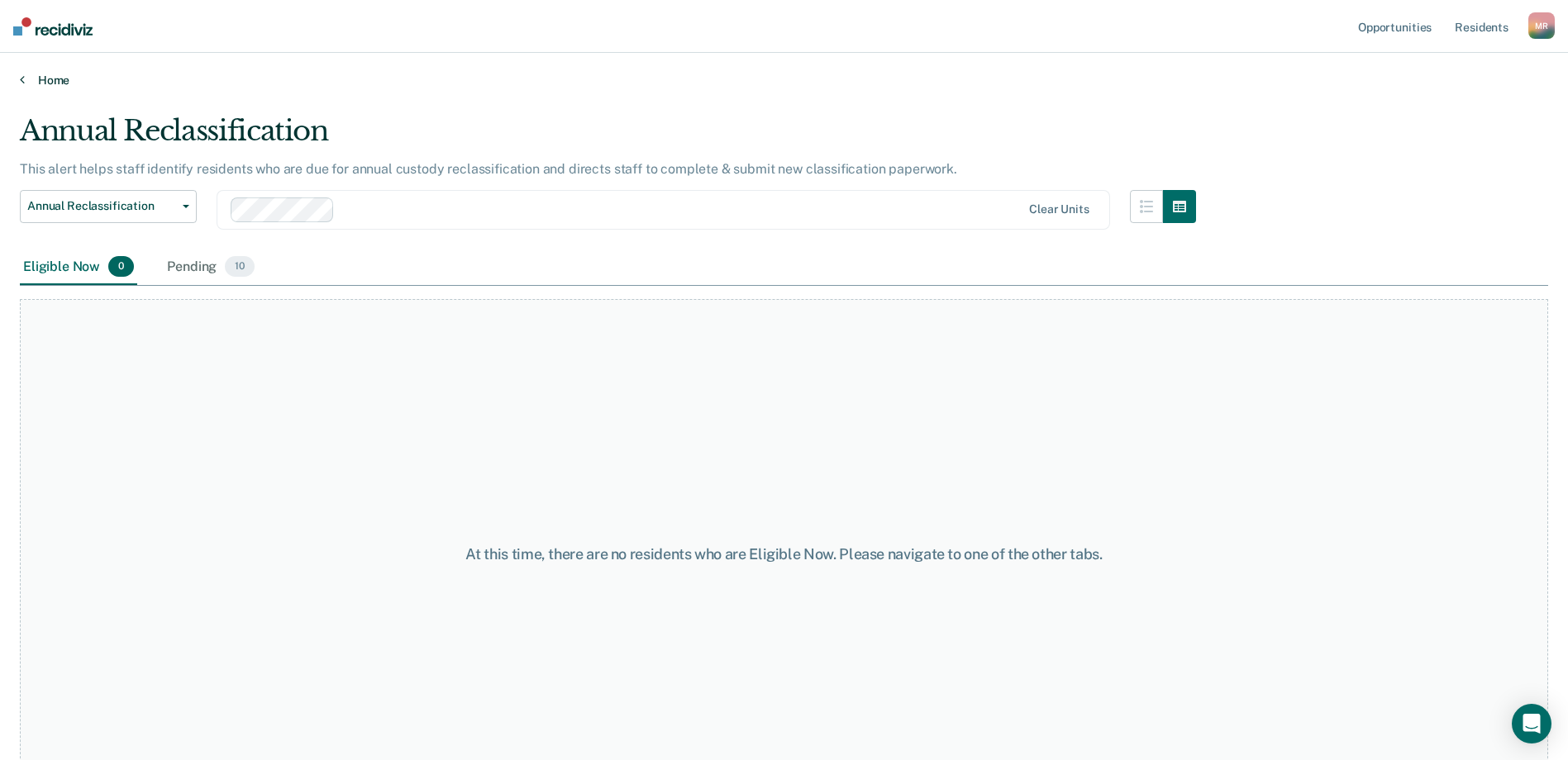 click on "Home" at bounding box center [784, 80] 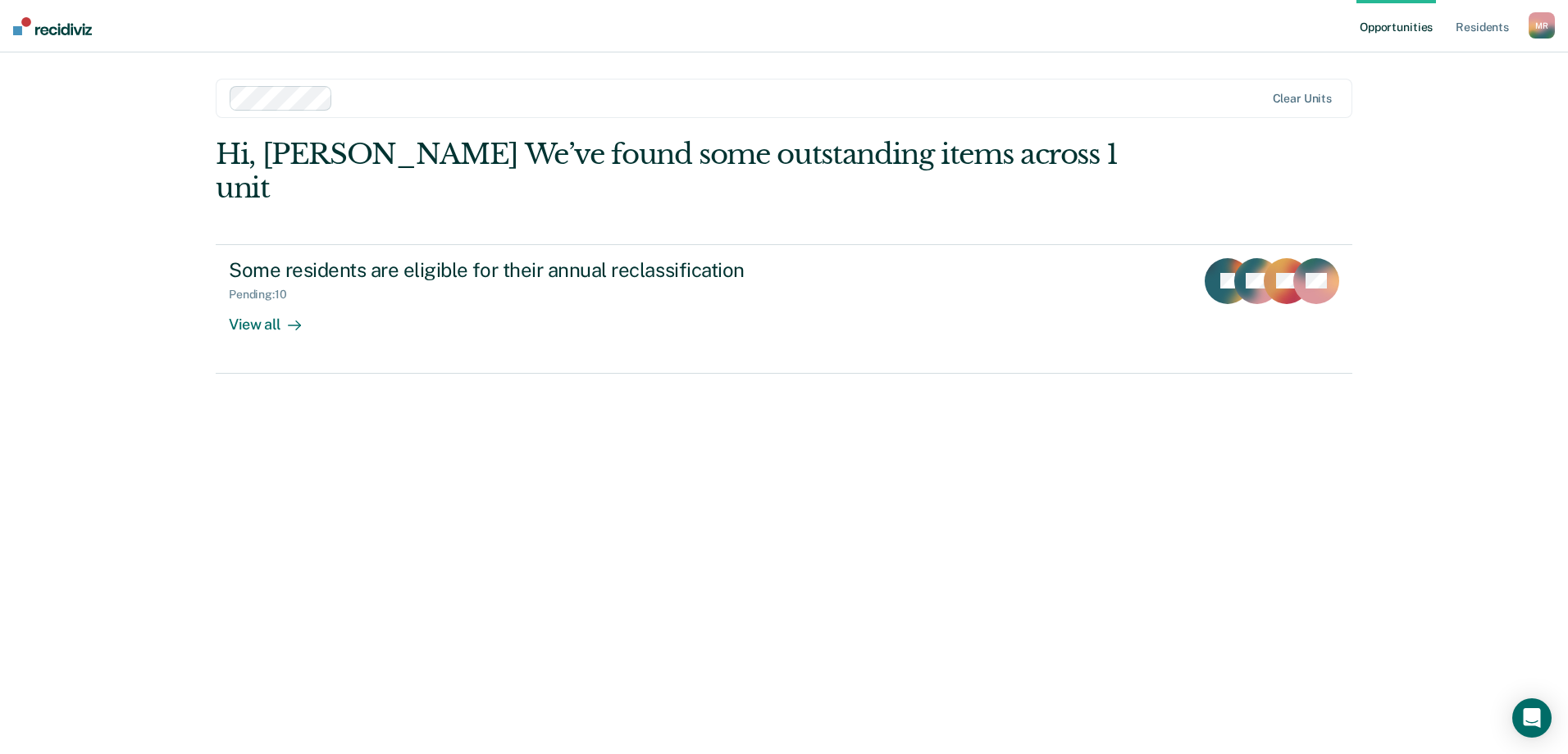 click on "M R" at bounding box center (1542, 25) 